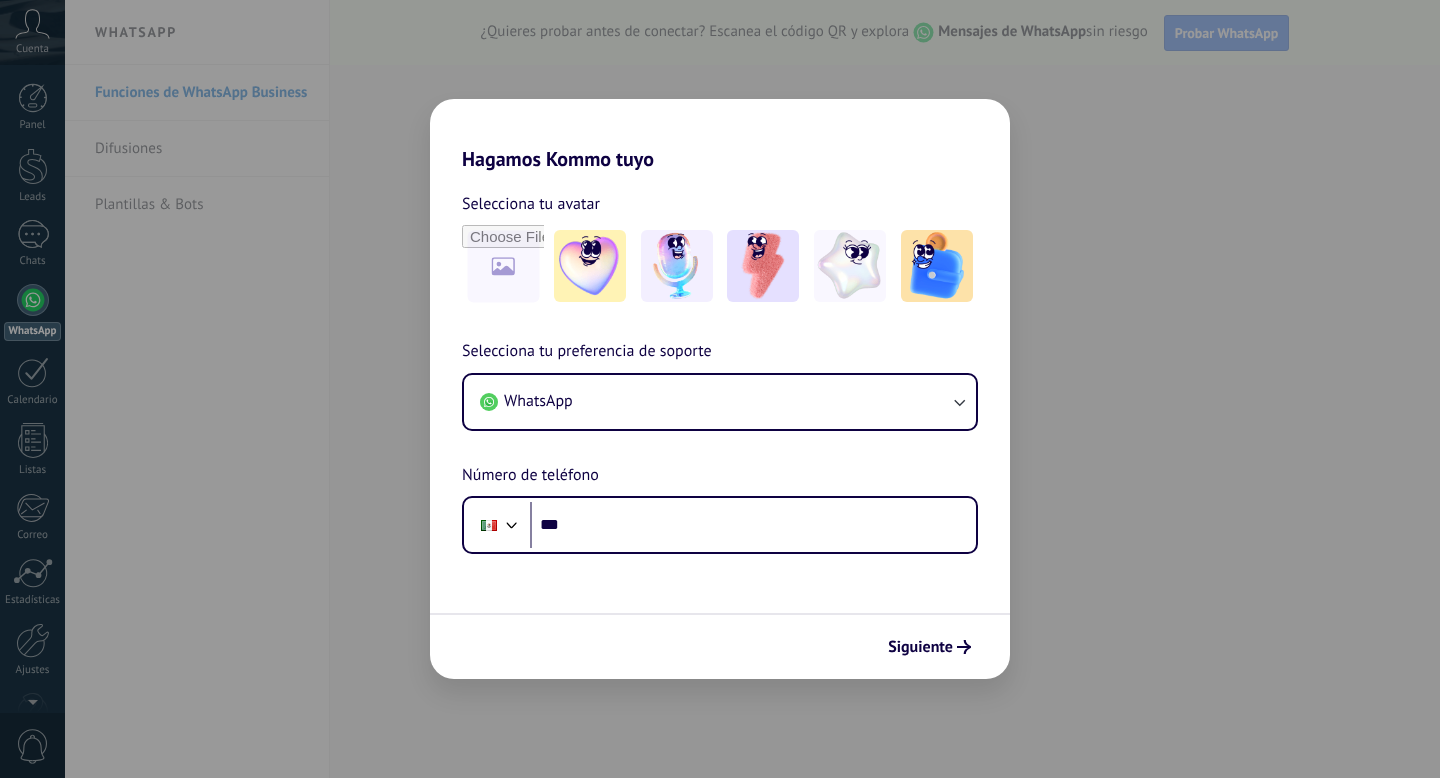 scroll, scrollTop: 0, scrollLeft: 0, axis: both 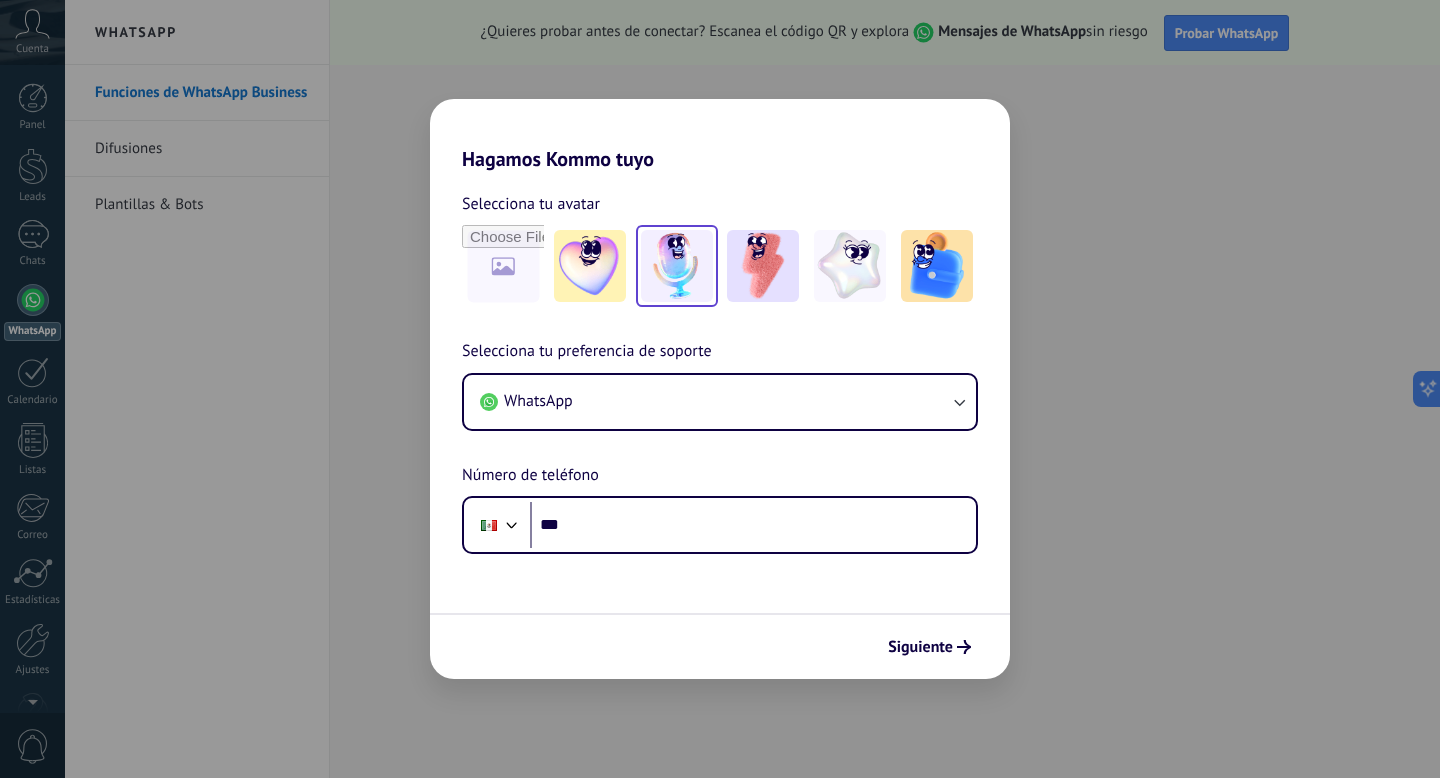click at bounding box center [590, 266] 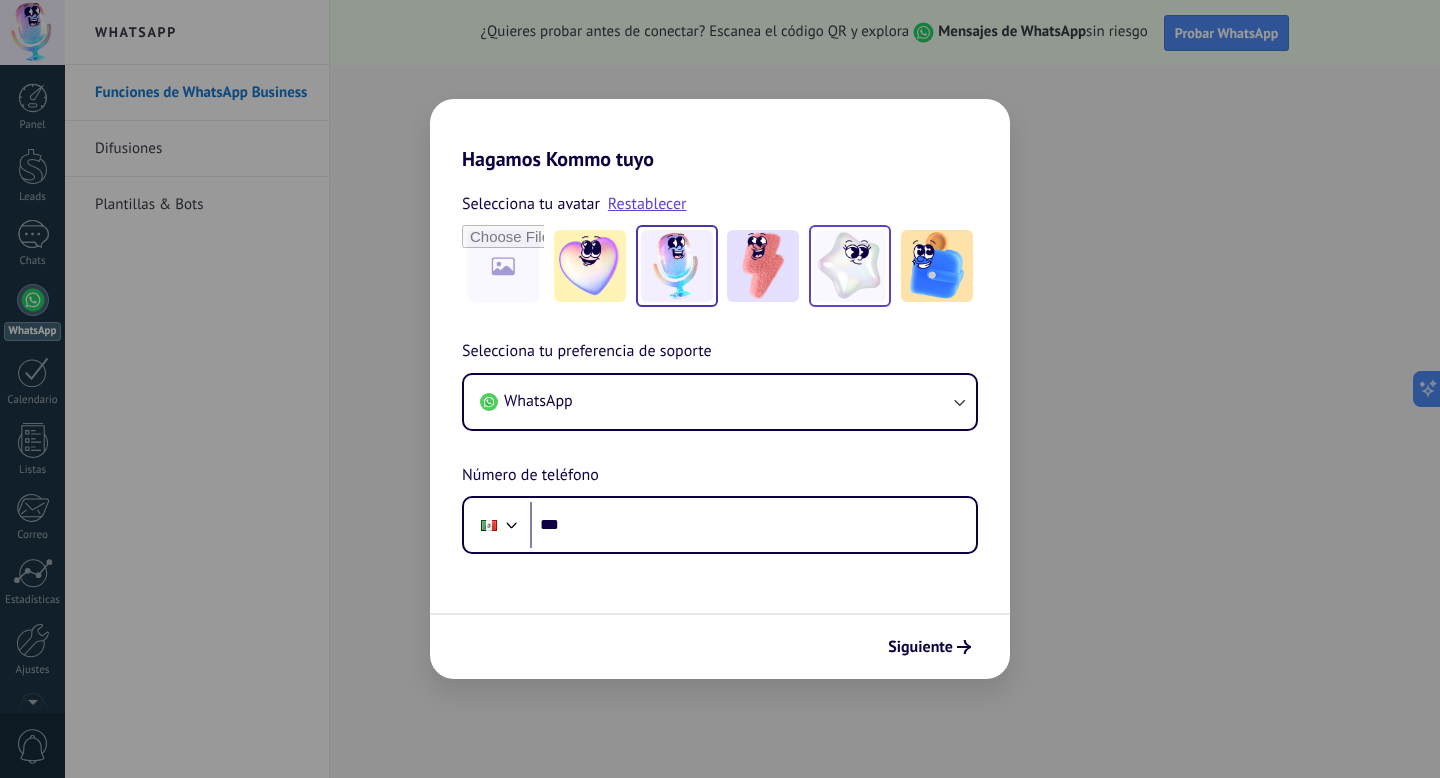 click at bounding box center [590, 266] 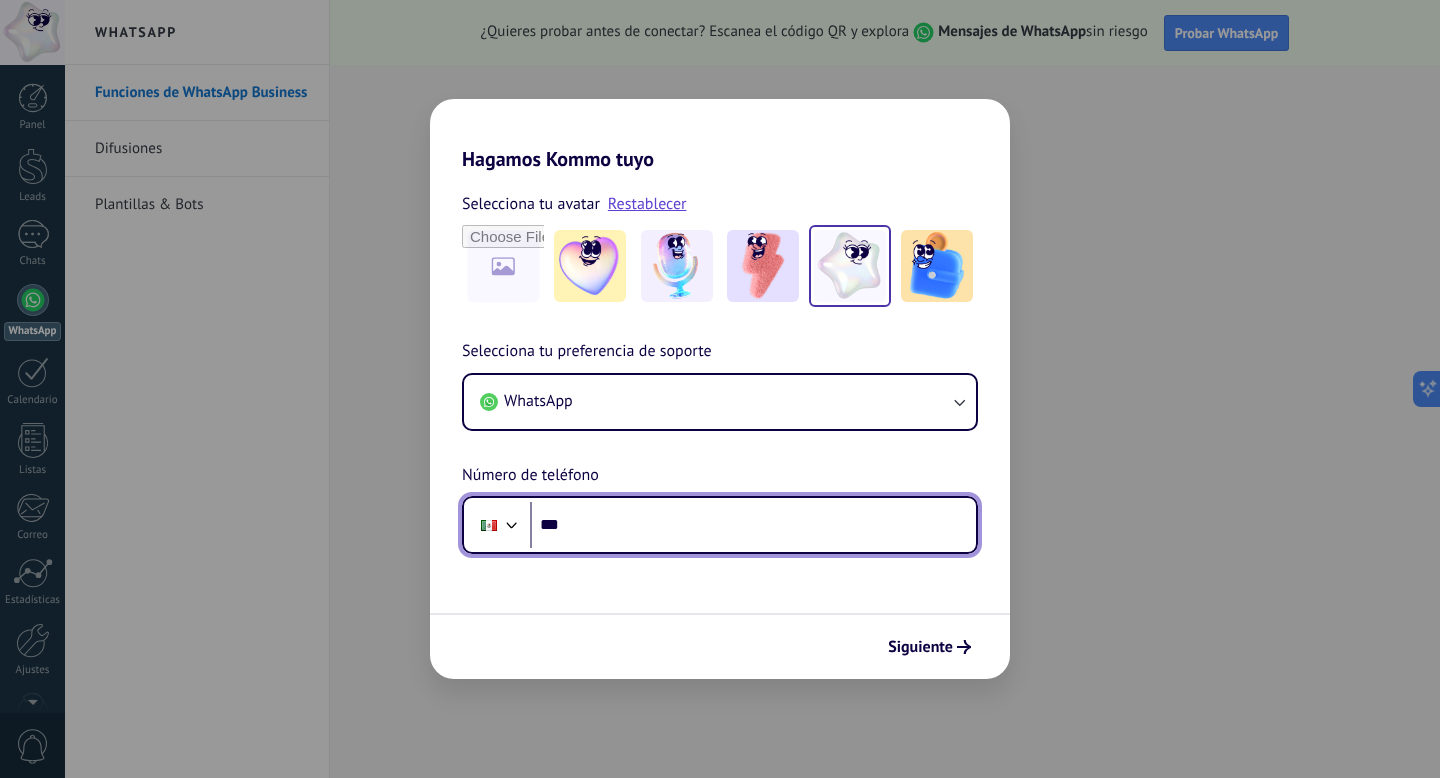 click on "***" at bounding box center (753, 525) 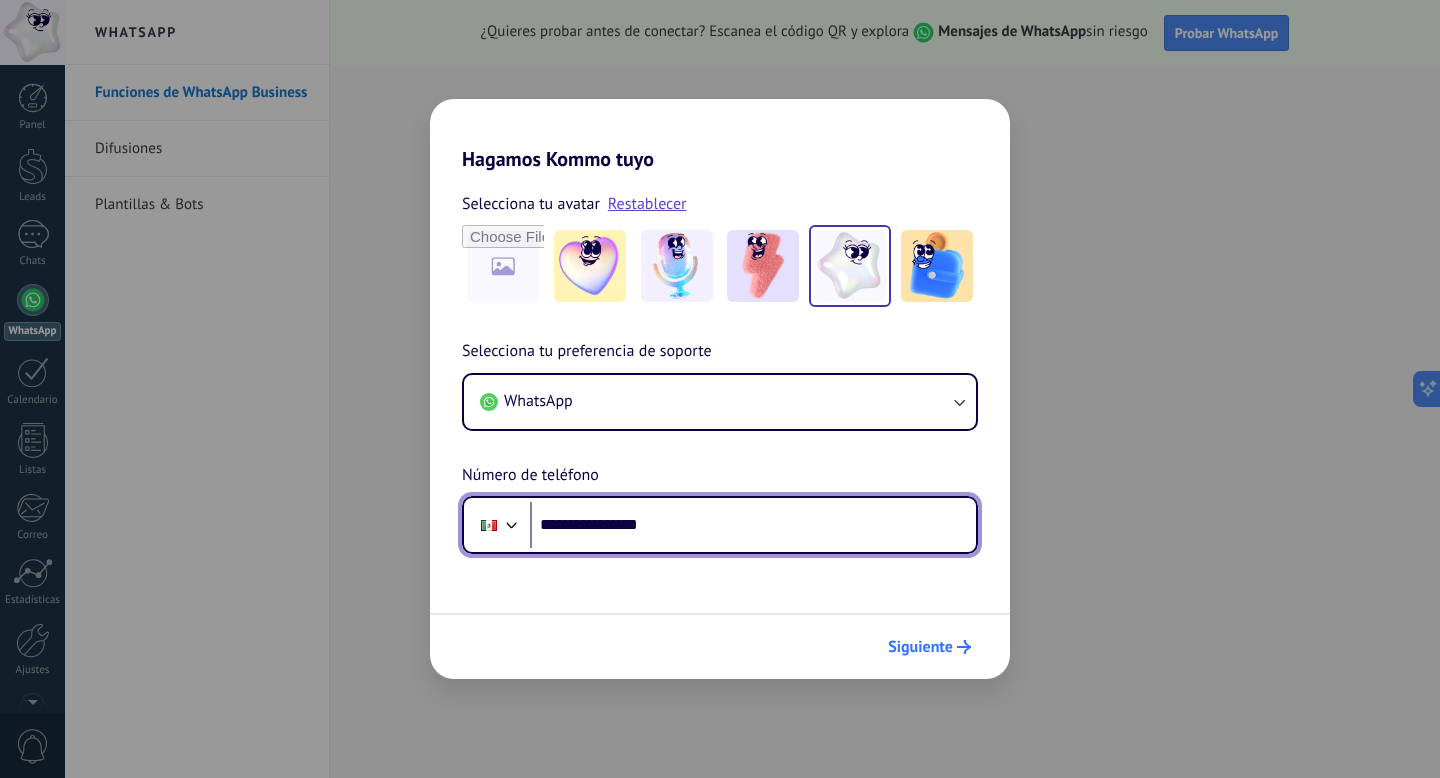 type on "**********" 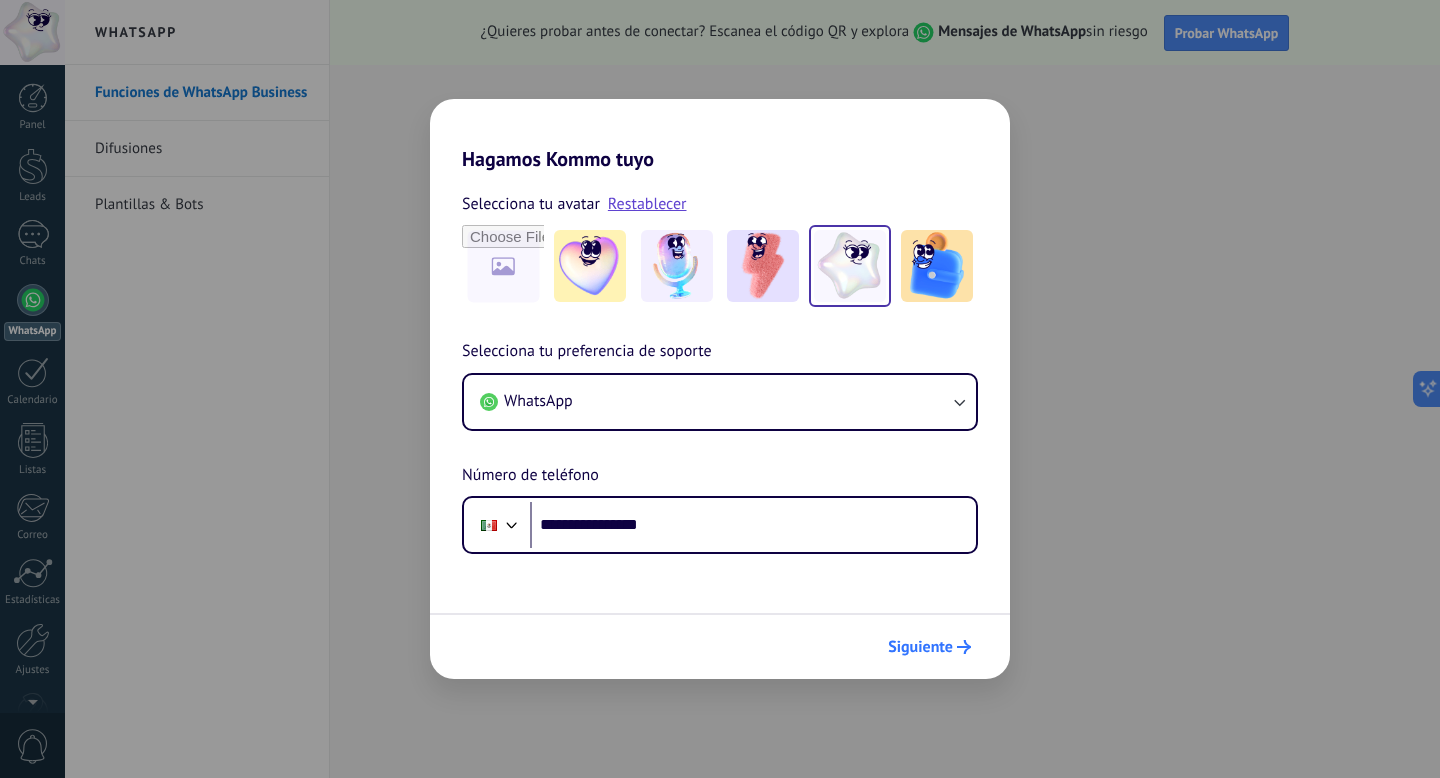 click at bounding box center [964, 647] 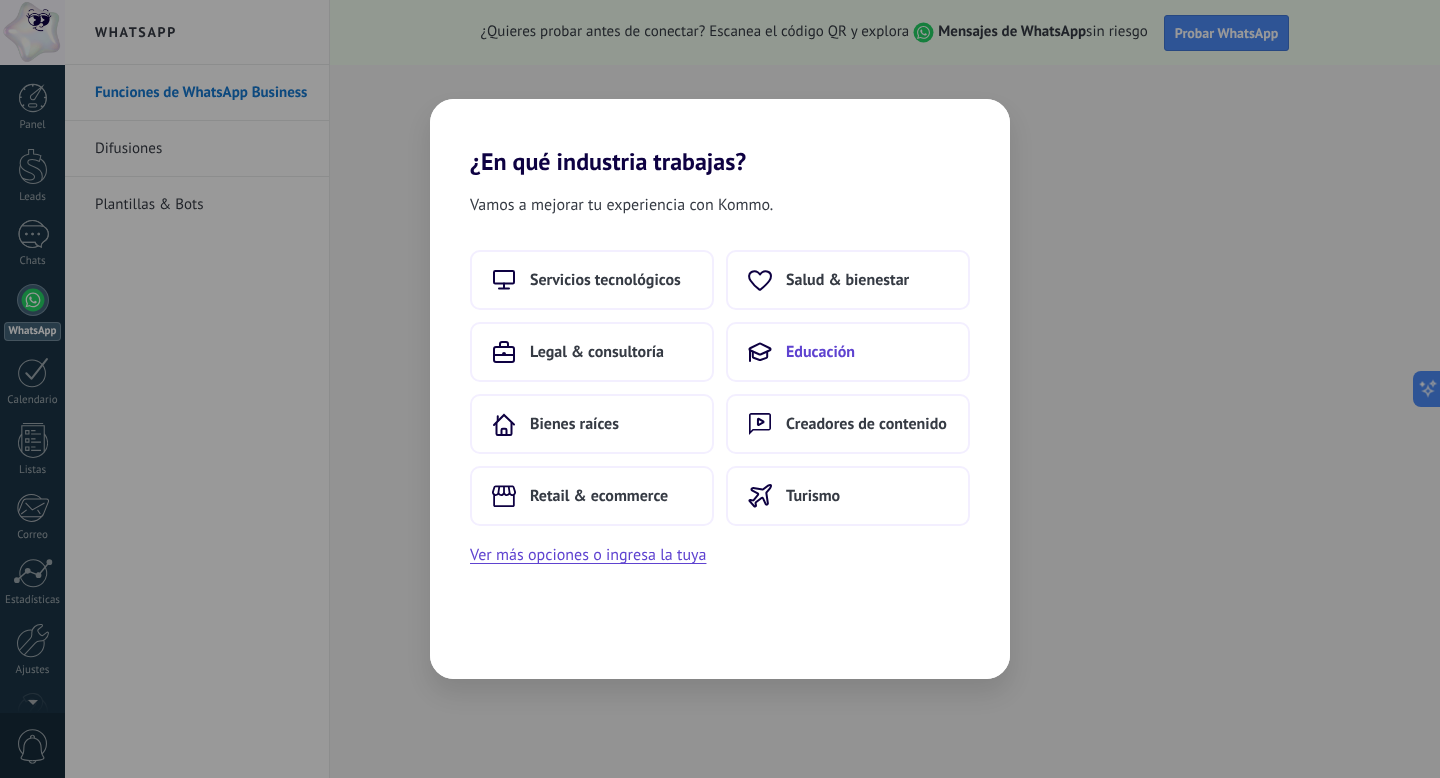 click on "Educación" at bounding box center [605, 280] 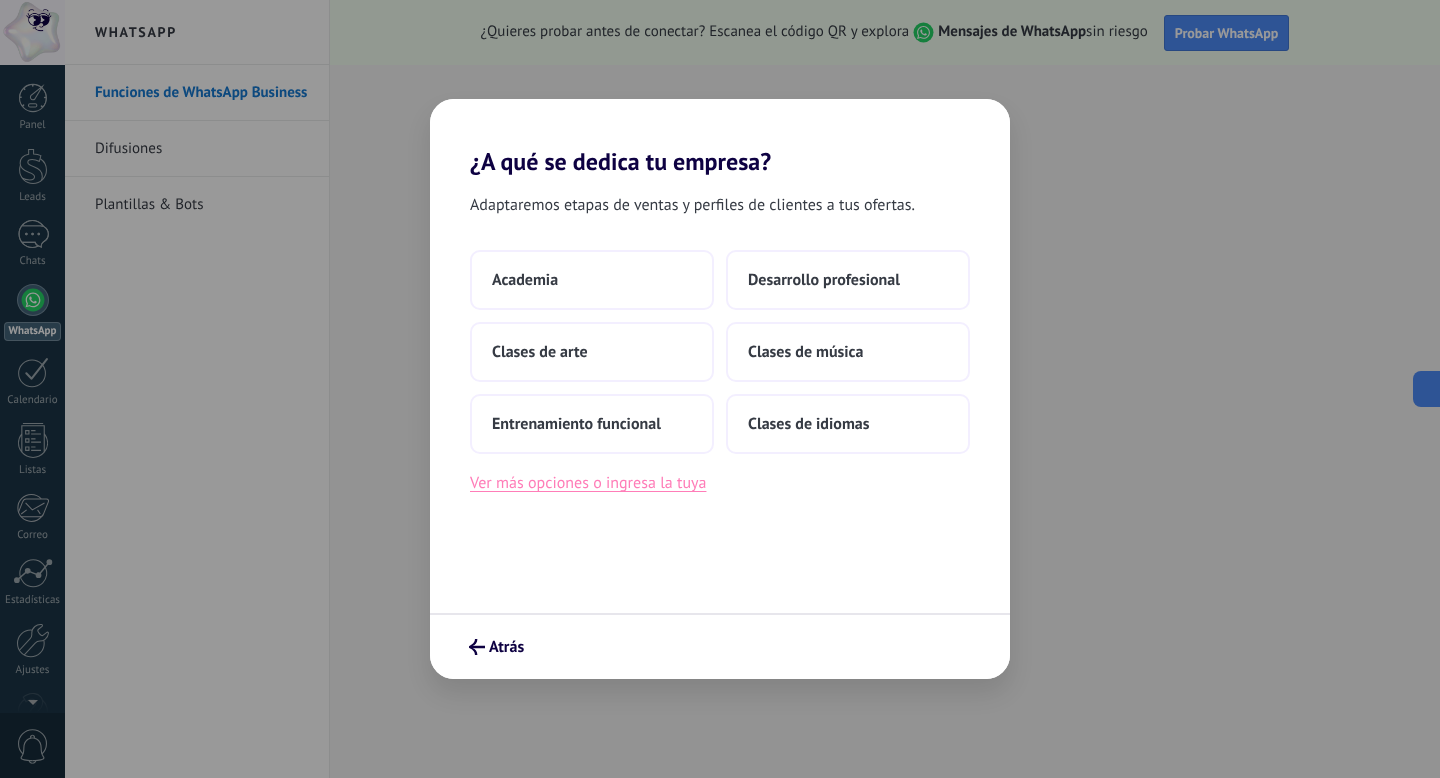 click on "Ver más opciones o ingresa la tuya" at bounding box center (588, 483) 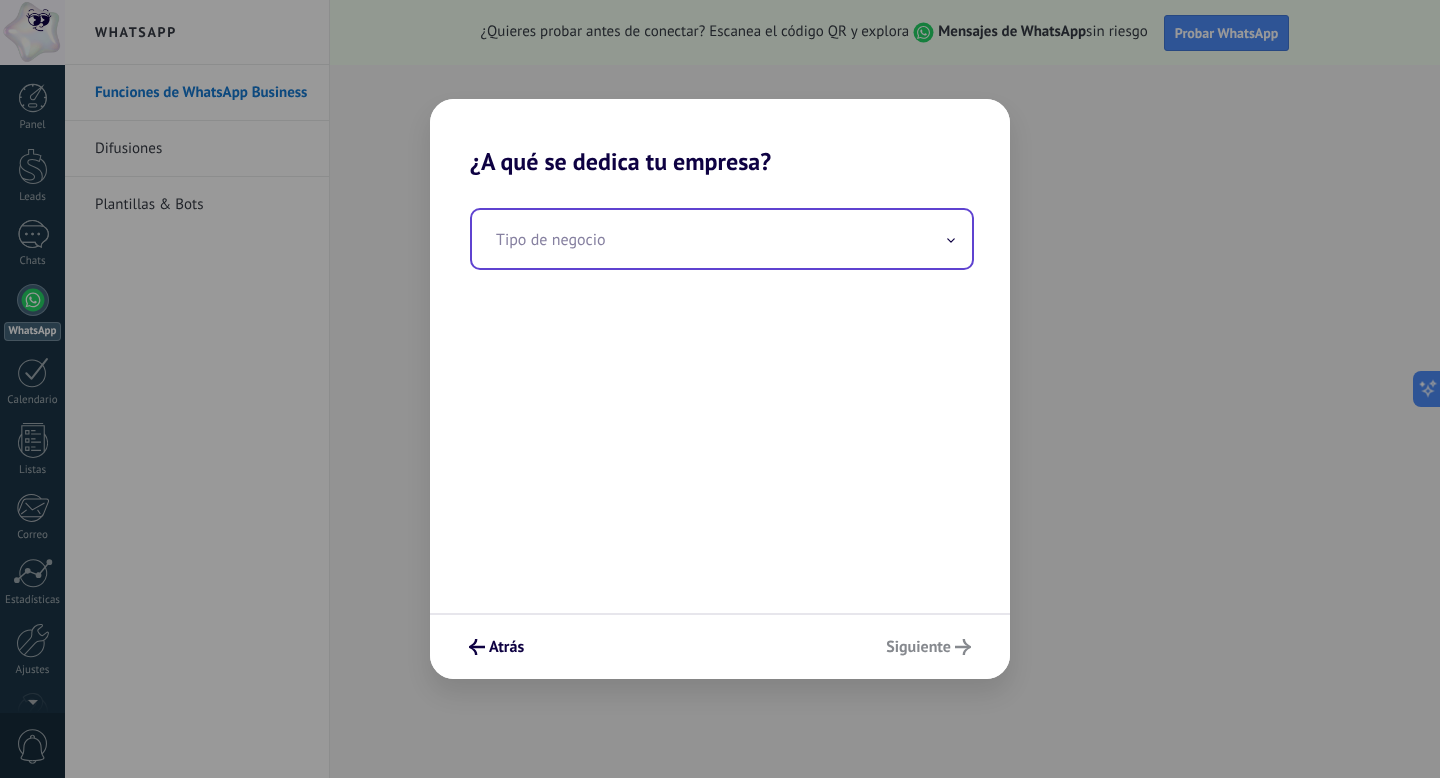 click at bounding box center (722, 239) 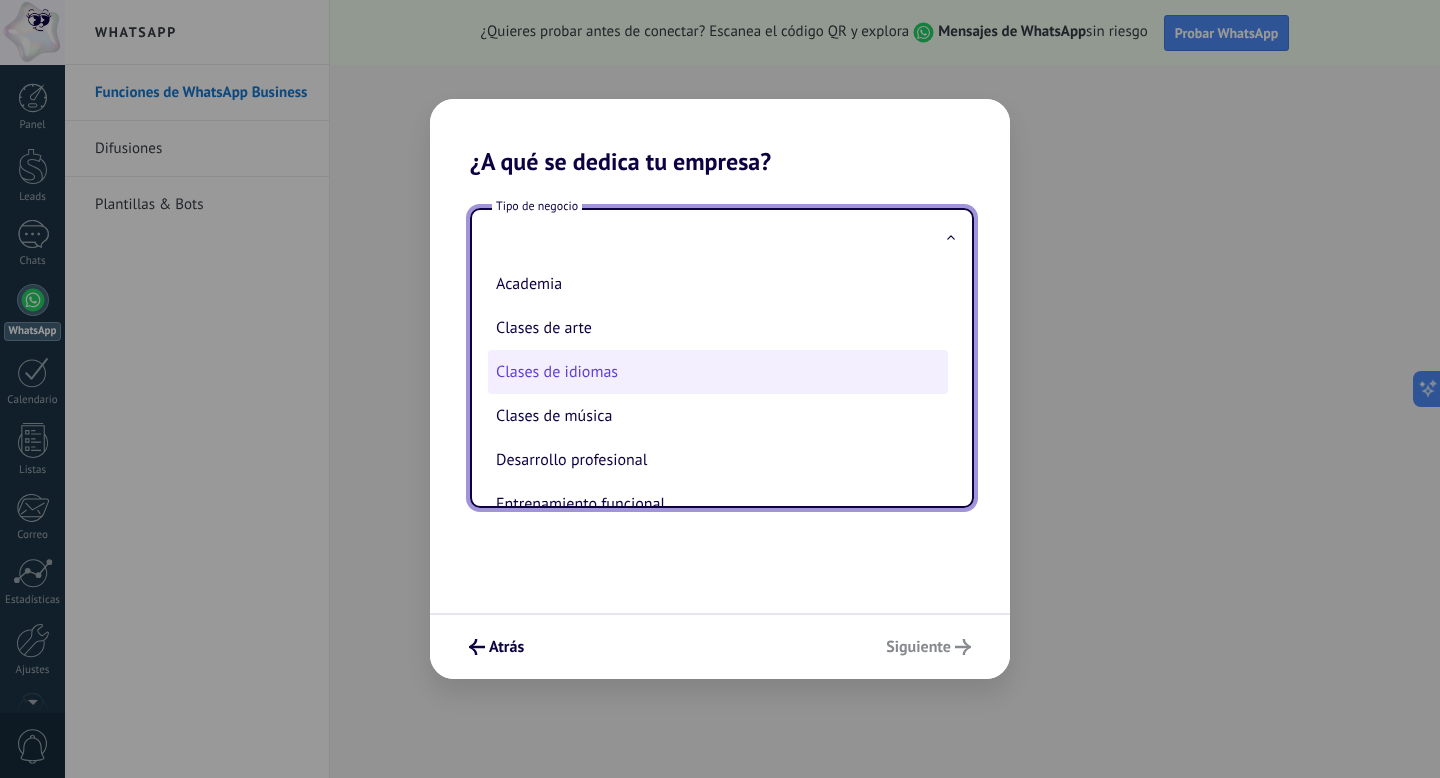 scroll, scrollTop: 0, scrollLeft: 0, axis: both 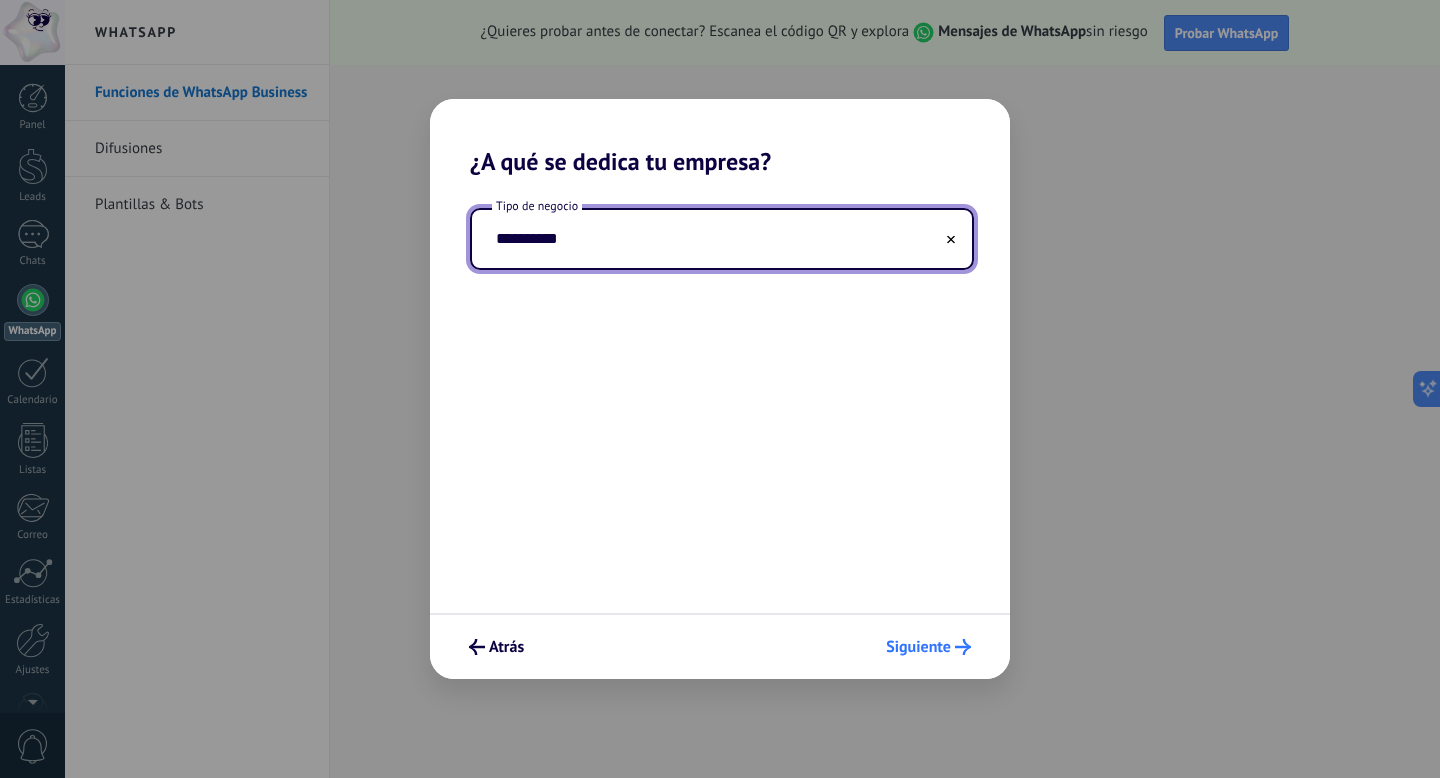 type on "**********" 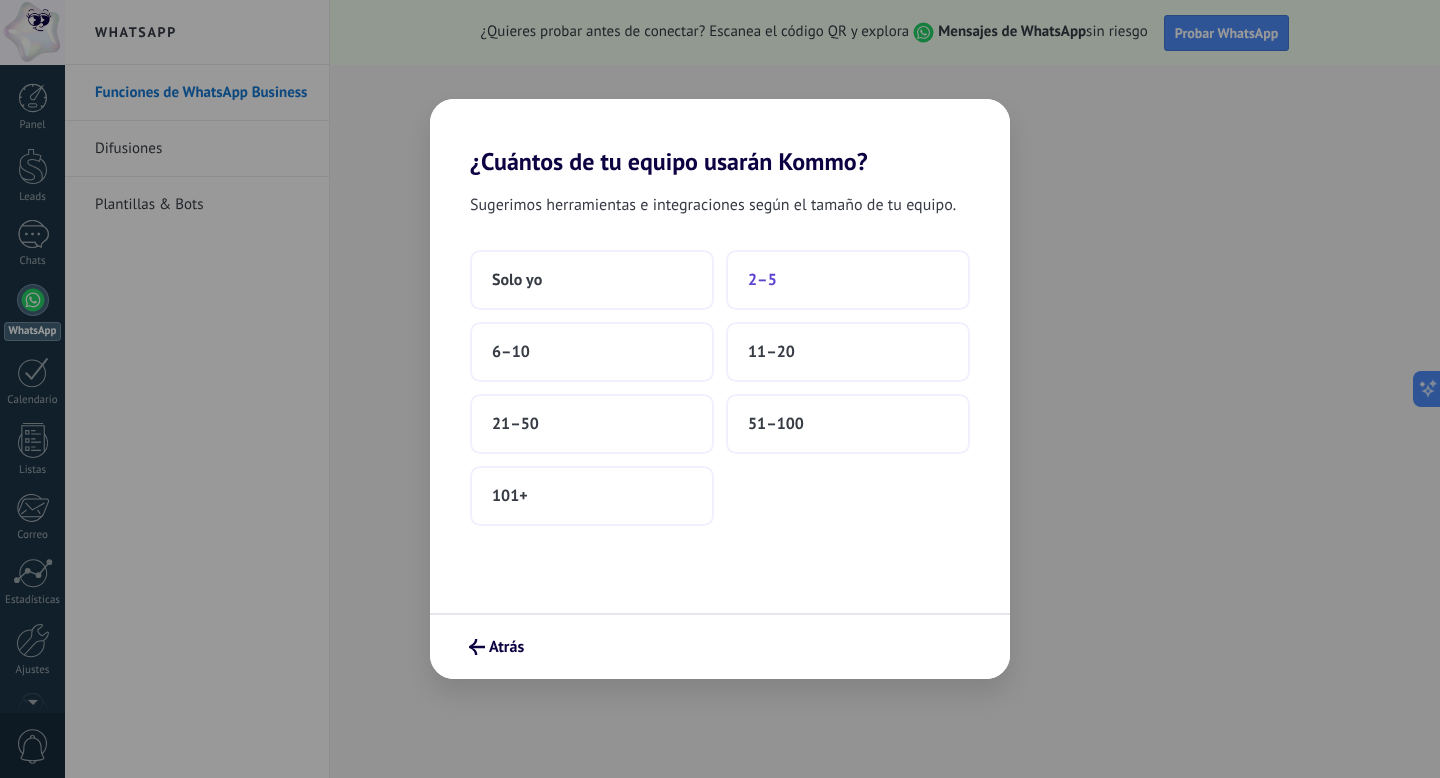 click on "2–5" at bounding box center [848, 280] 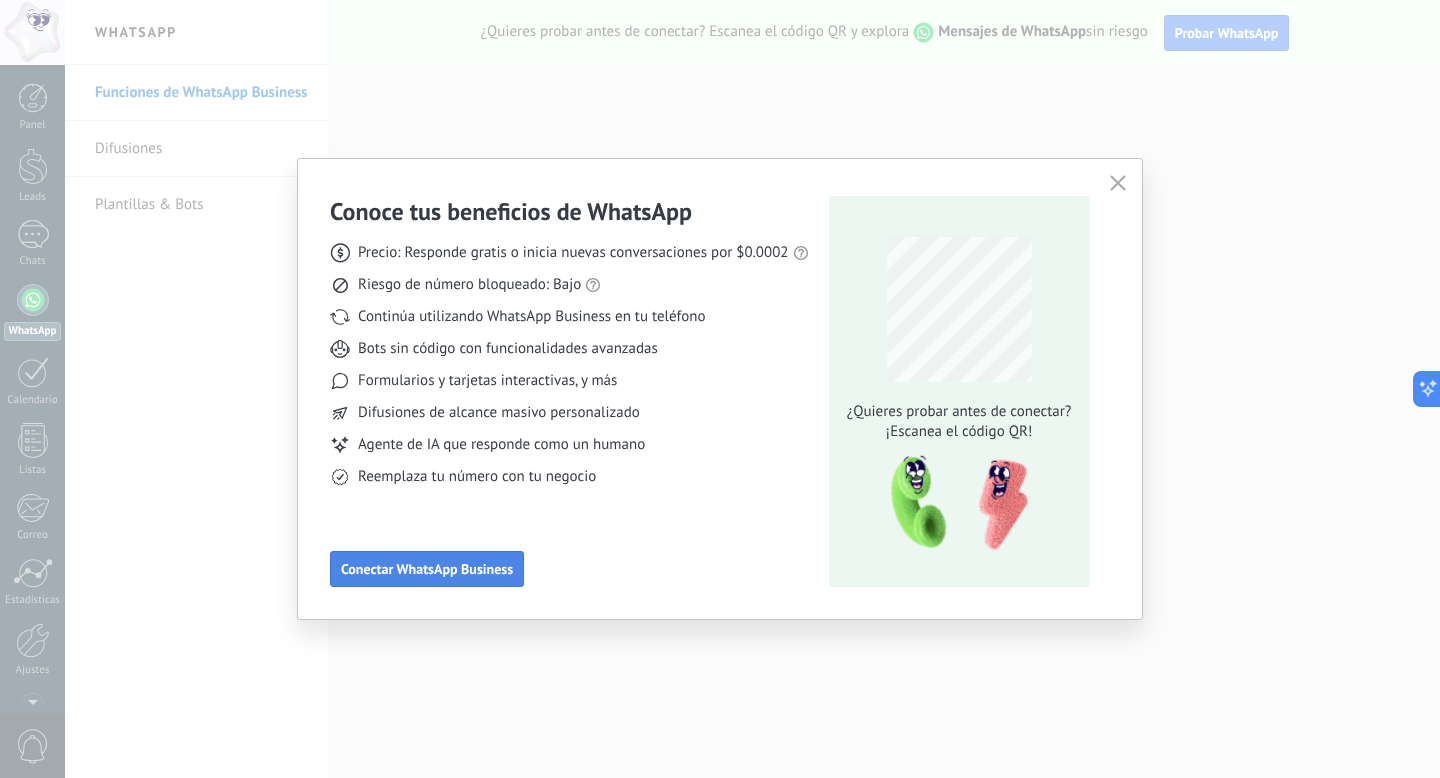 click on "Conectar WhatsApp Business" at bounding box center (427, 569) 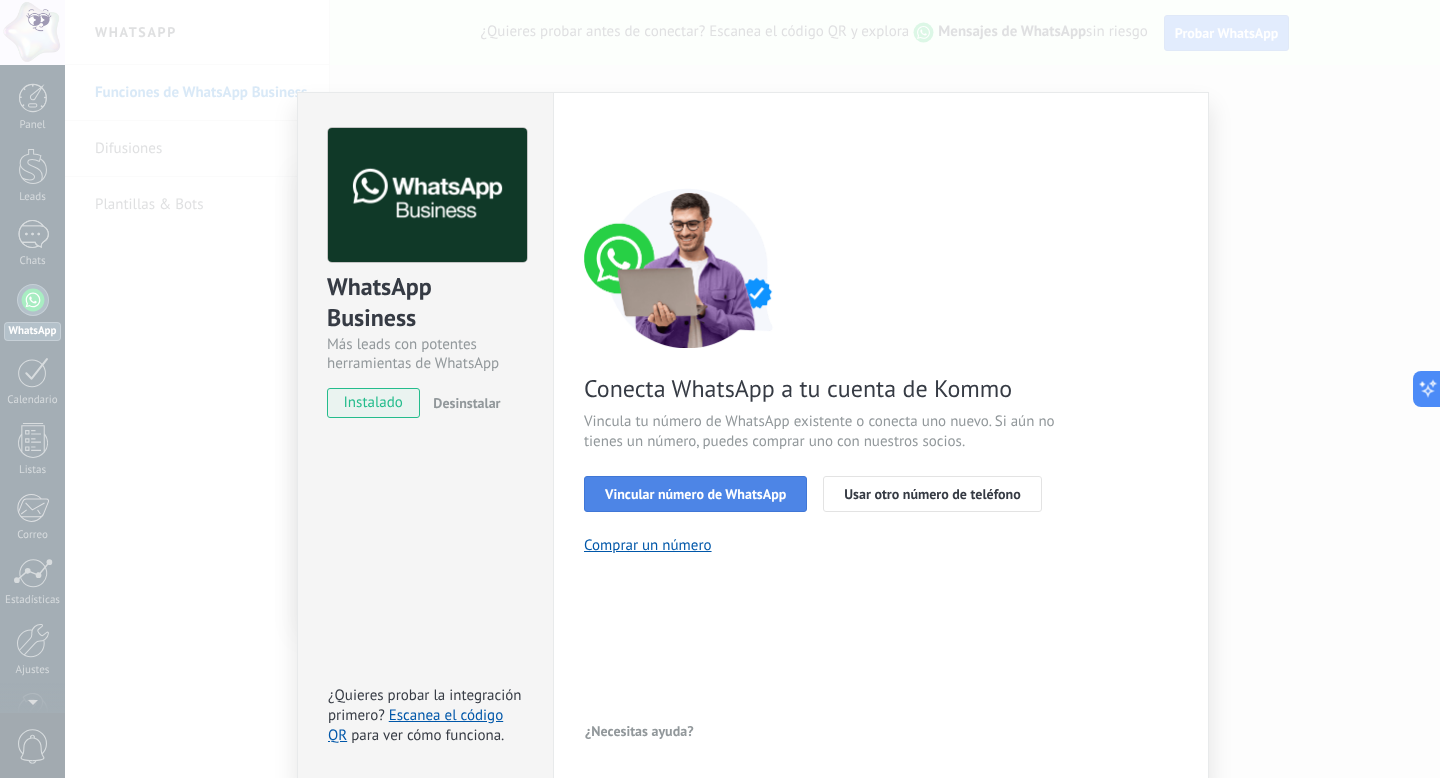 click on "Vincular número de WhatsApp" at bounding box center [695, 494] 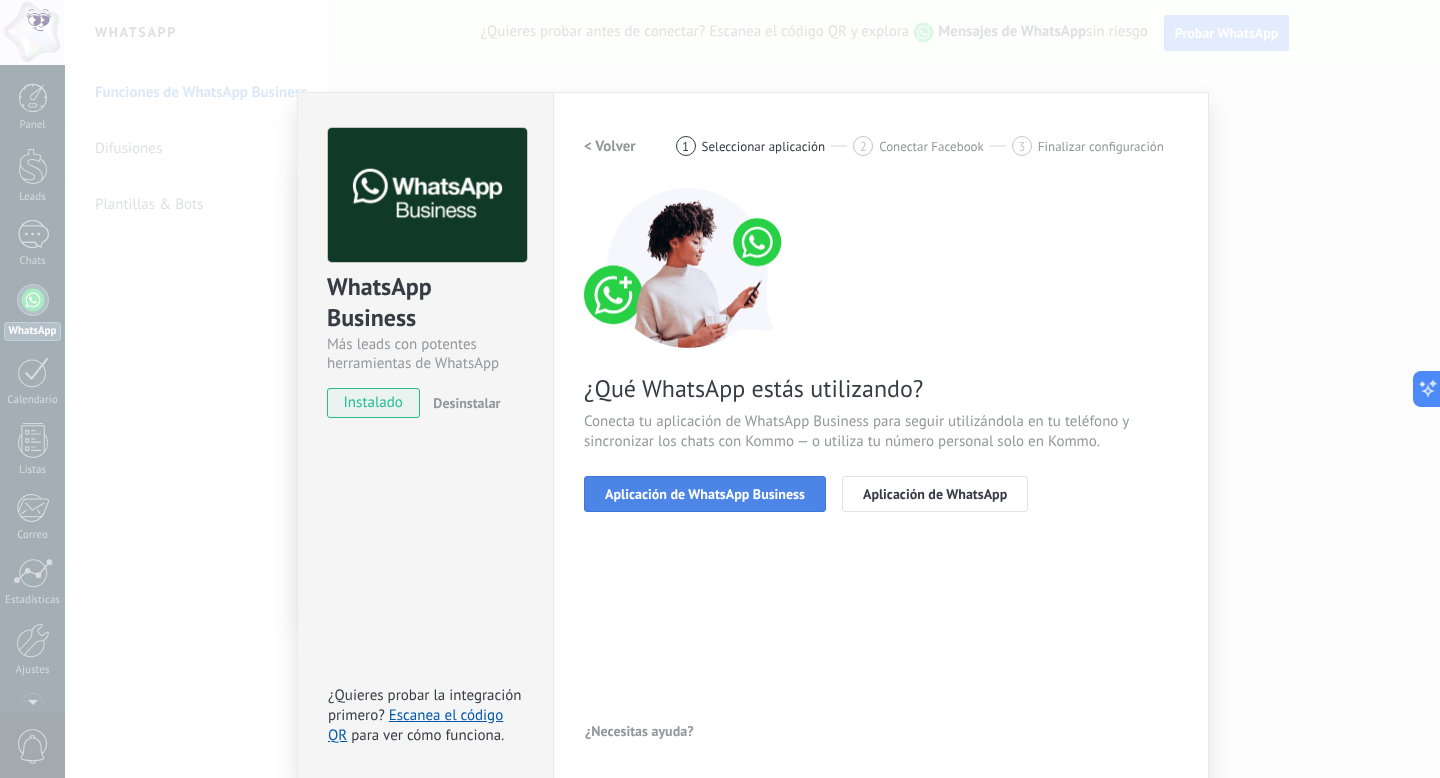 click on "Aplicación de WhatsApp Business" at bounding box center (705, 494) 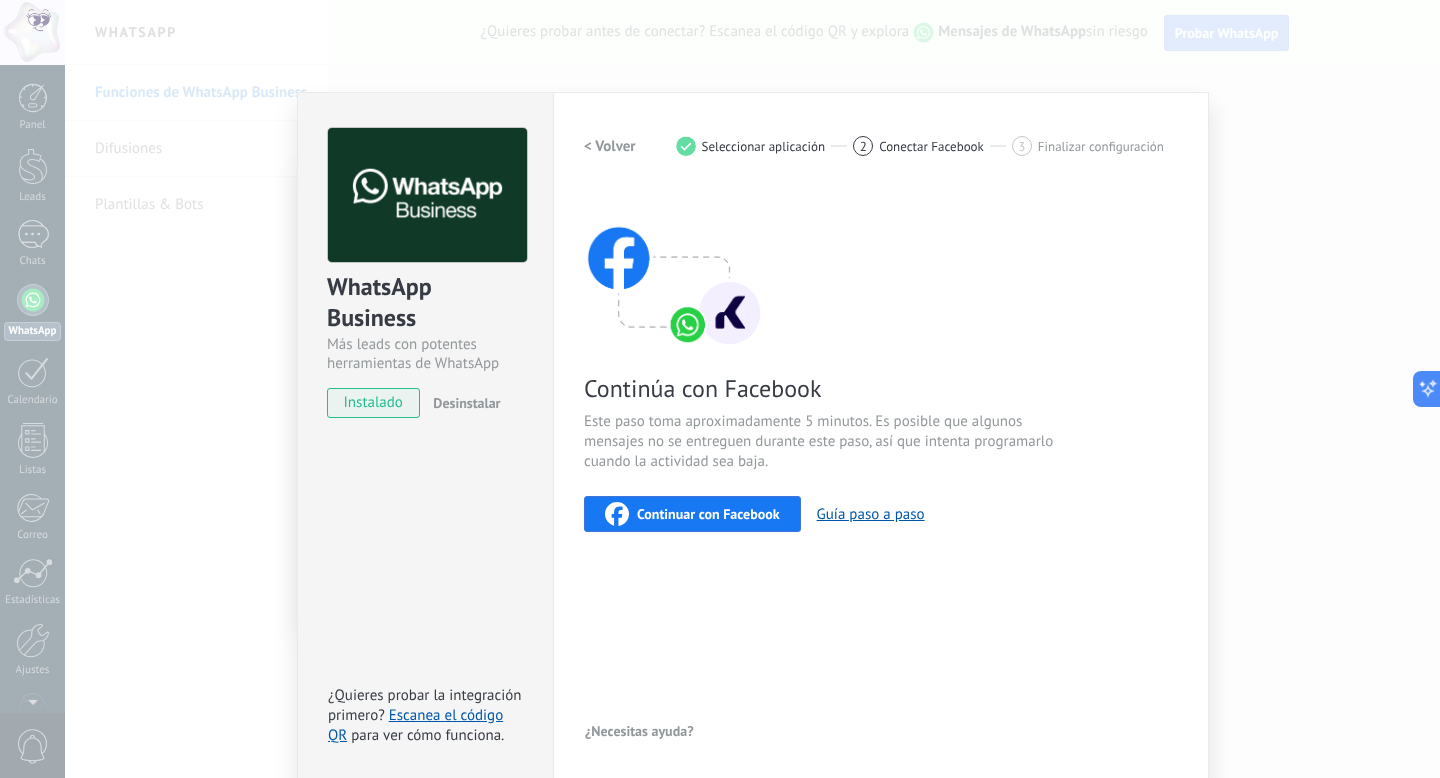 click on "Continuar con Facebook" at bounding box center (708, 514) 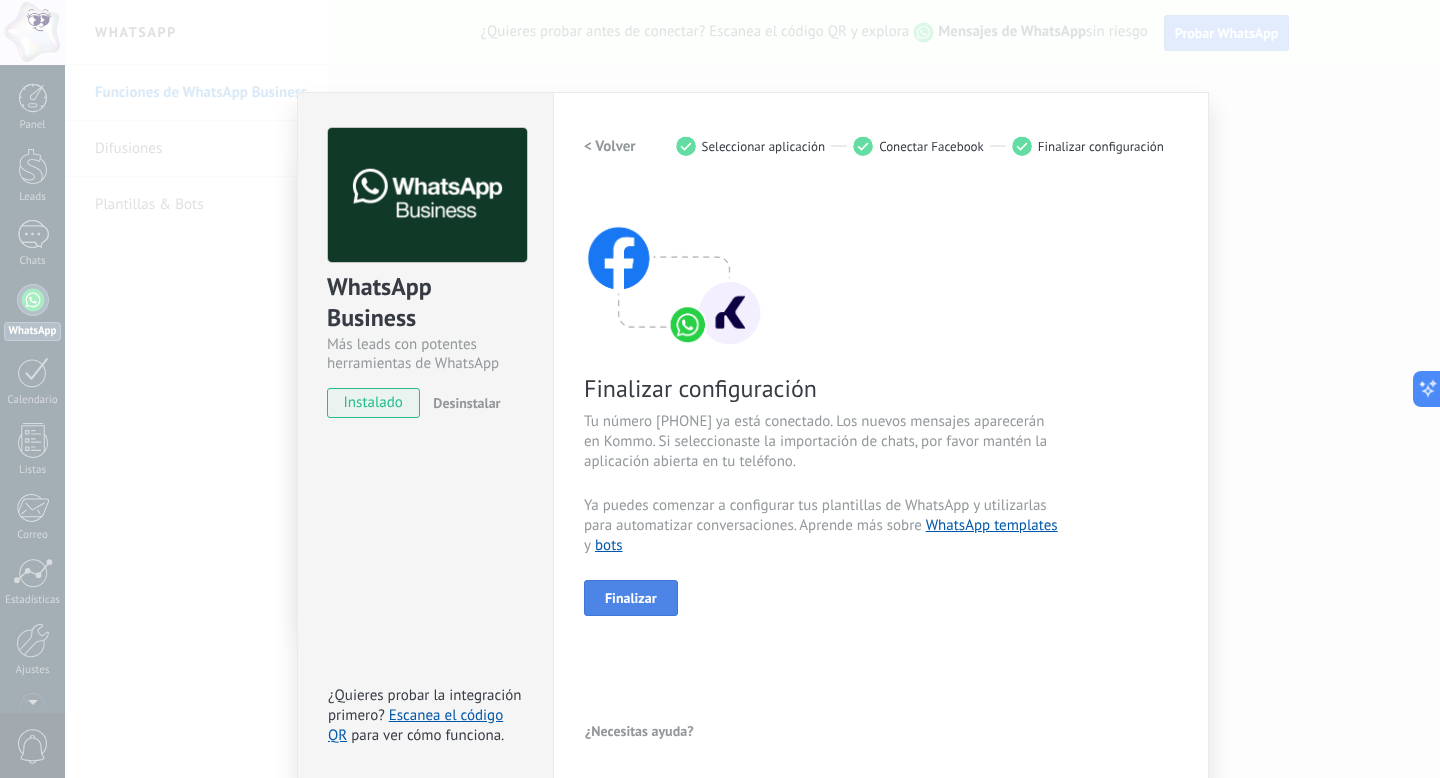 click on "Finalizar" at bounding box center [631, 598] 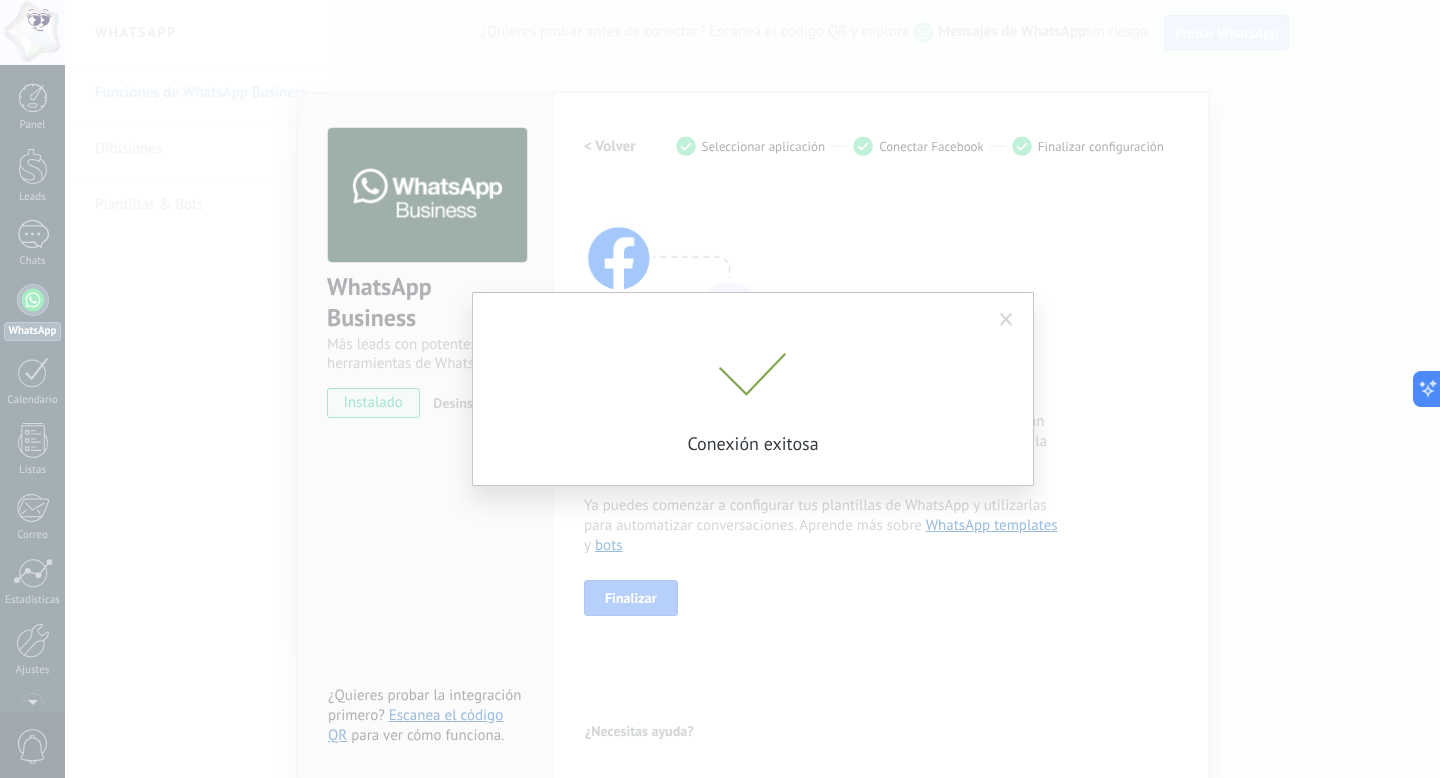 click at bounding box center (1006, 320) 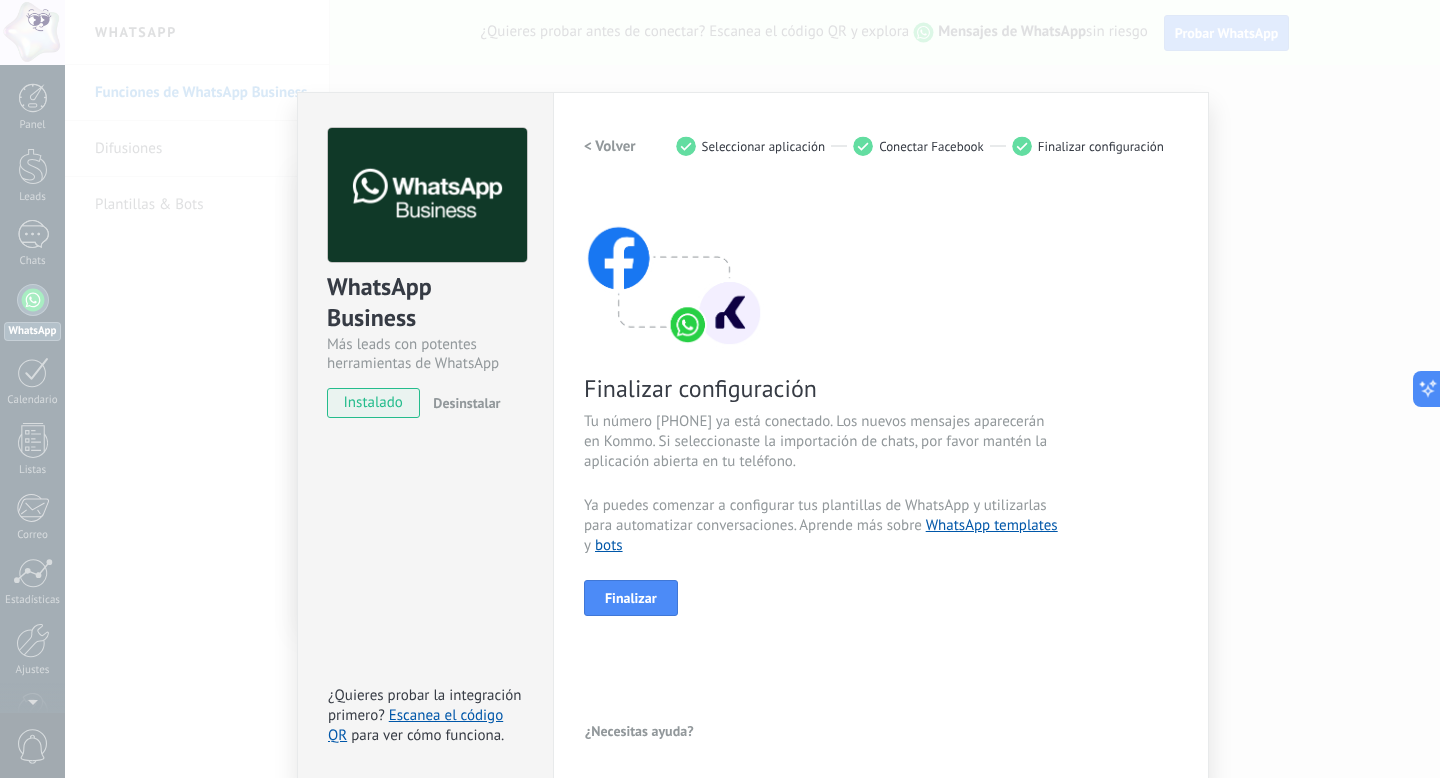 click on "WhatsApp Business Más leads con potentes herramientas de WhatsApp instalado Desinstalar ¿Quieres probar la integración primero?   Escanea el código QR   para ver cómo funciona. Configuraciones Autorizaciones This tab logs the users who have granted integration access to this account. If you want to to remove a user's ability to send requests to the account on behalf of this integration, you can revoke access. If access is revoked from all users, the integration will stop working. This app is installed, but no one has given it access yet. WhatsApp Cloud API más _:  Guardar < Volver 1 Seleccionar aplicación 2 Conectar Facebook  3 Finalizar configuración Finalizar configuración Tu número 15557742779 ya está conectado. Los nuevos mensajes aparecerán en Kommo. Si seleccionaste la importación de chats, por favor mantén la aplicación abierta en tu teléfono. Ya puedes comenzar a configurar tus plantillas de WhatsApp y utilizarlas para automatizar conversaciones. Aprende más sobre     y   bots" at bounding box center [752, 389] 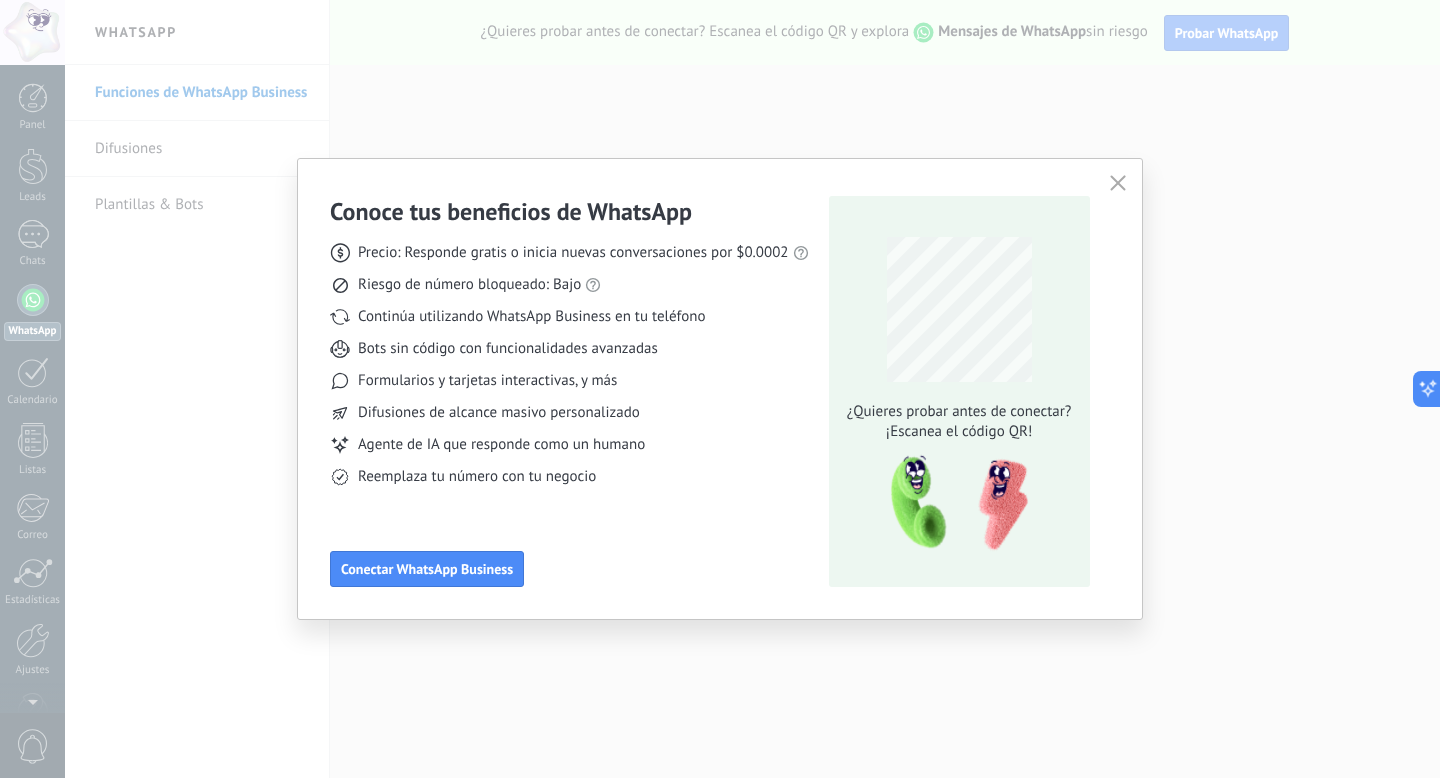 click at bounding box center [1118, 183] 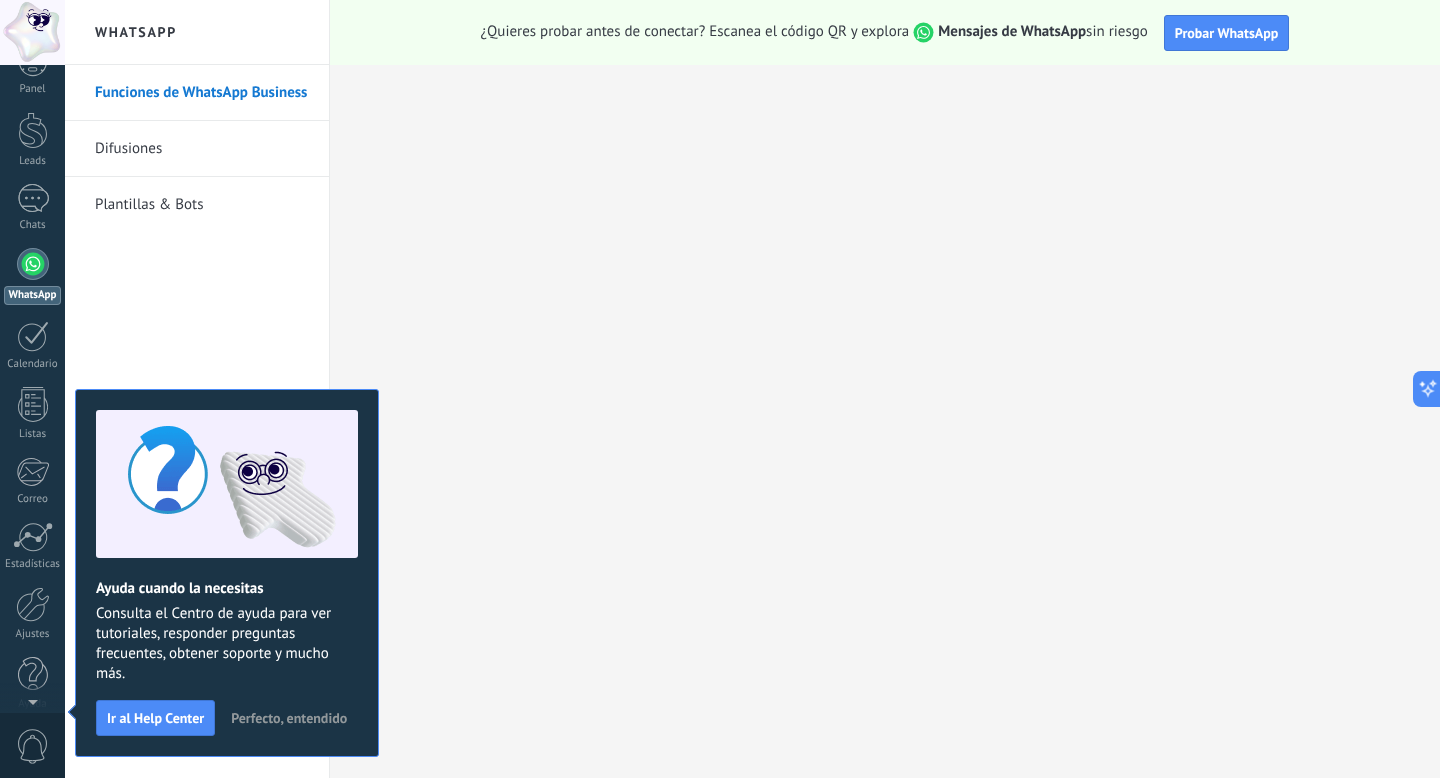 scroll, scrollTop: 0, scrollLeft: 0, axis: both 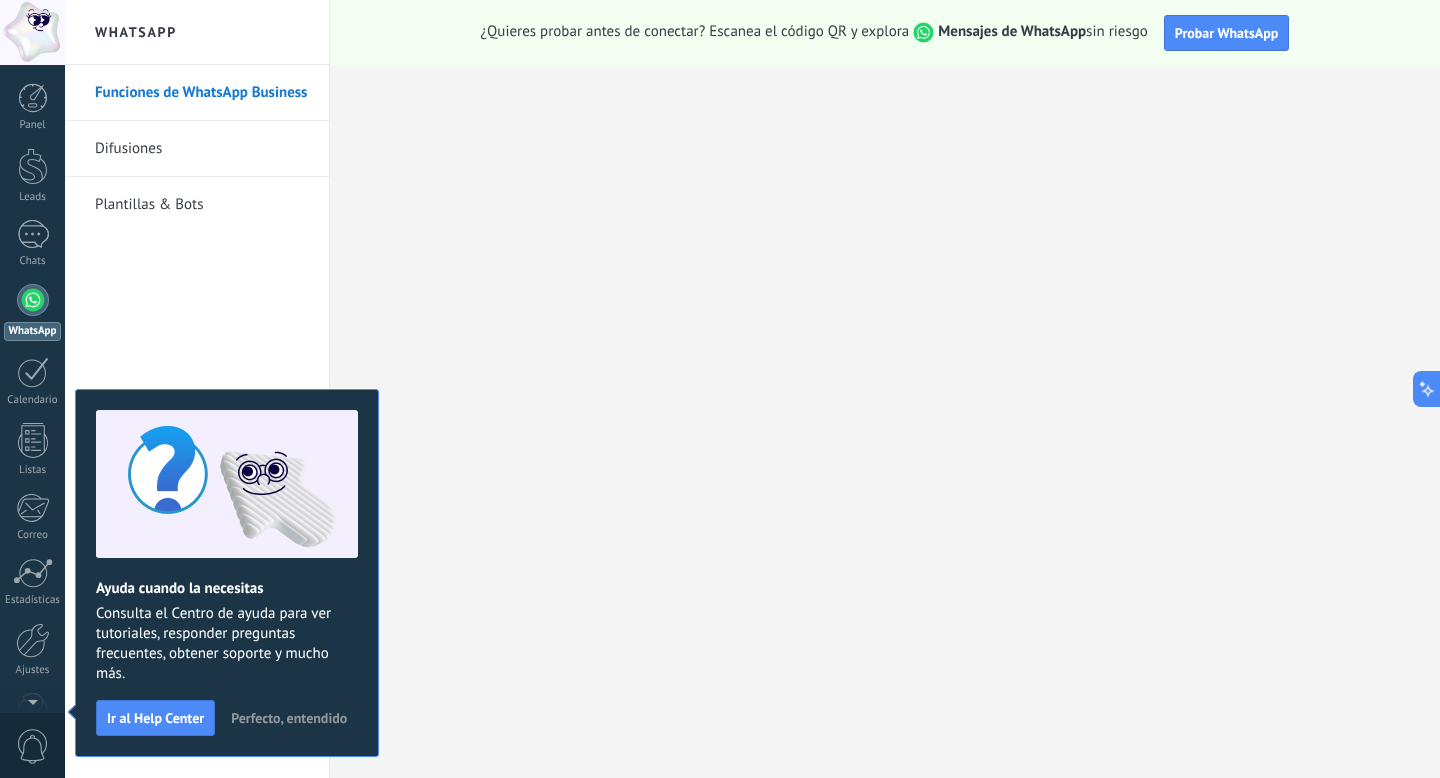 click on "WhatsApp" at bounding box center [32, 312] 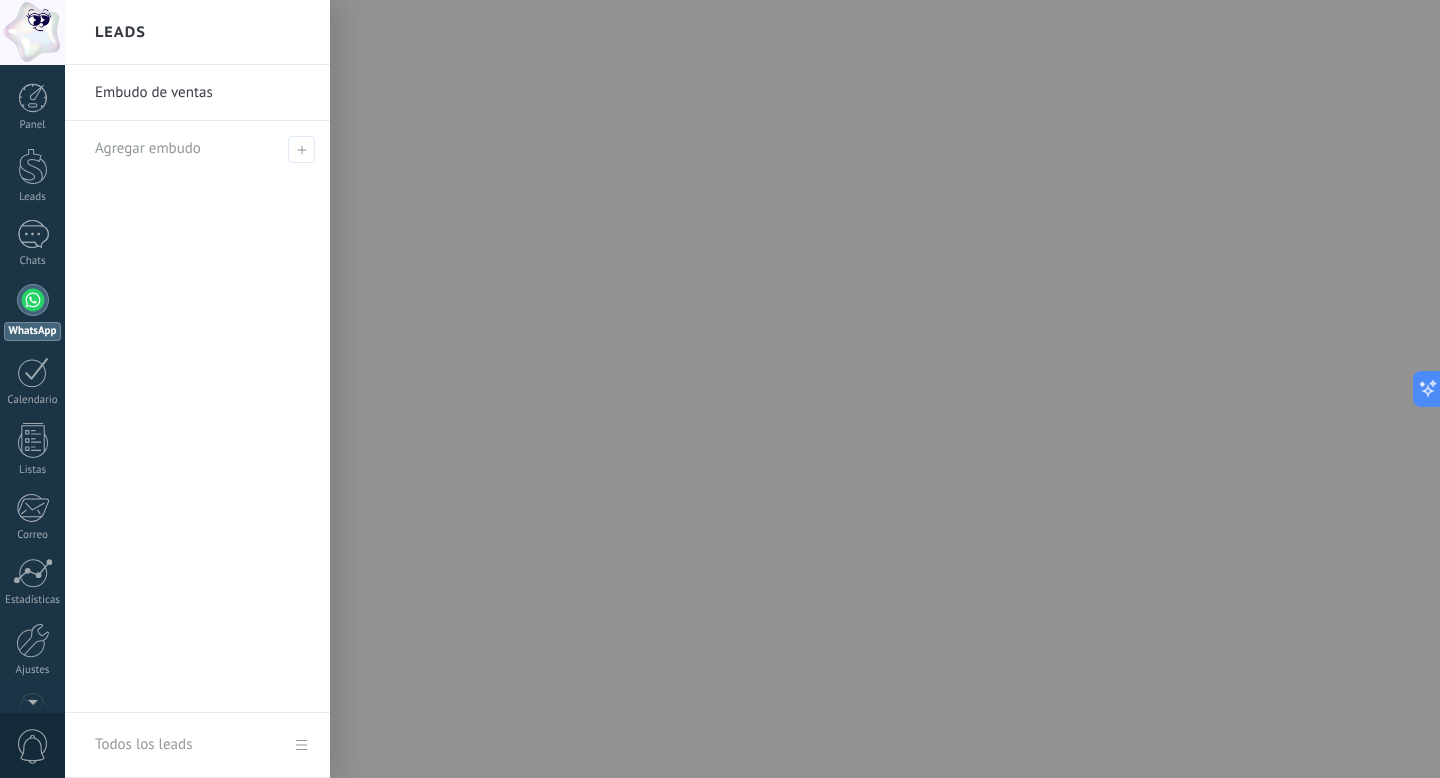 click on "Embudo de ventas" at bounding box center [202, 93] 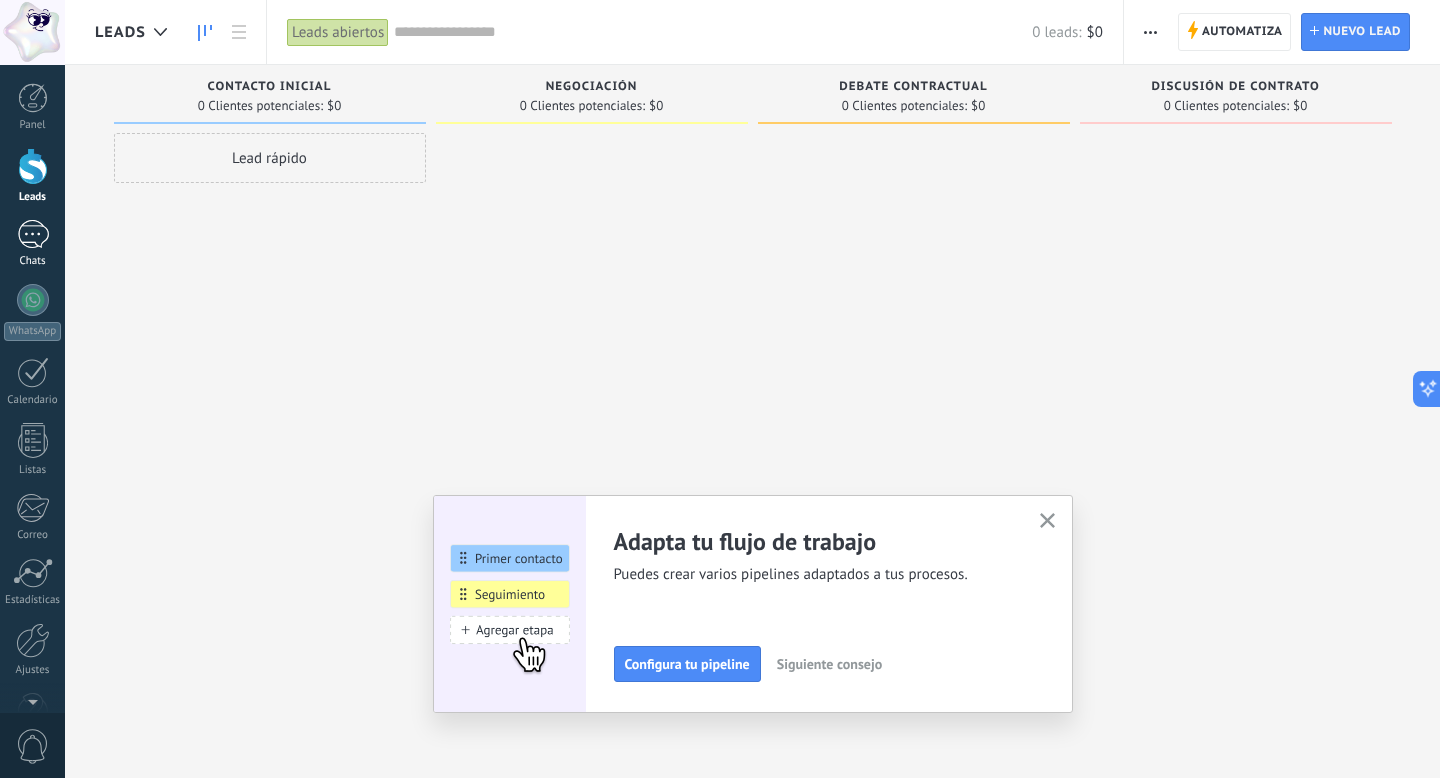 click on "Chats" at bounding box center (33, 261) 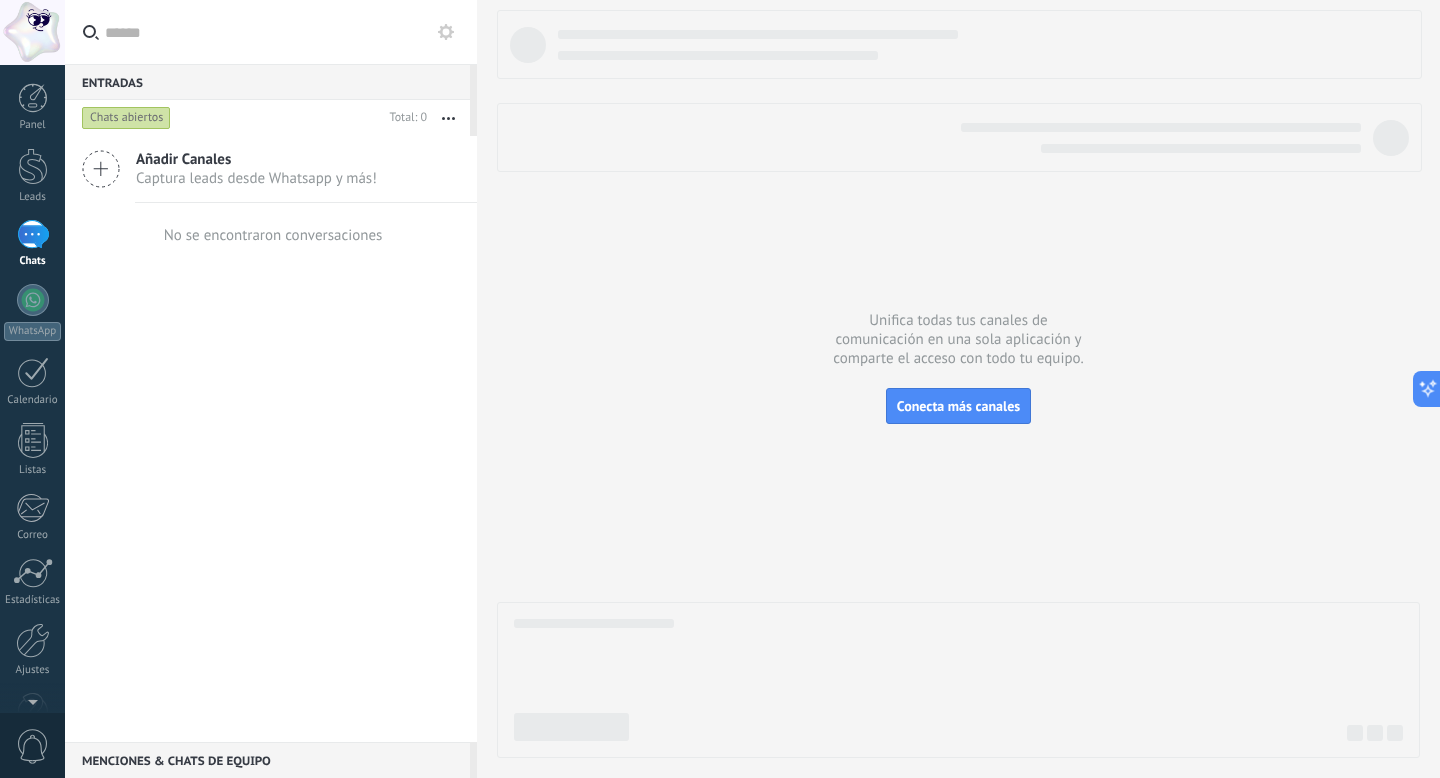 click on "Captura leads desde Whatsapp y más!" at bounding box center (256, 178) 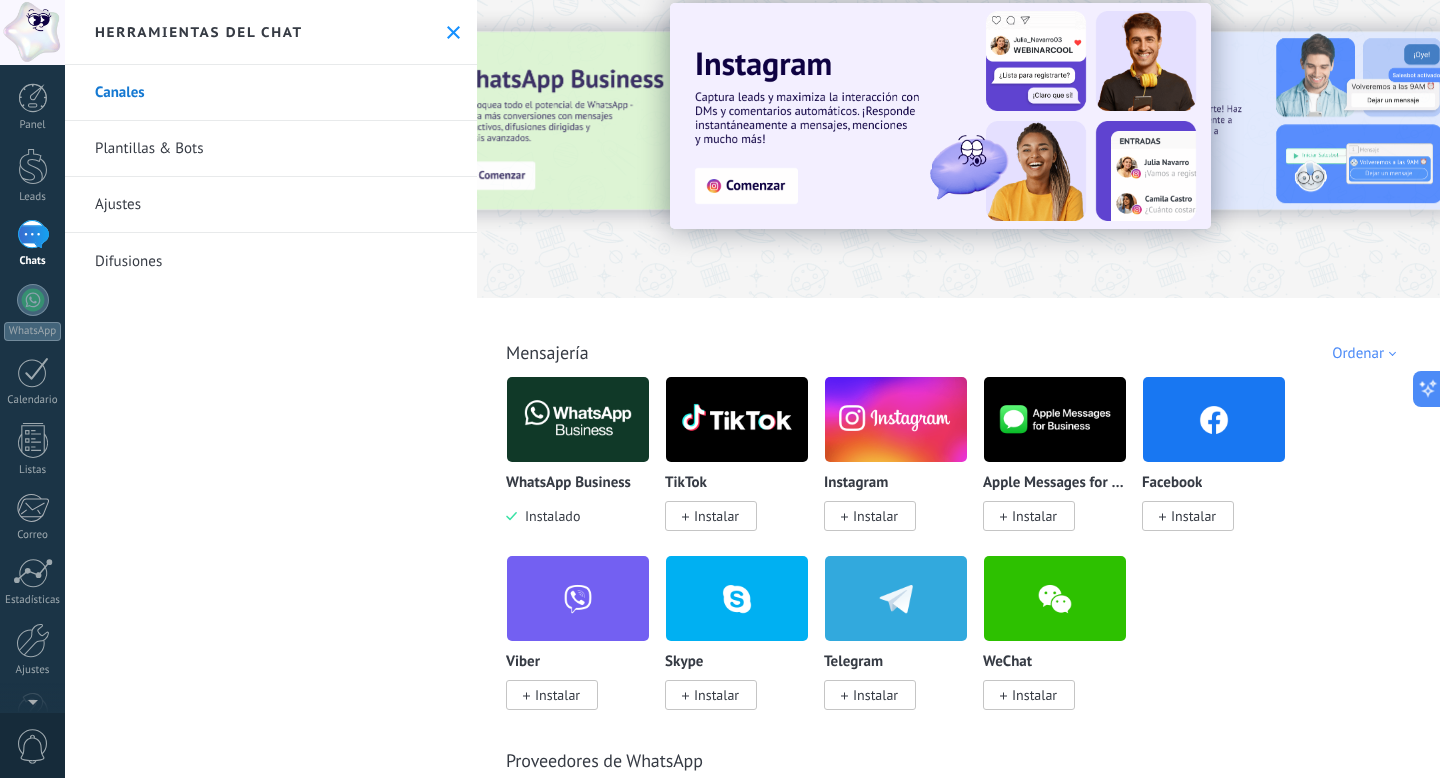 scroll, scrollTop: 29, scrollLeft: 0, axis: vertical 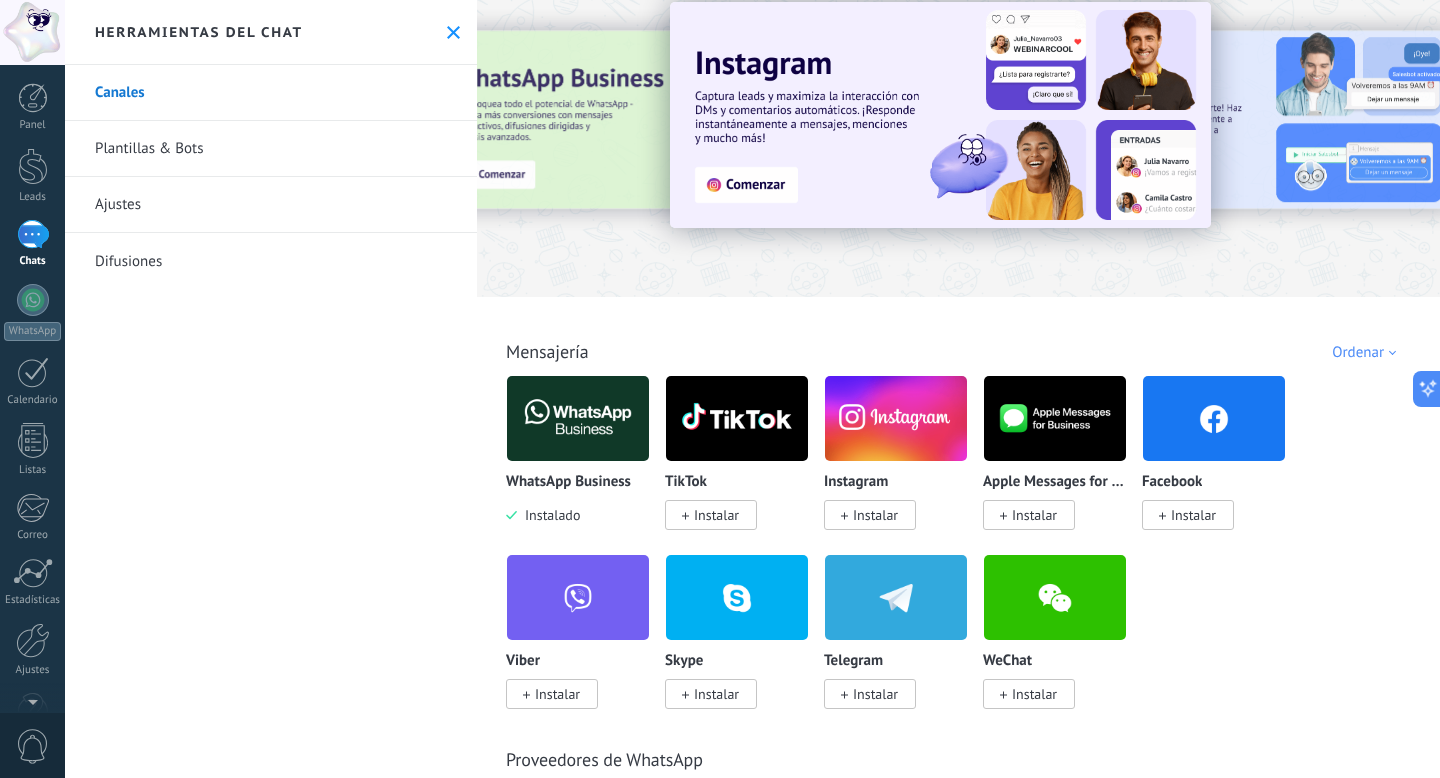 click at bounding box center [578, 418] 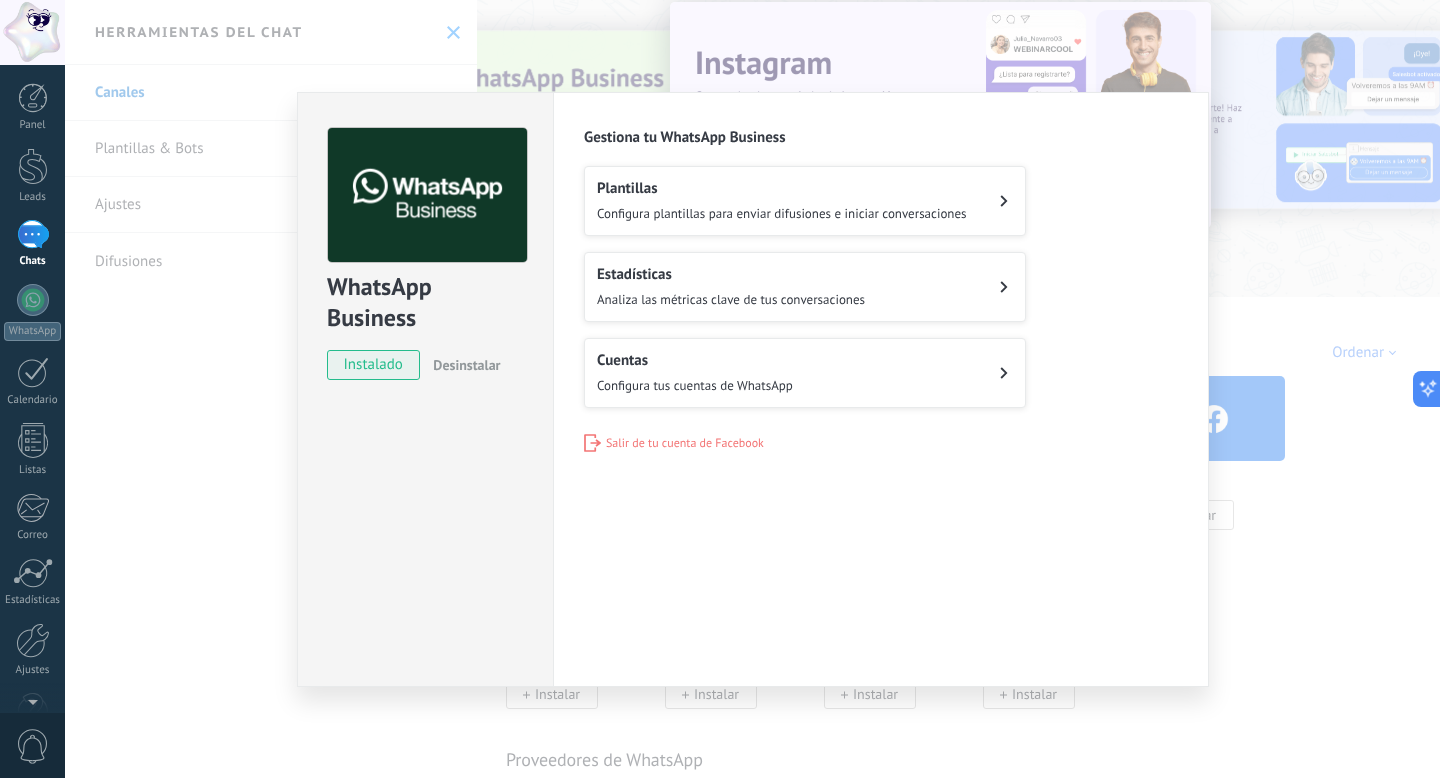 click on "Configura tus cuentas de WhatsApp" at bounding box center [782, 213] 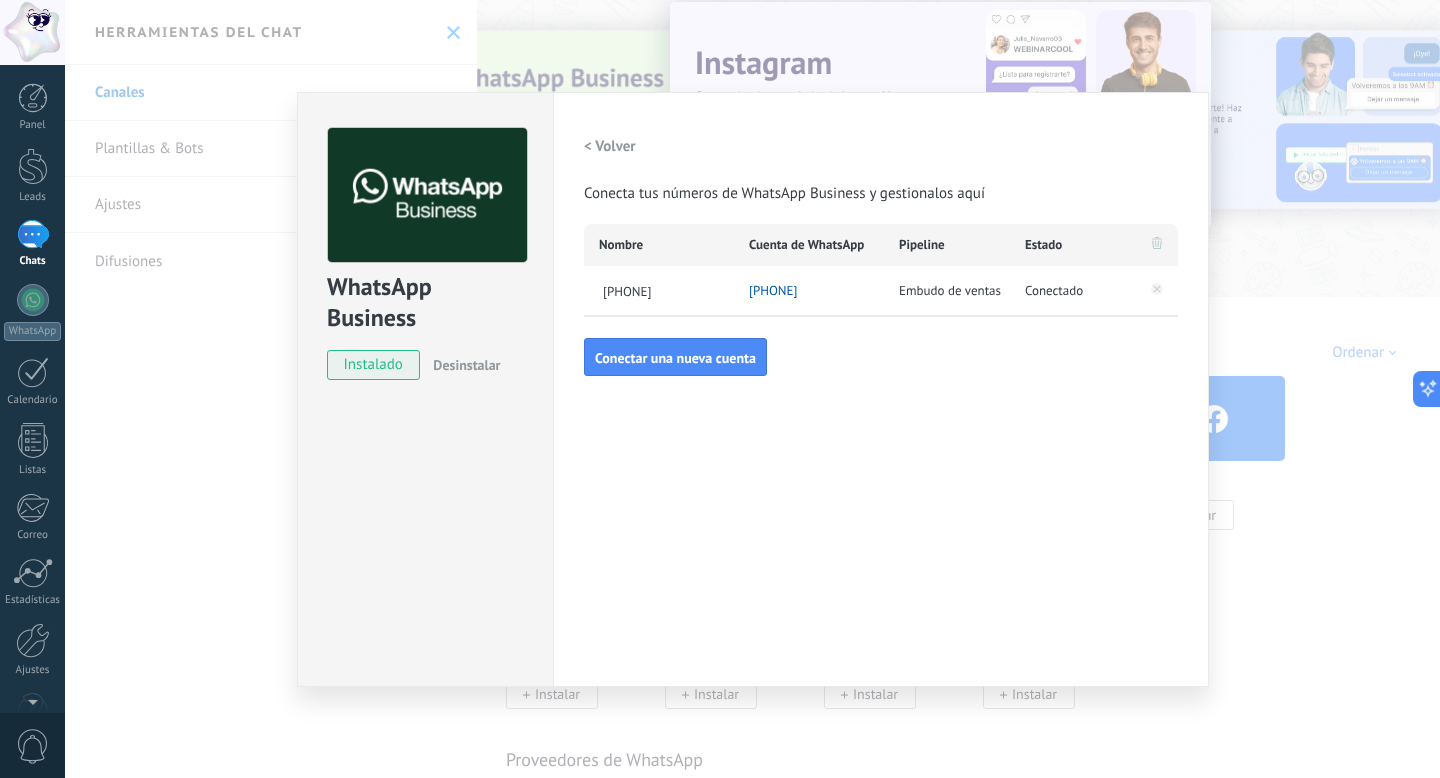 click at bounding box center (1157, 289) 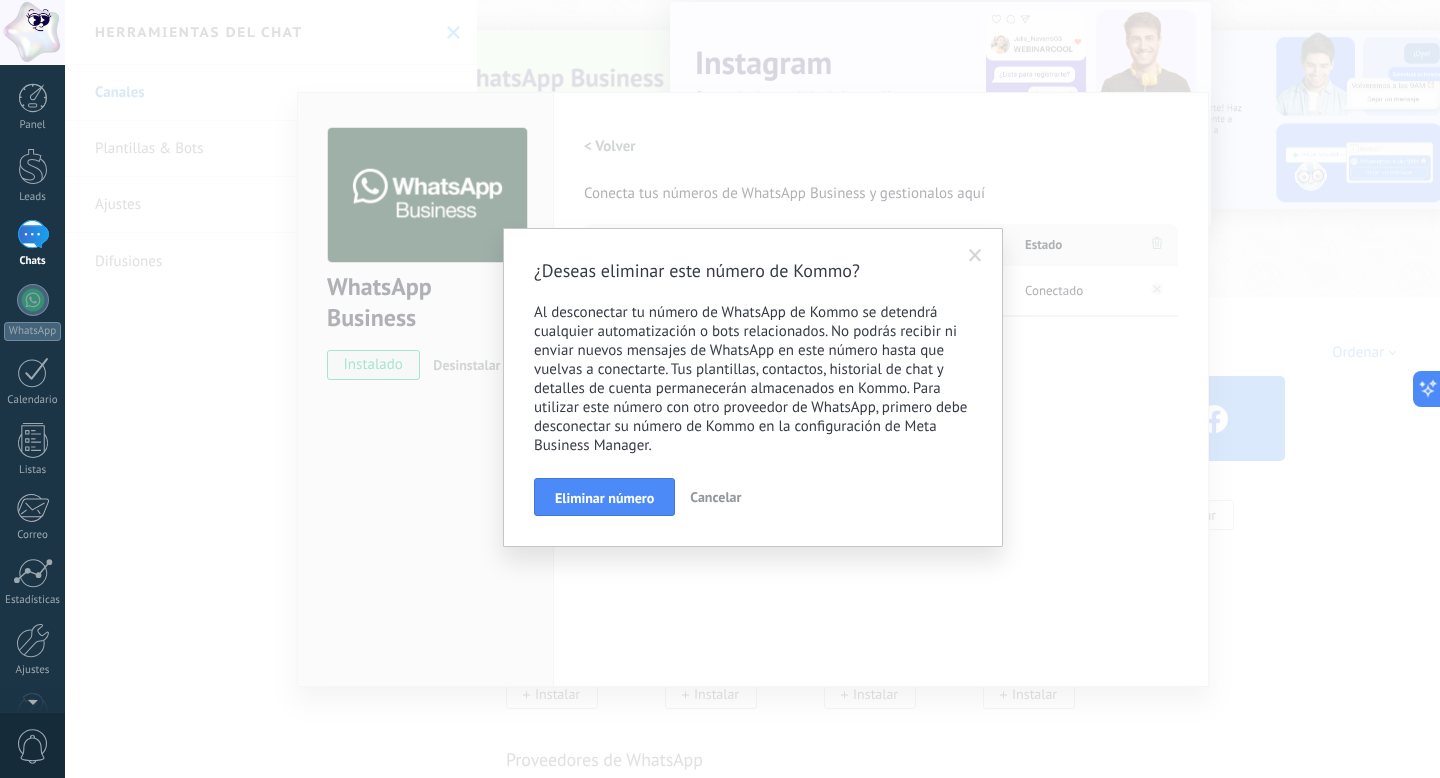 click at bounding box center [975, 256] 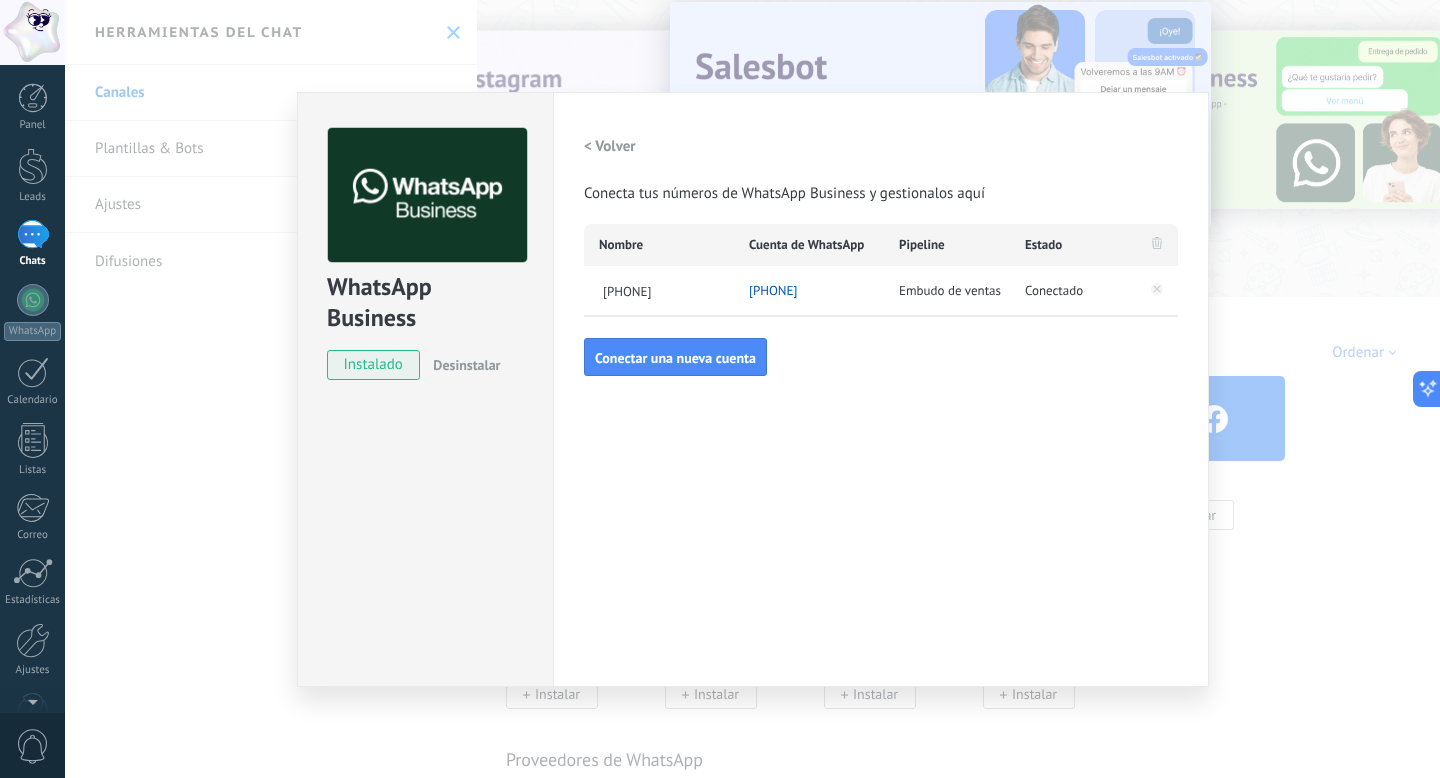 click at bounding box center (1157, 288) 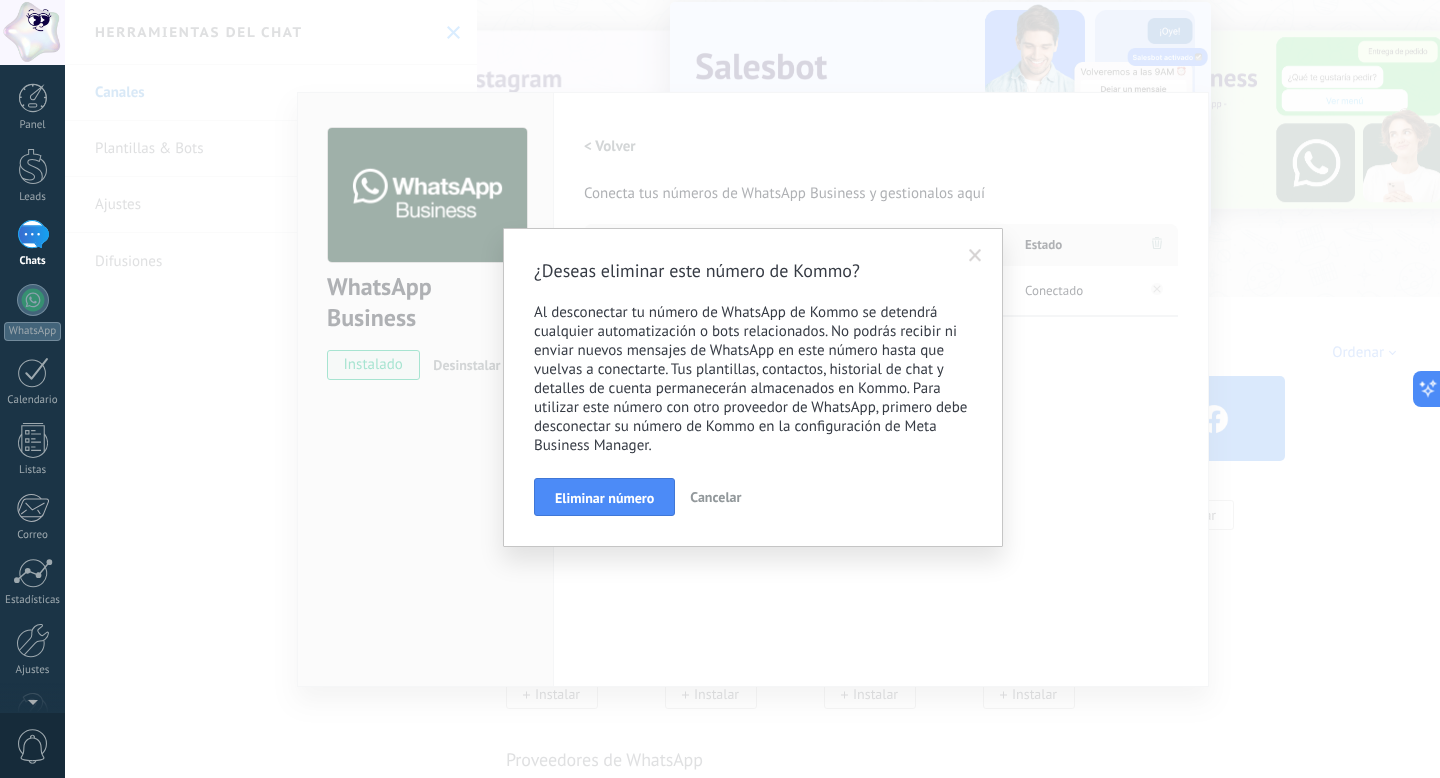 click on "¿Deseas eliminar este número de Kommo? Al desconectar tu número de WhatsApp de Kommo se detendrá cualquier automatización o bots relacionados. No podrás recibir ni enviar nuevos mensajes de WhatsApp en este número hasta que vuelvas a conectarte. Tus plantillas, contactos, historial de chat y detalles de cuenta permanecerán almacenados en Kommo. Para utilizar este número con otro proveedor de WhatsApp, primero debe desconectar su número de Kommo en la configuración de Meta Business Manager. Eliminar número Cancelar" at bounding box center [753, 387] 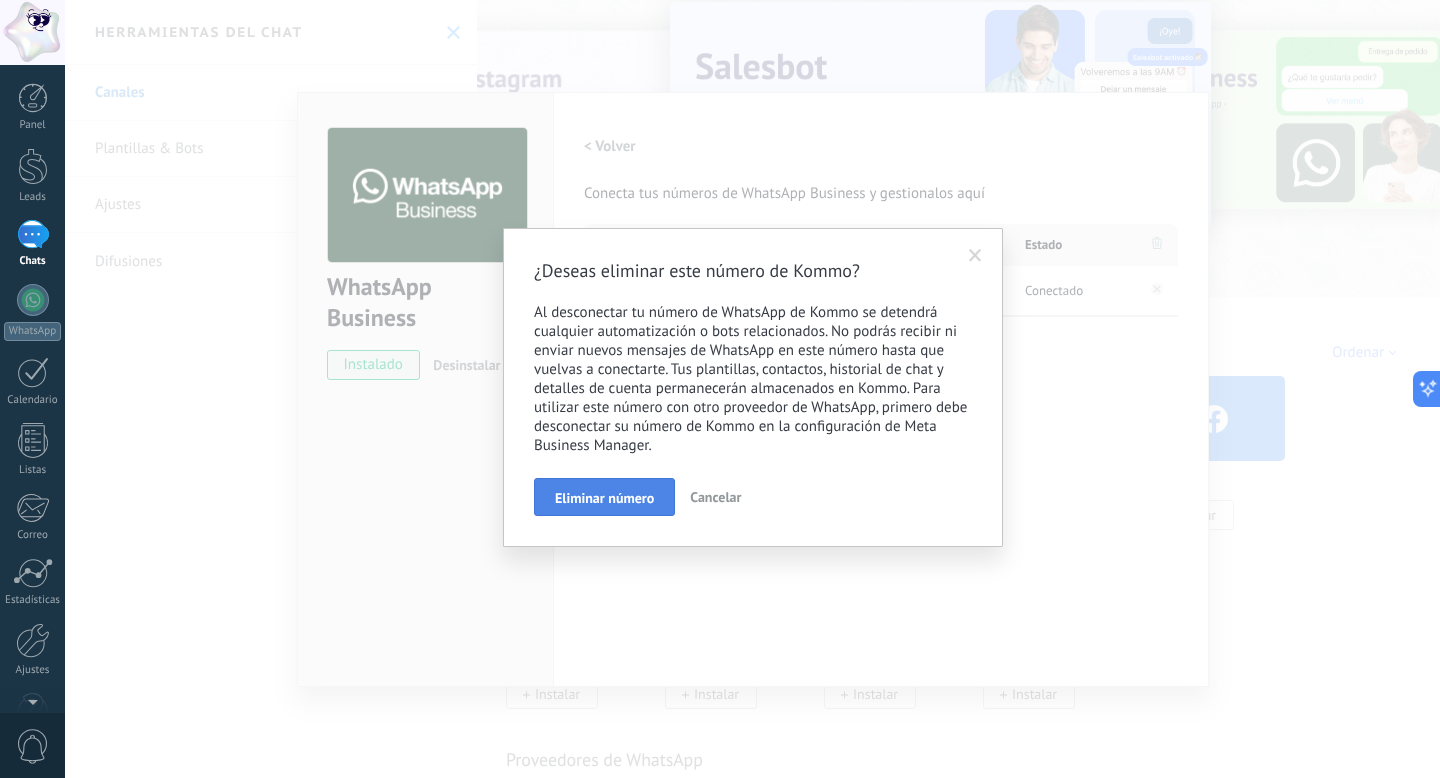 click on "Eliminar número" at bounding box center (604, 498) 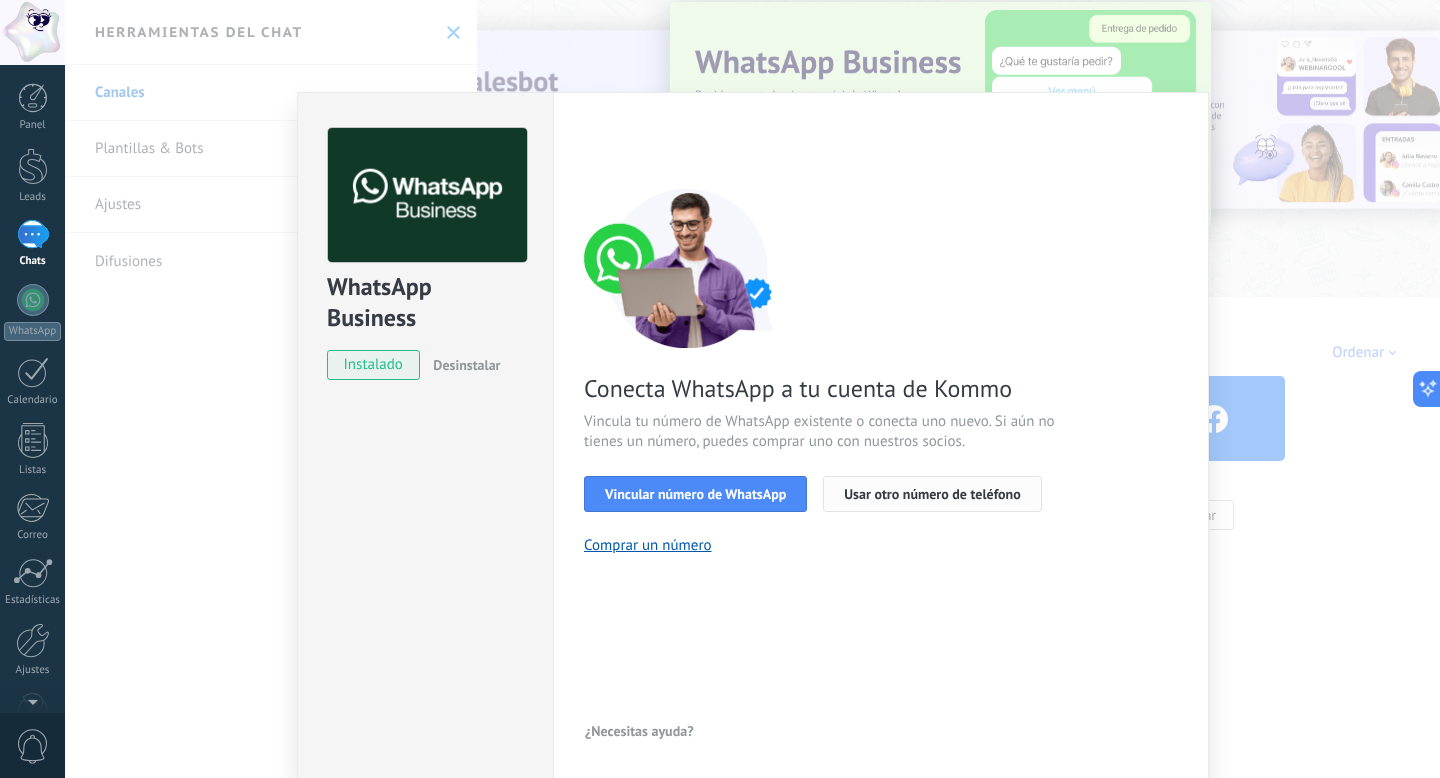 click on "Usar otro número de teléfono" at bounding box center (932, 494) 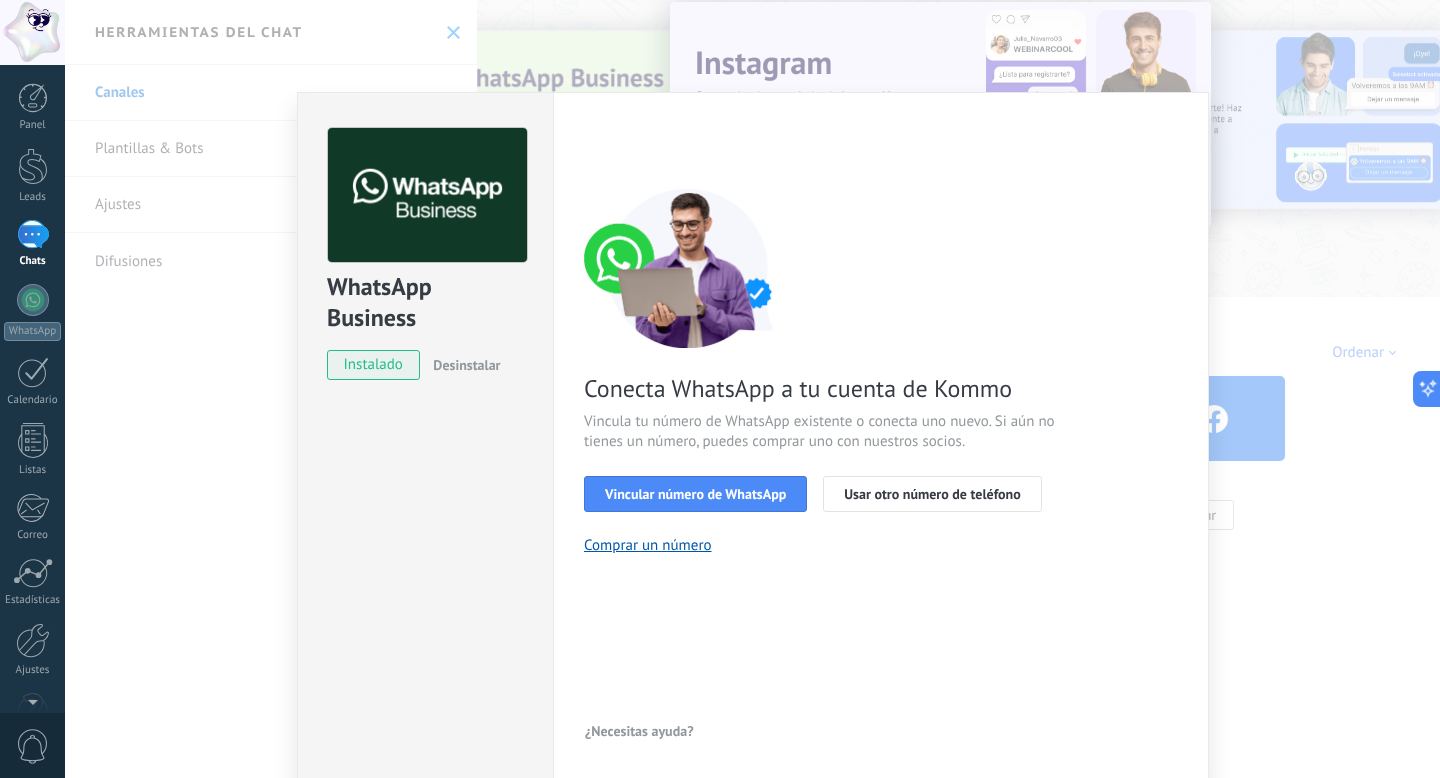 click on "WhatsApp Business instalado Desinstalar Configuraciones Autorizaciones Esta pestaña registra a los usuarios que han concedido acceso a las integración a esta cuenta. Si deseas remover la posibilidad que un usuario pueda enviar solicitudes a la cuenta en nombre de esta integración, puedes revocar el acceso. Si el acceso a todos los usuarios es revocado, la integración dejará de funcionar. Esta aplicacion está instalada, pero nadie le ha dado acceso aun. WhatsApp Cloud API más _:  Guardar < Volver 1 Seleccionar aplicación 2 Conectar Facebook  3 Finalizar configuración Conecta WhatsApp a tu cuenta de Kommo Vincula tu número de WhatsApp existente o conecta uno nuevo. Si aún no tienes un número, puedes comprar uno con nuestros socios. Vincular número de WhatsApp Usar otro número de teléfono Comprar un número ¿Necesitas ayuda?" at bounding box center (752, 389) 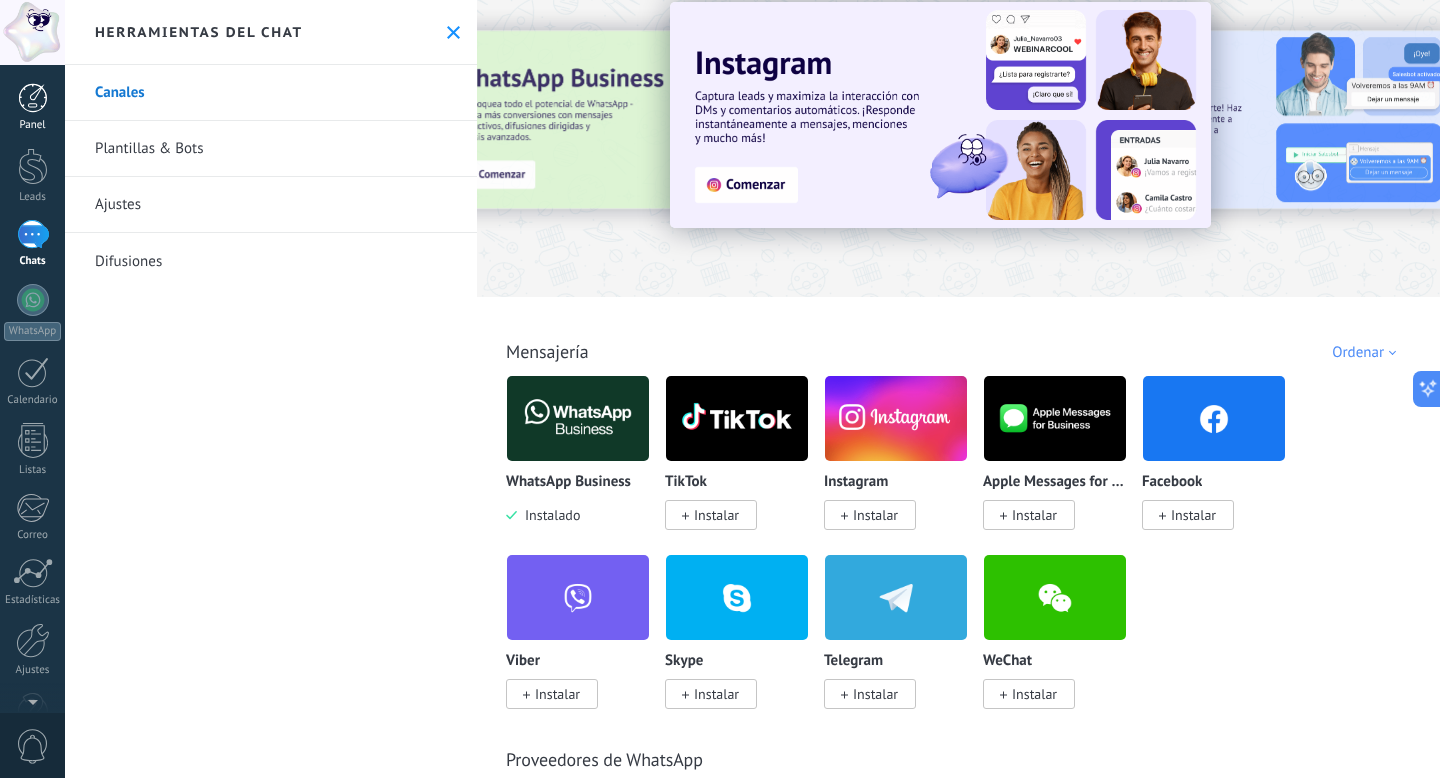 click on "Panel" at bounding box center [32, 107] 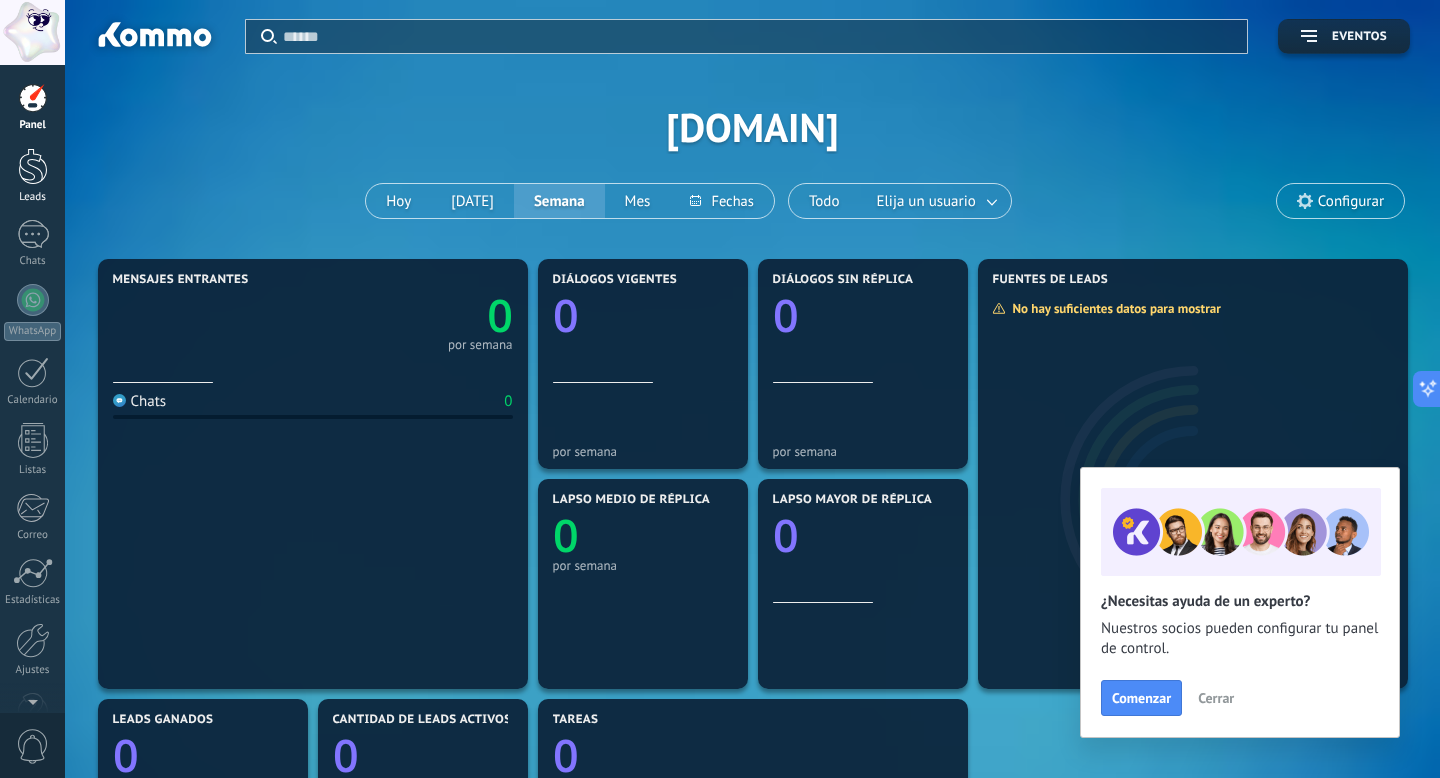 click on "Leads" at bounding box center (33, 197) 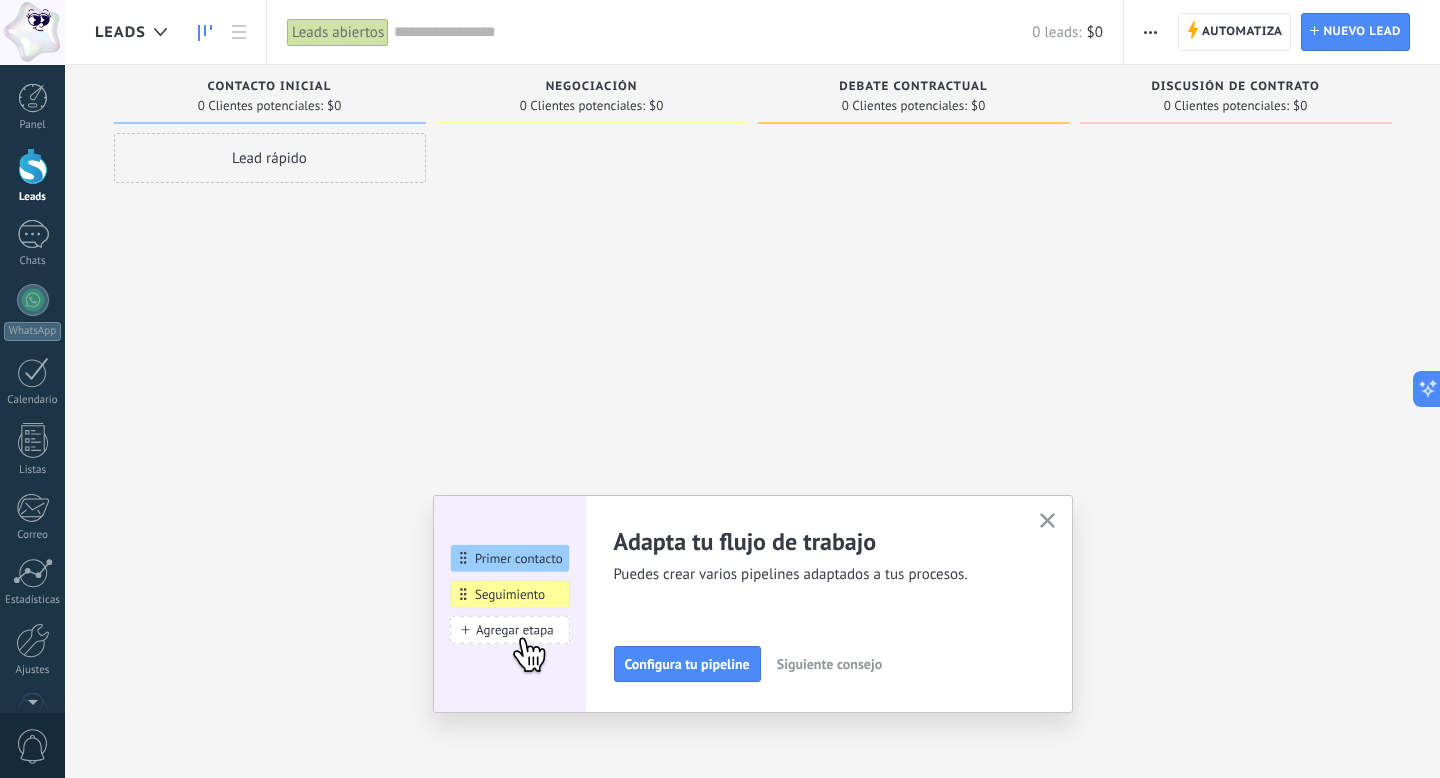 click at bounding box center [33, 166] 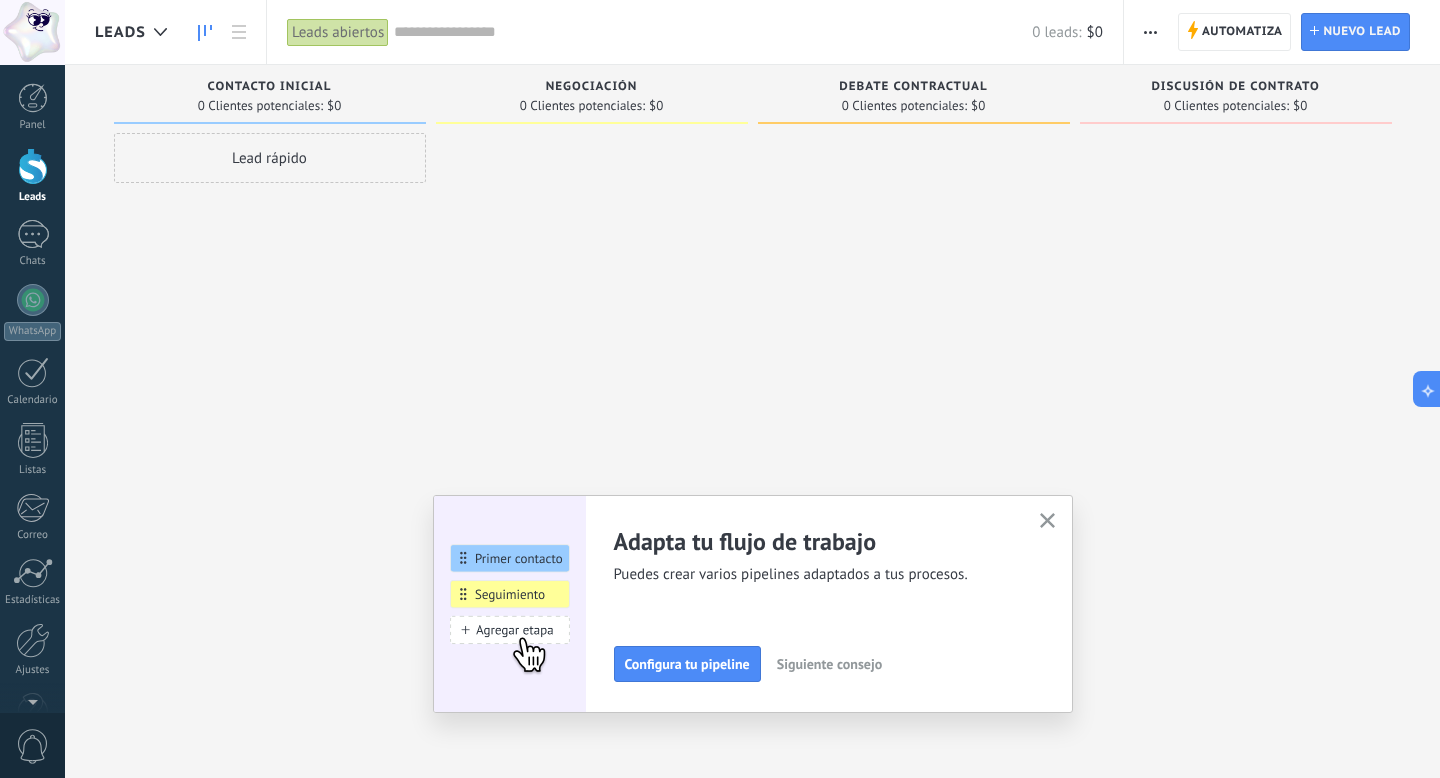 click at bounding box center (1150, 32) 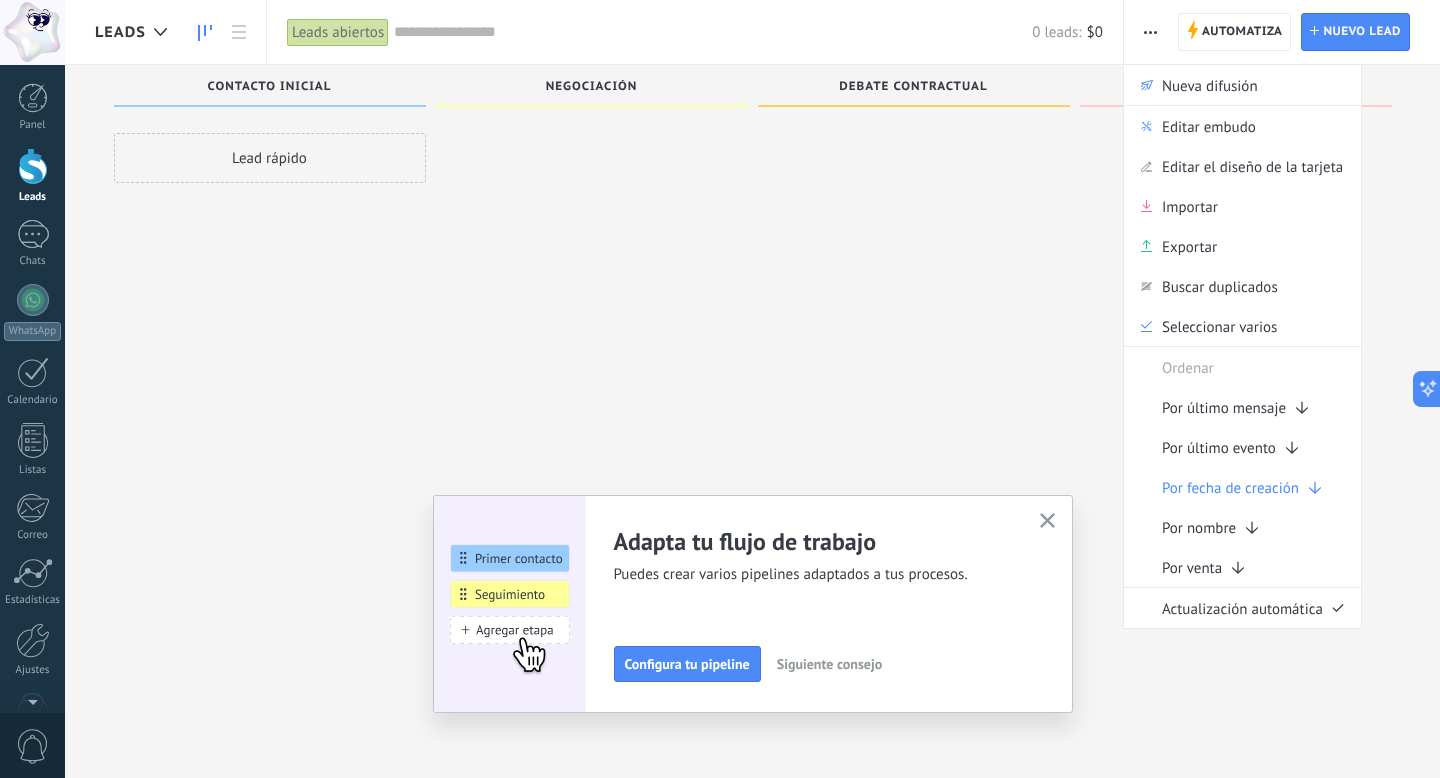 scroll, scrollTop: 34, scrollLeft: 0, axis: vertical 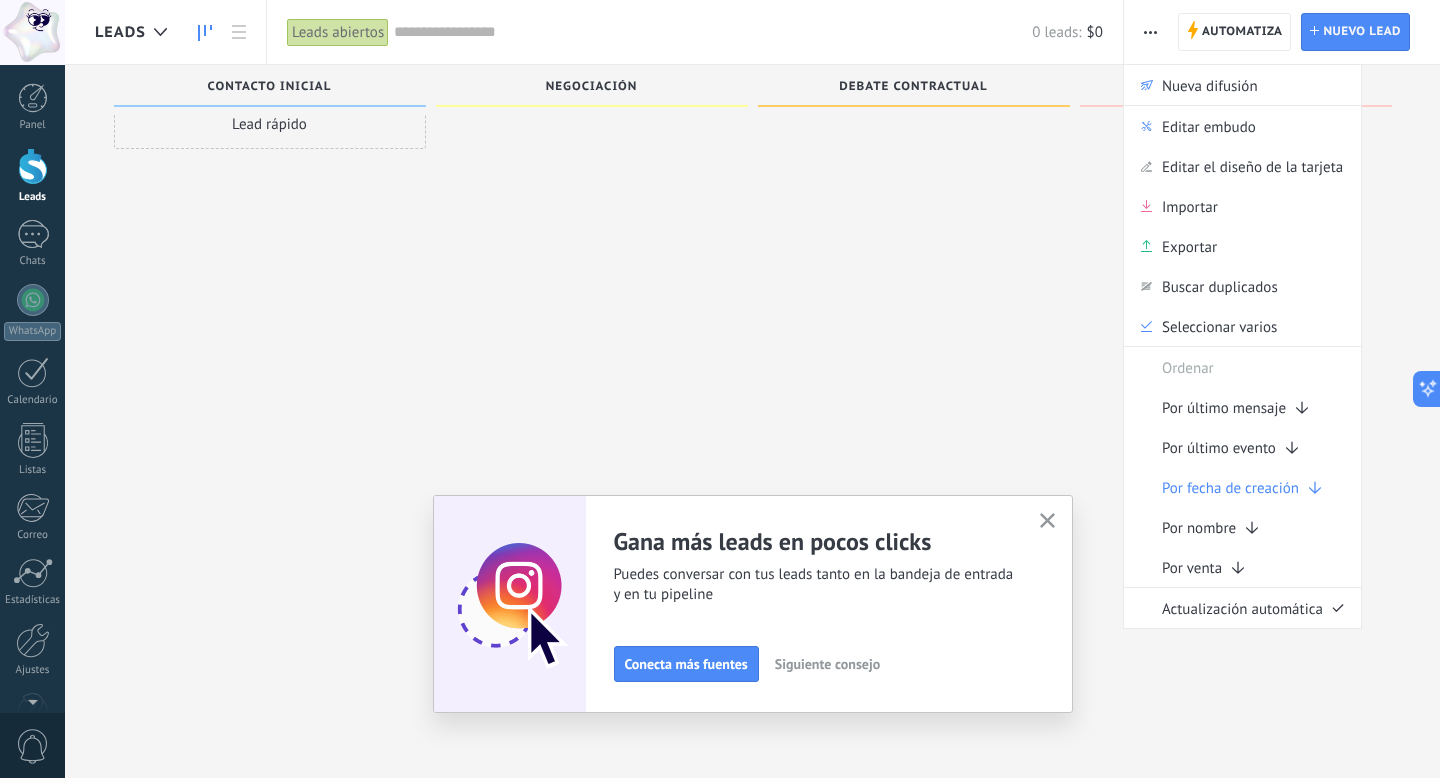 click on "Leads" at bounding box center [136, 32] 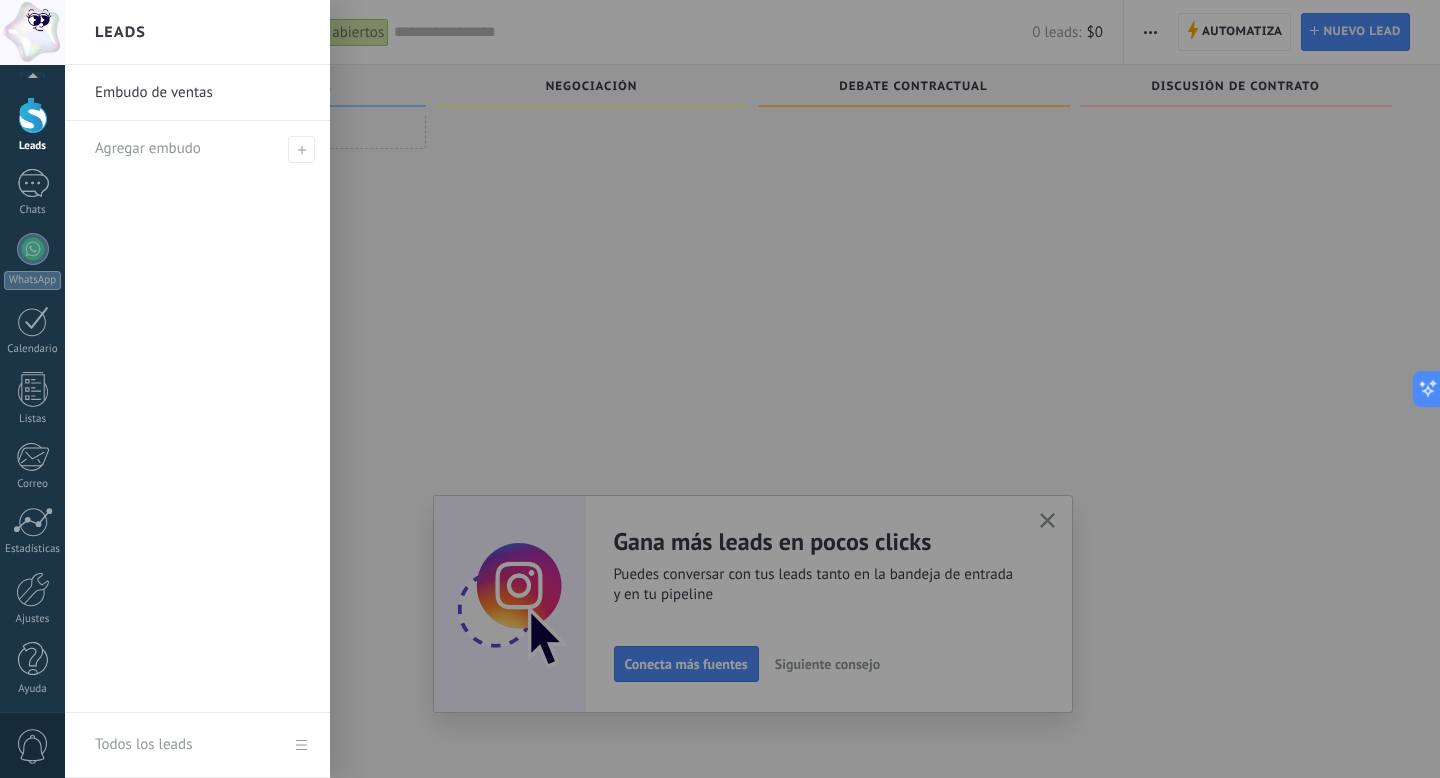 scroll, scrollTop: 54, scrollLeft: 0, axis: vertical 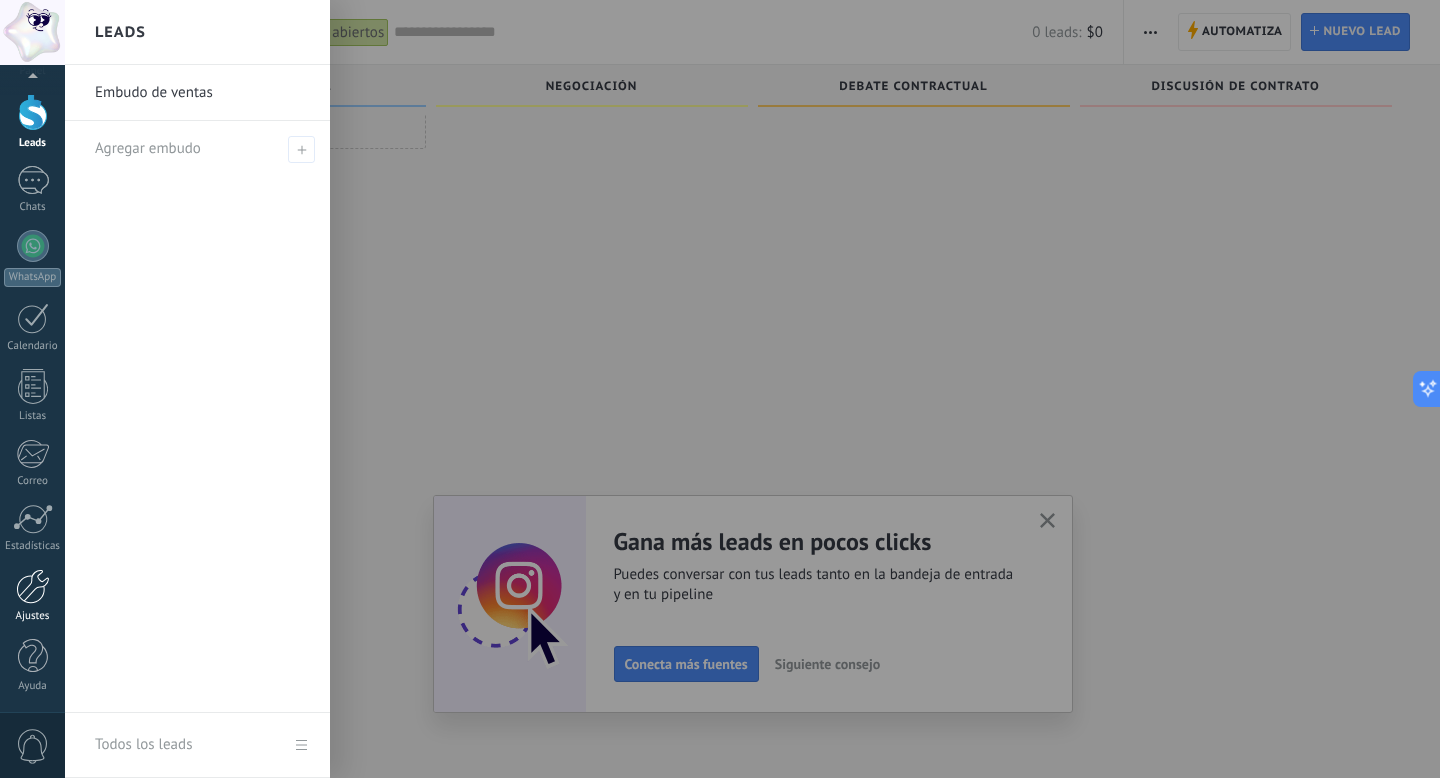 click at bounding box center [33, 586] 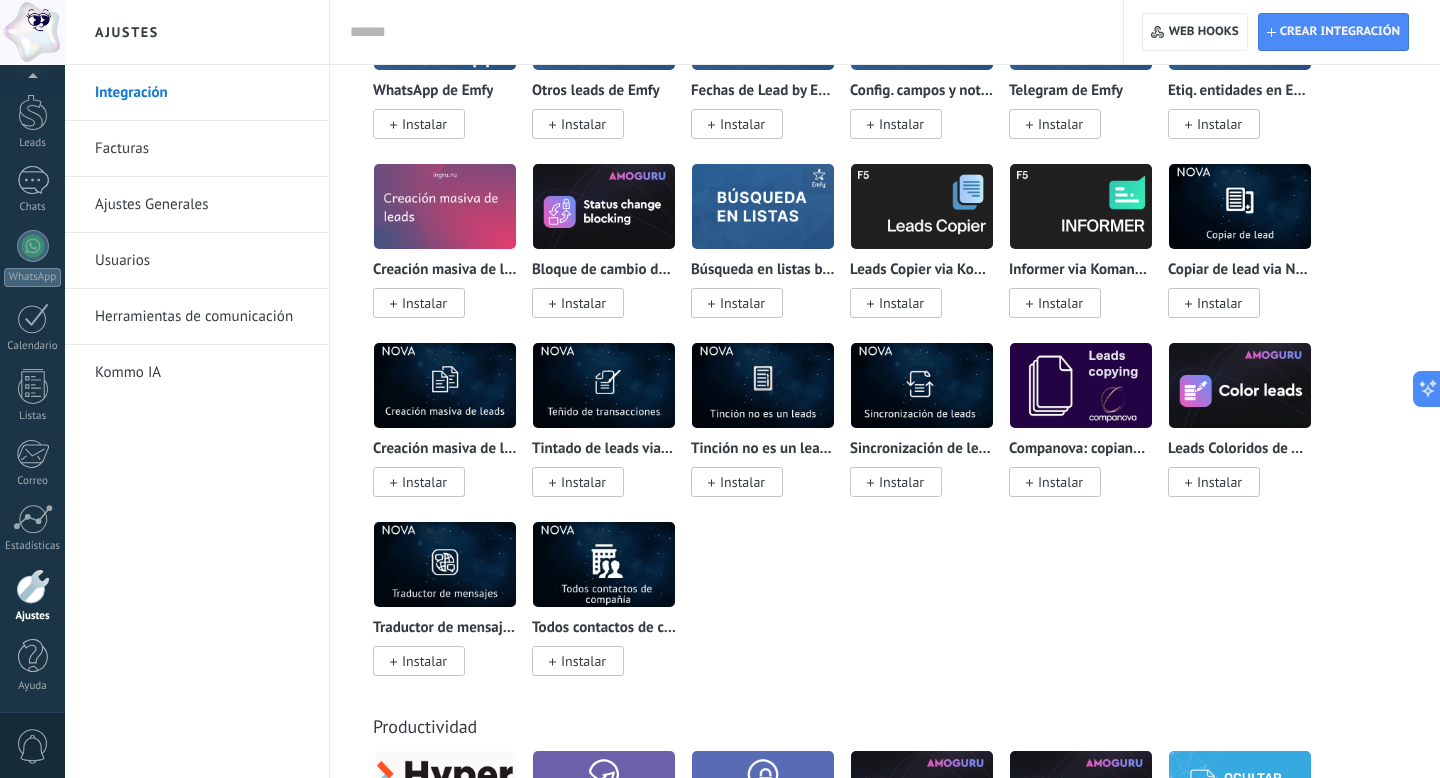 scroll, scrollTop: 6468, scrollLeft: 0, axis: vertical 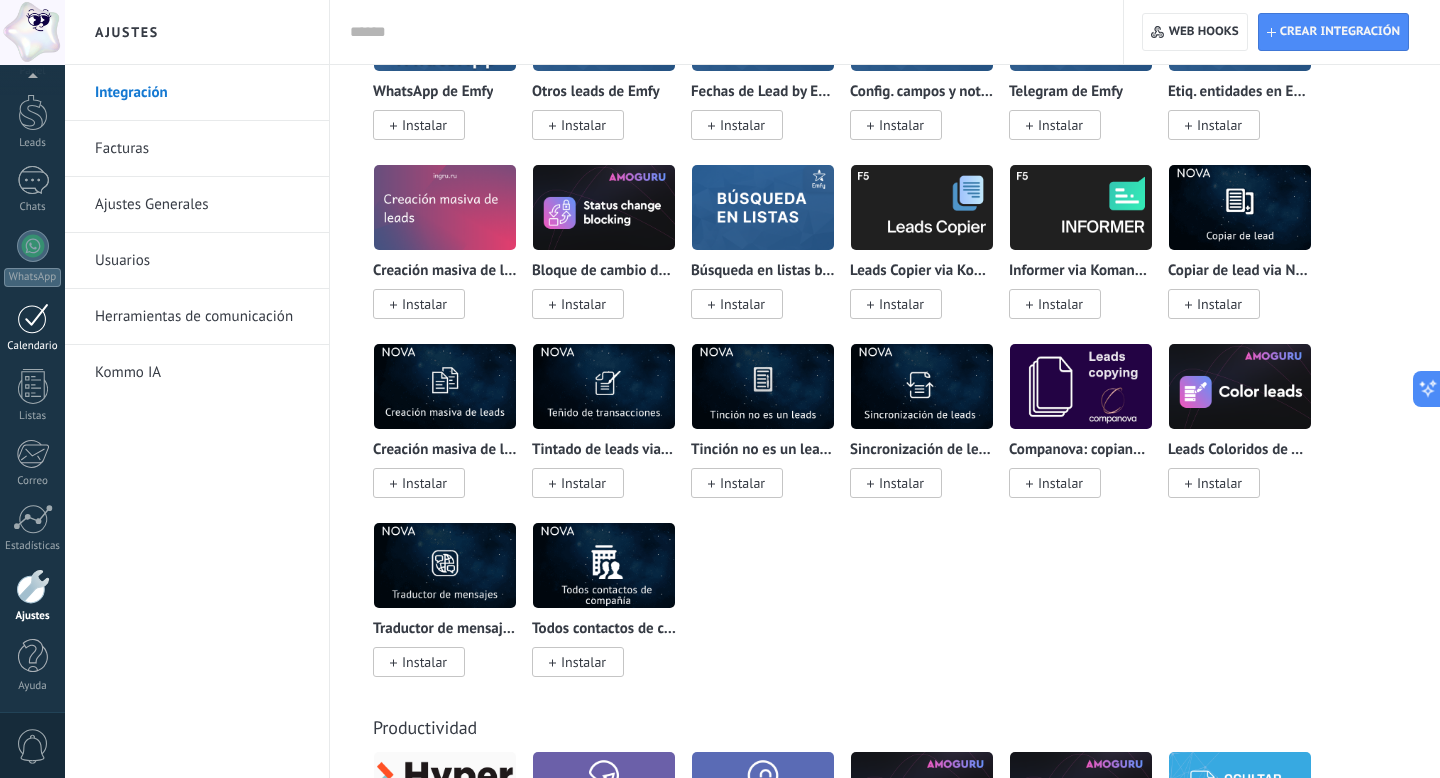 click on "Calendario" at bounding box center [32, 328] 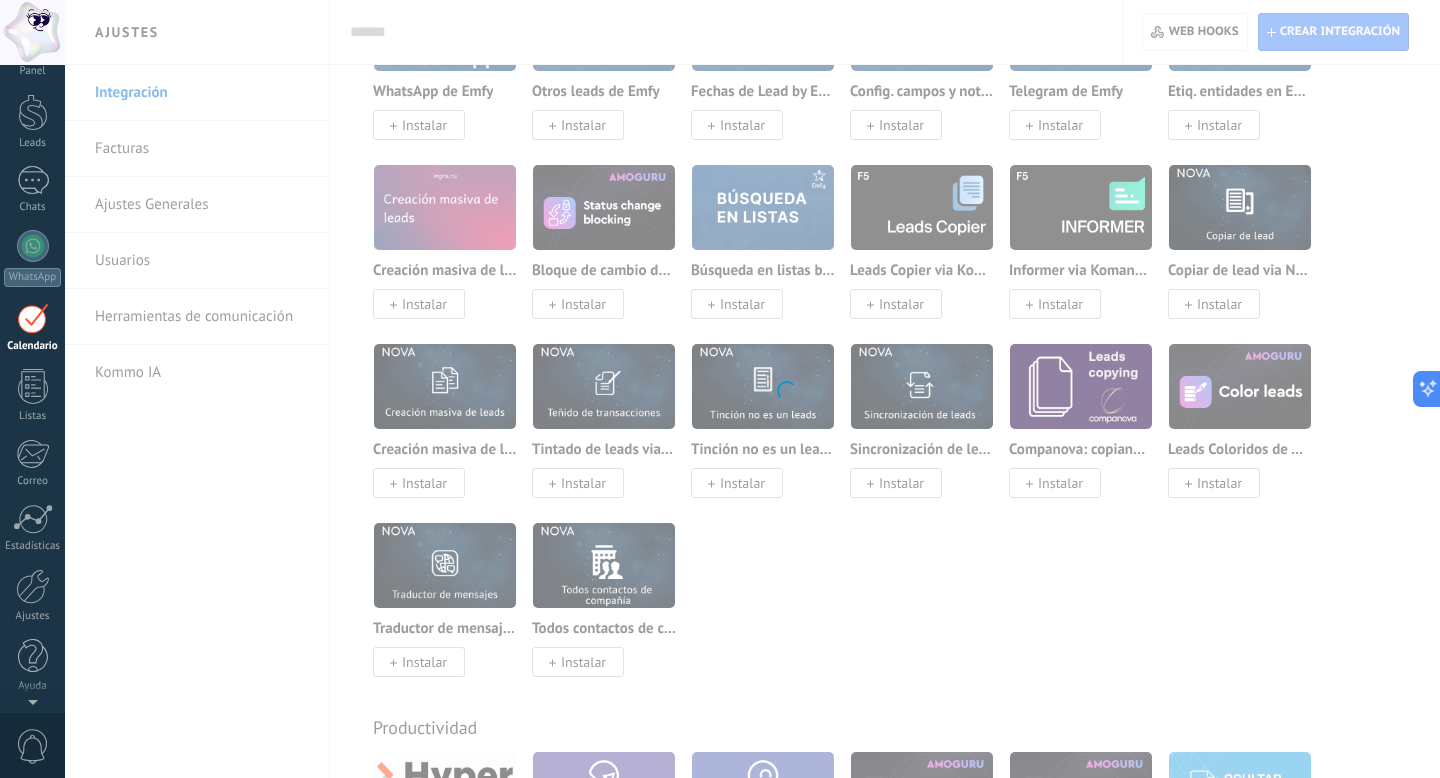 scroll, scrollTop: 0, scrollLeft: 0, axis: both 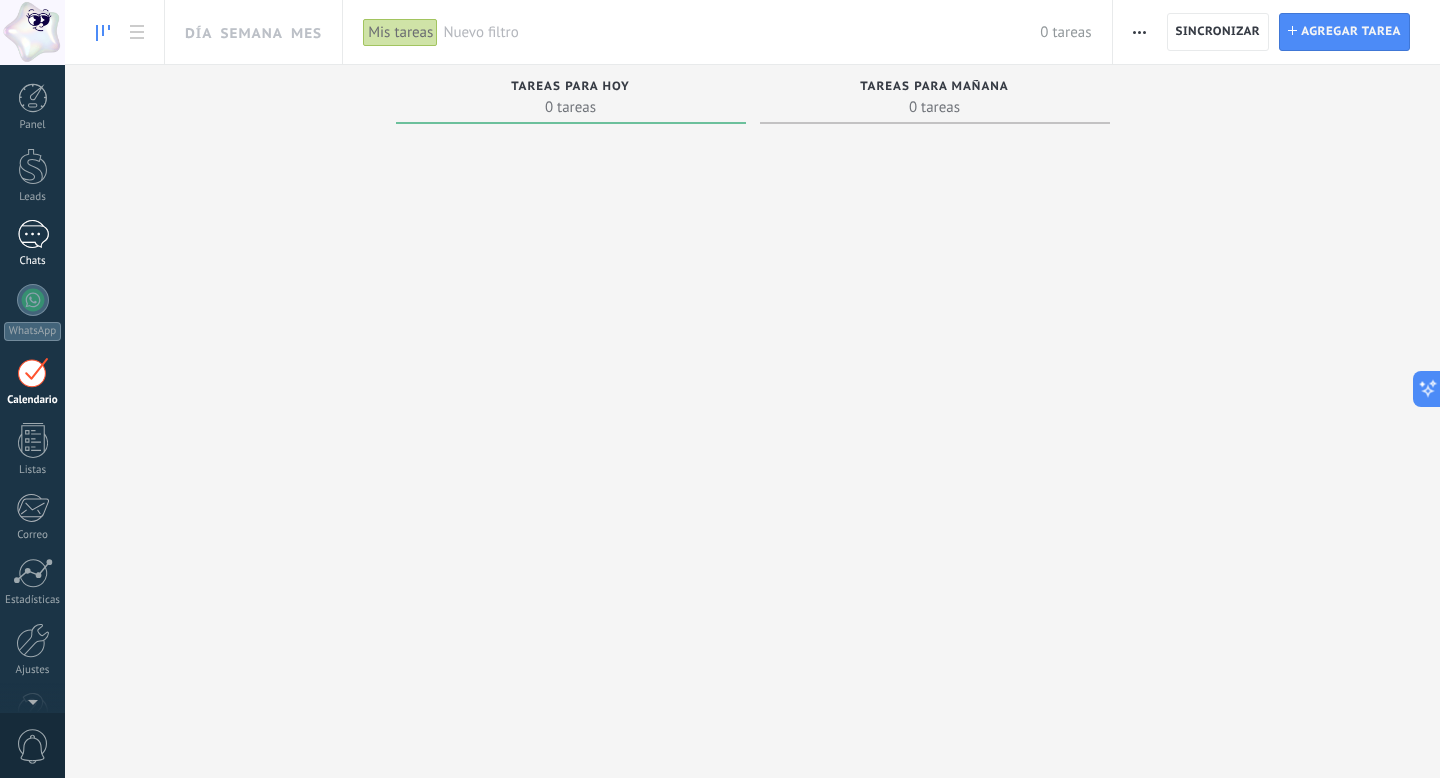 click at bounding box center [33, 234] 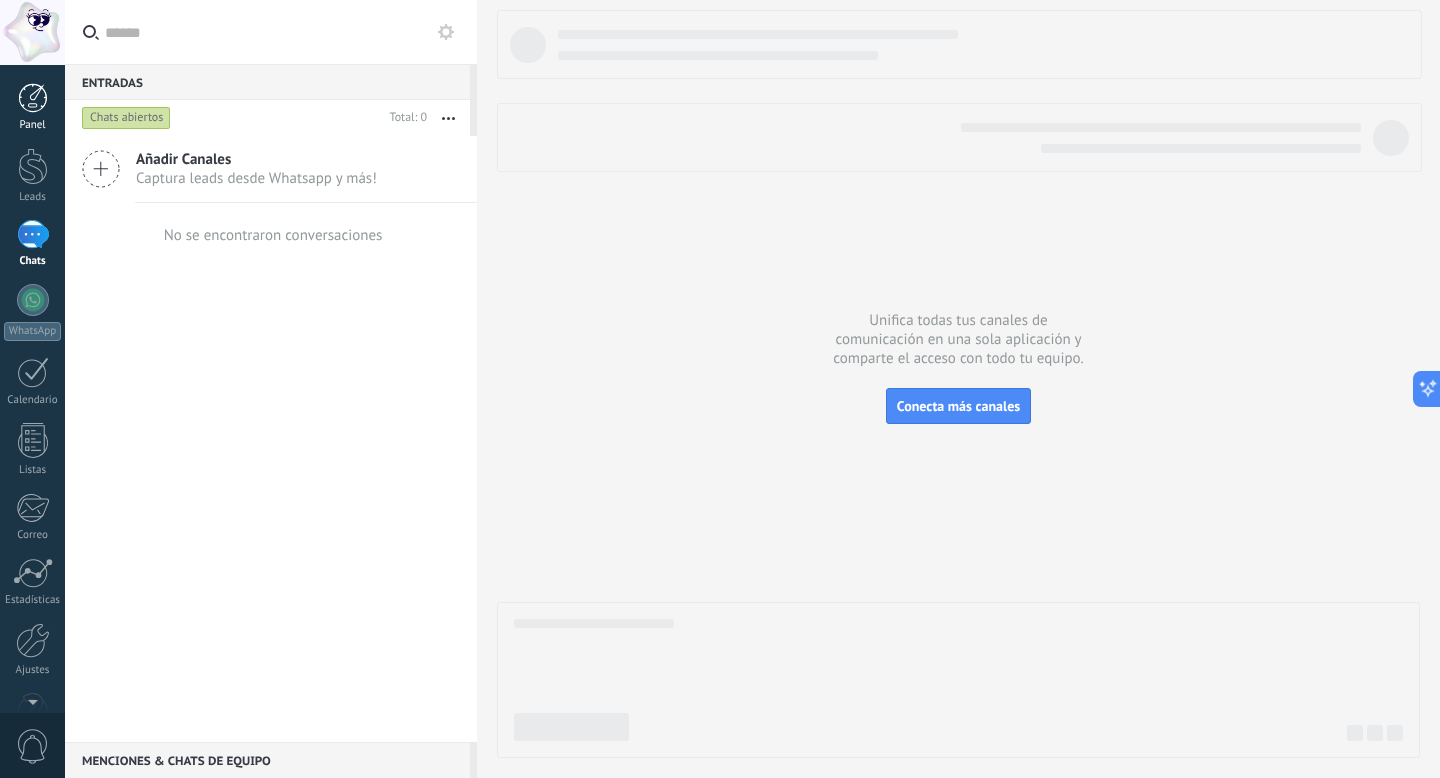 click at bounding box center (33, 98) 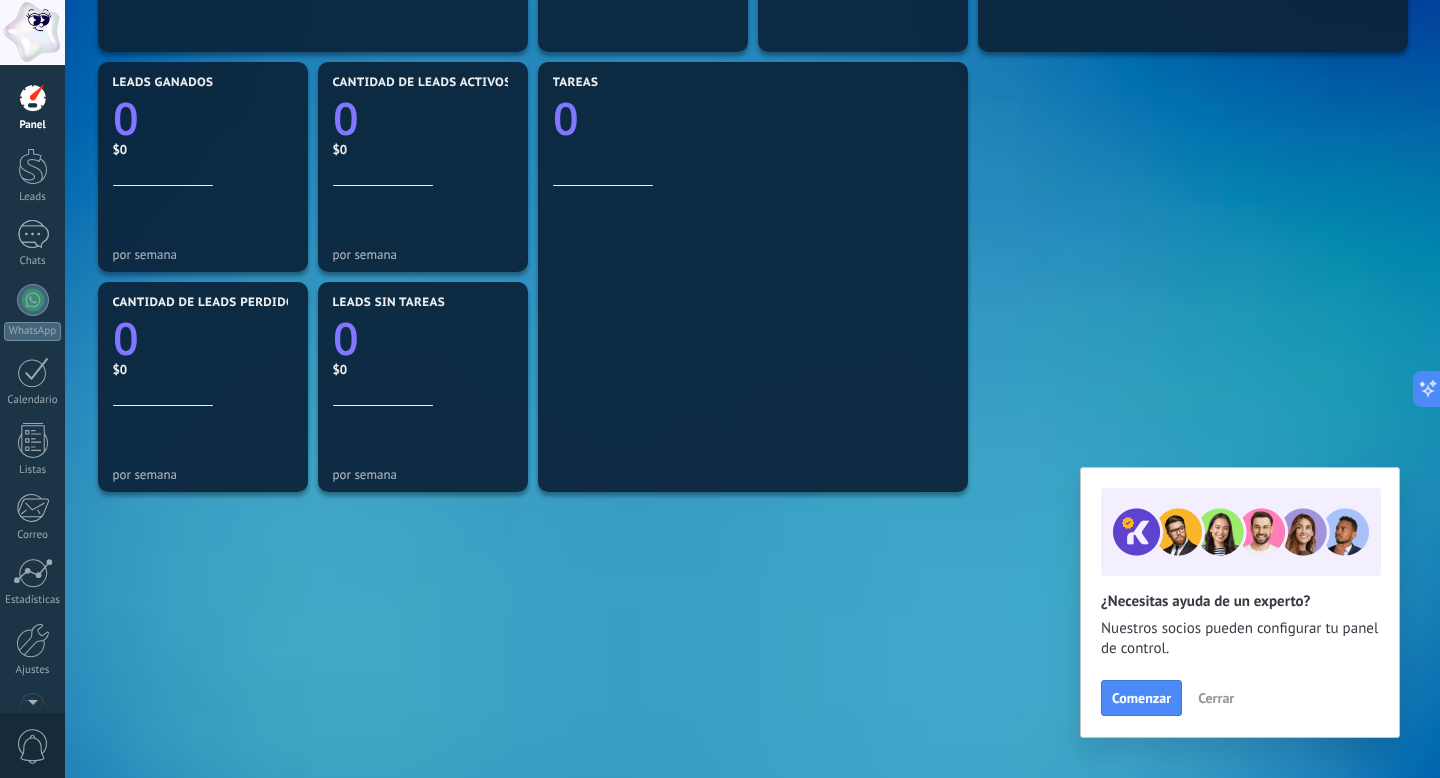 scroll, scrollTop: 0, scrollLeft: 0, axis: both 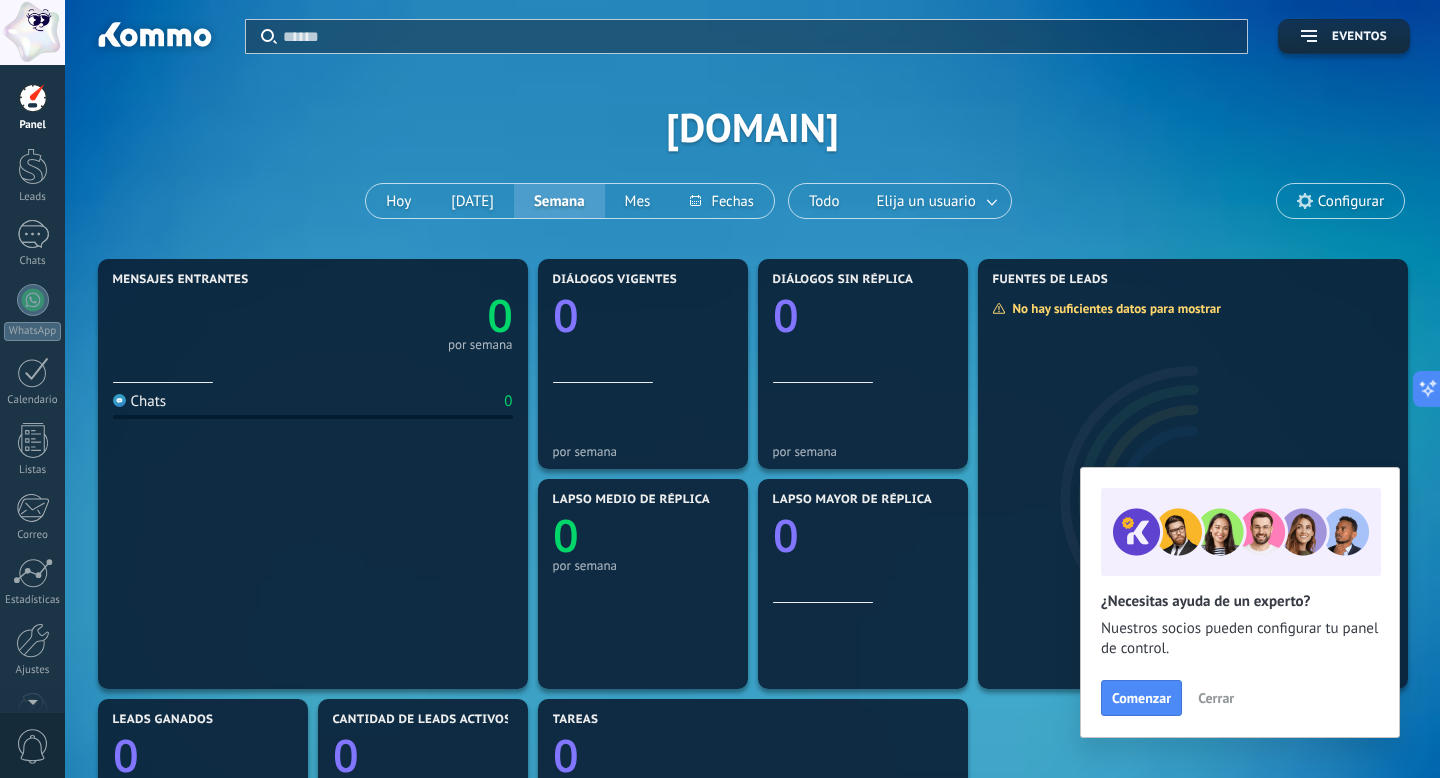 click on "Configurar" at bounding box center (1351, 201) 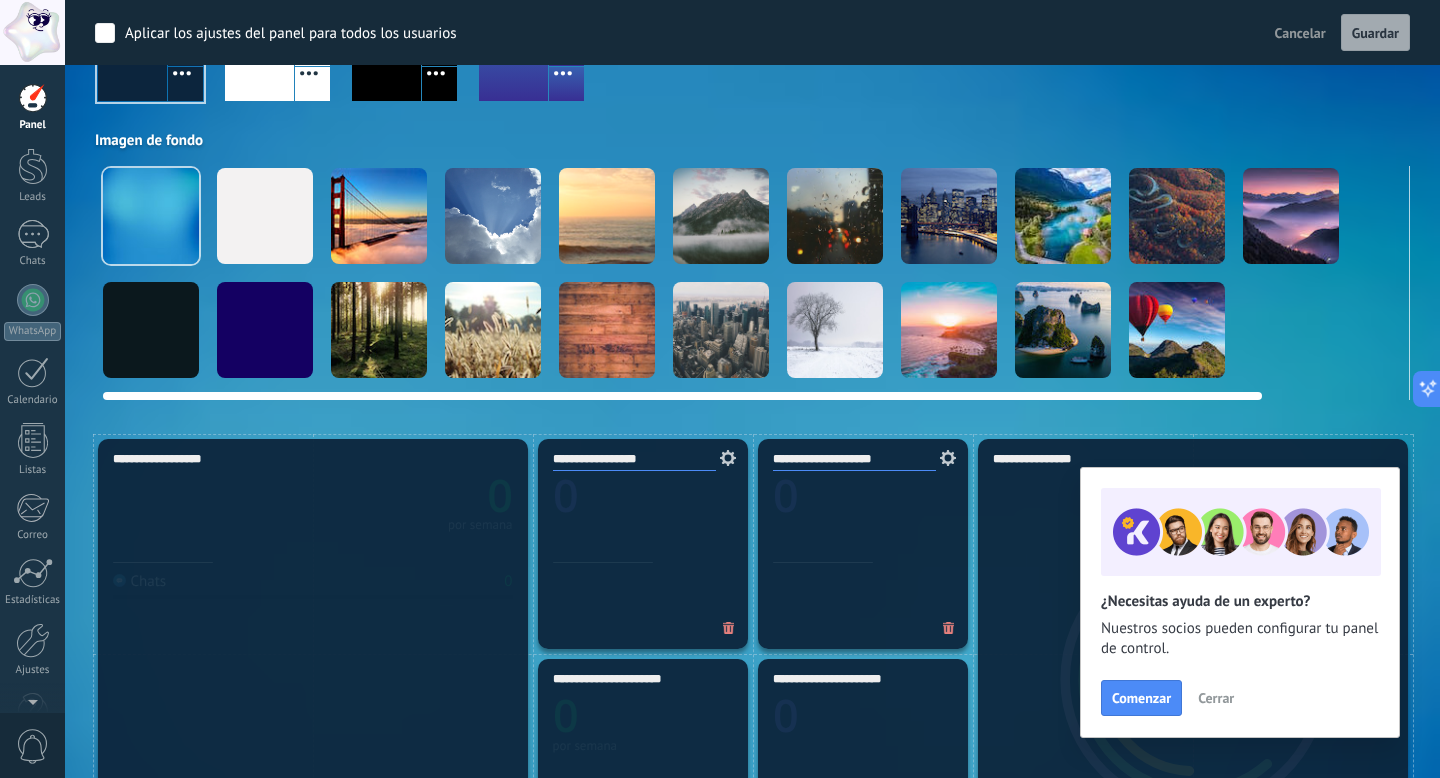 scroll, scrollTop: 959, scrollLeft: 0, axis: vertical 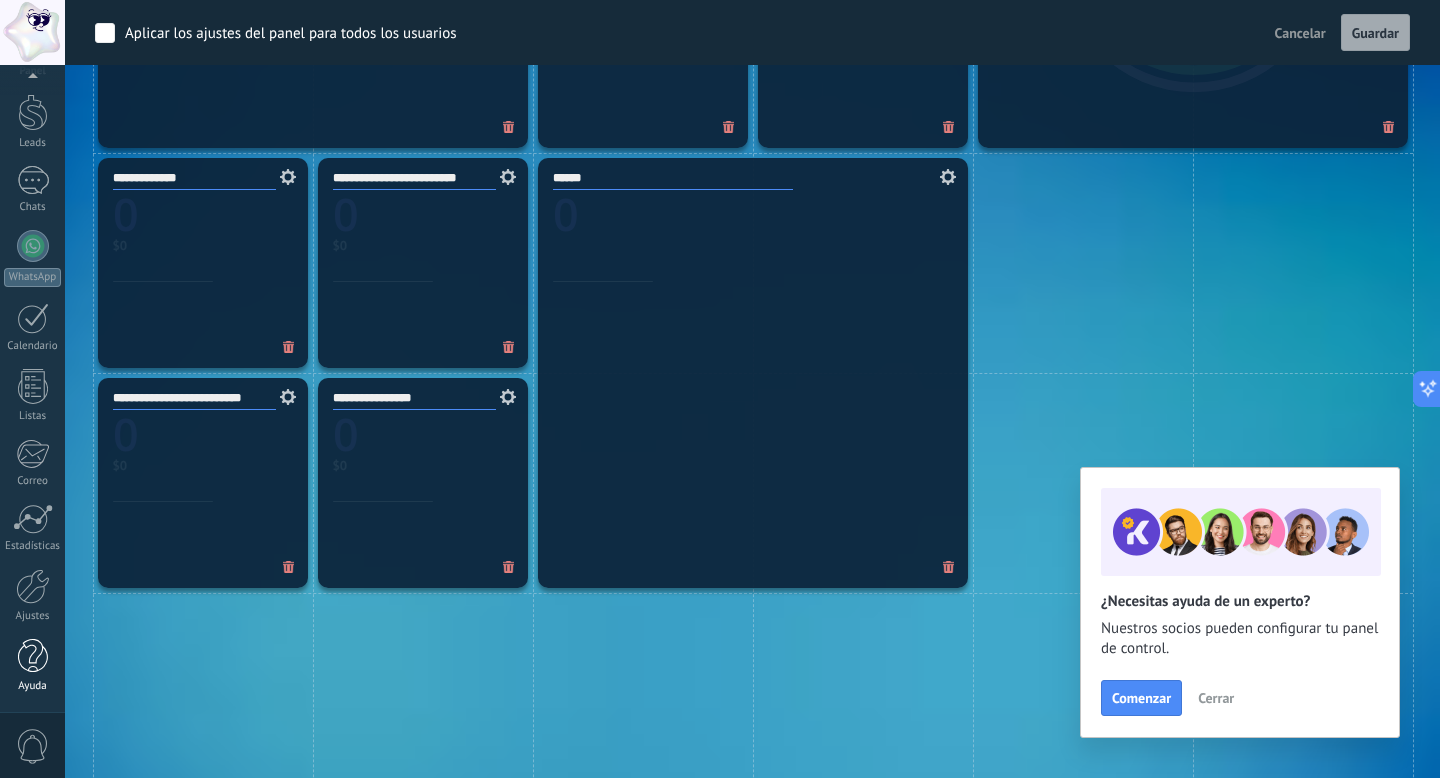click at bounding box center [33, 656] 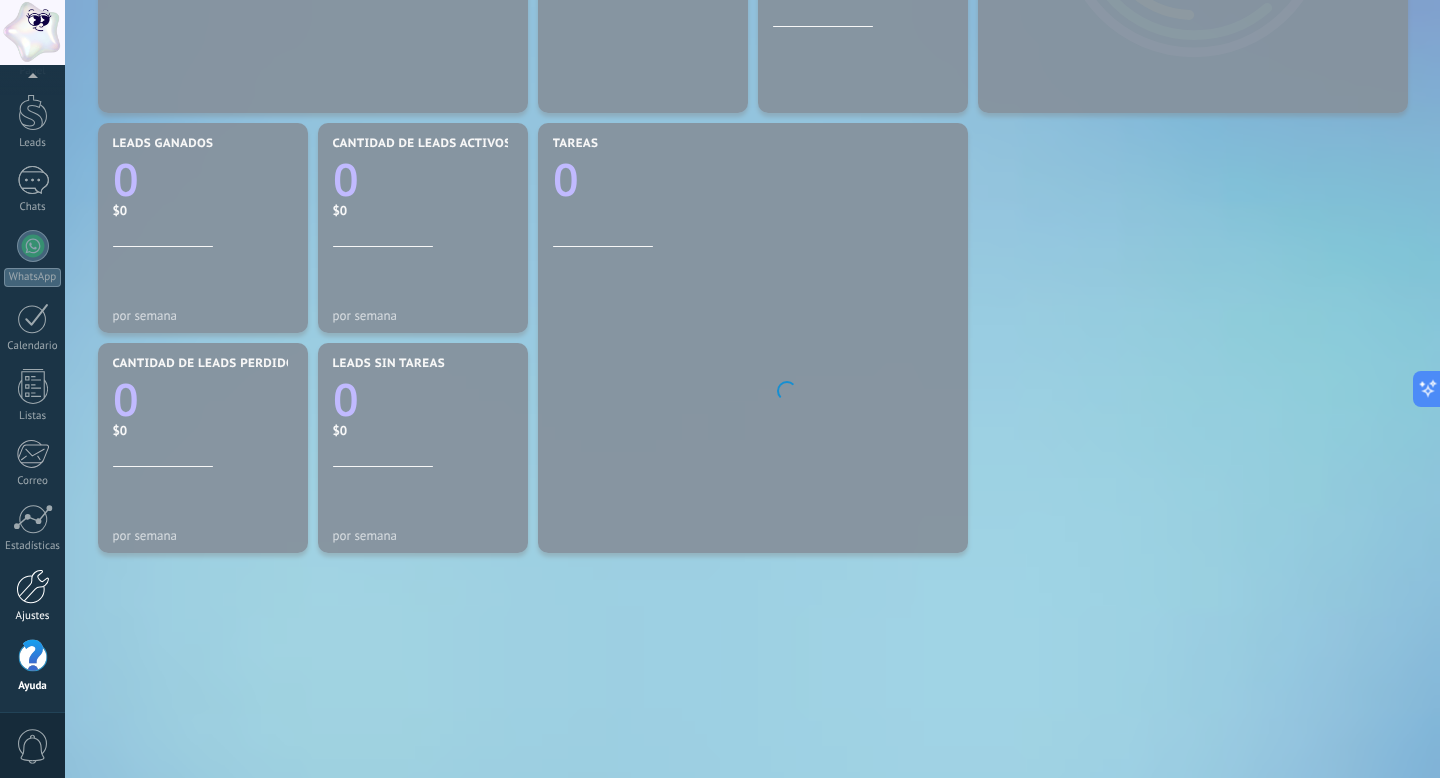 scroll, scrollTop: 0, scrollLeft: 0, axis: both 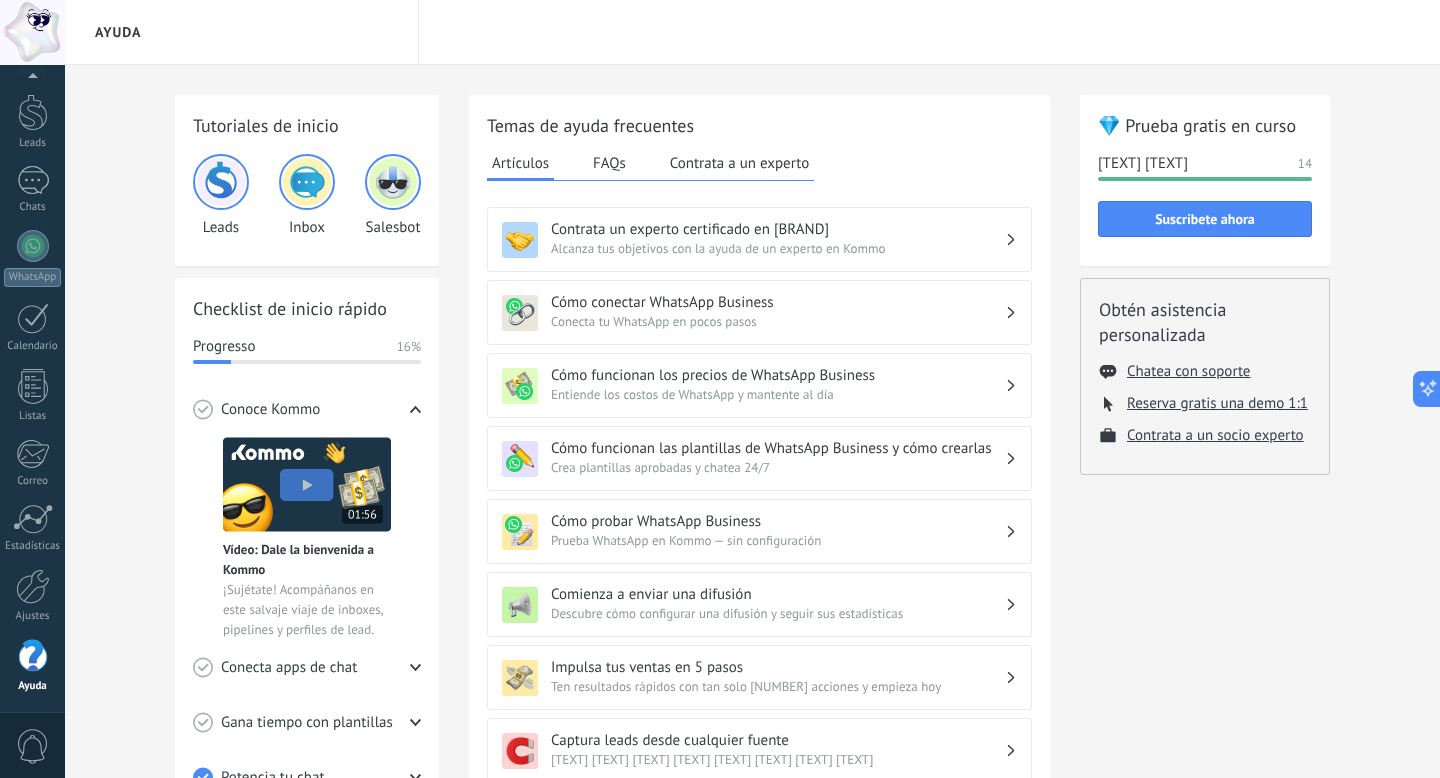 click on "💎 Prueba gratis en curso" at bounding box center [1205, 125] 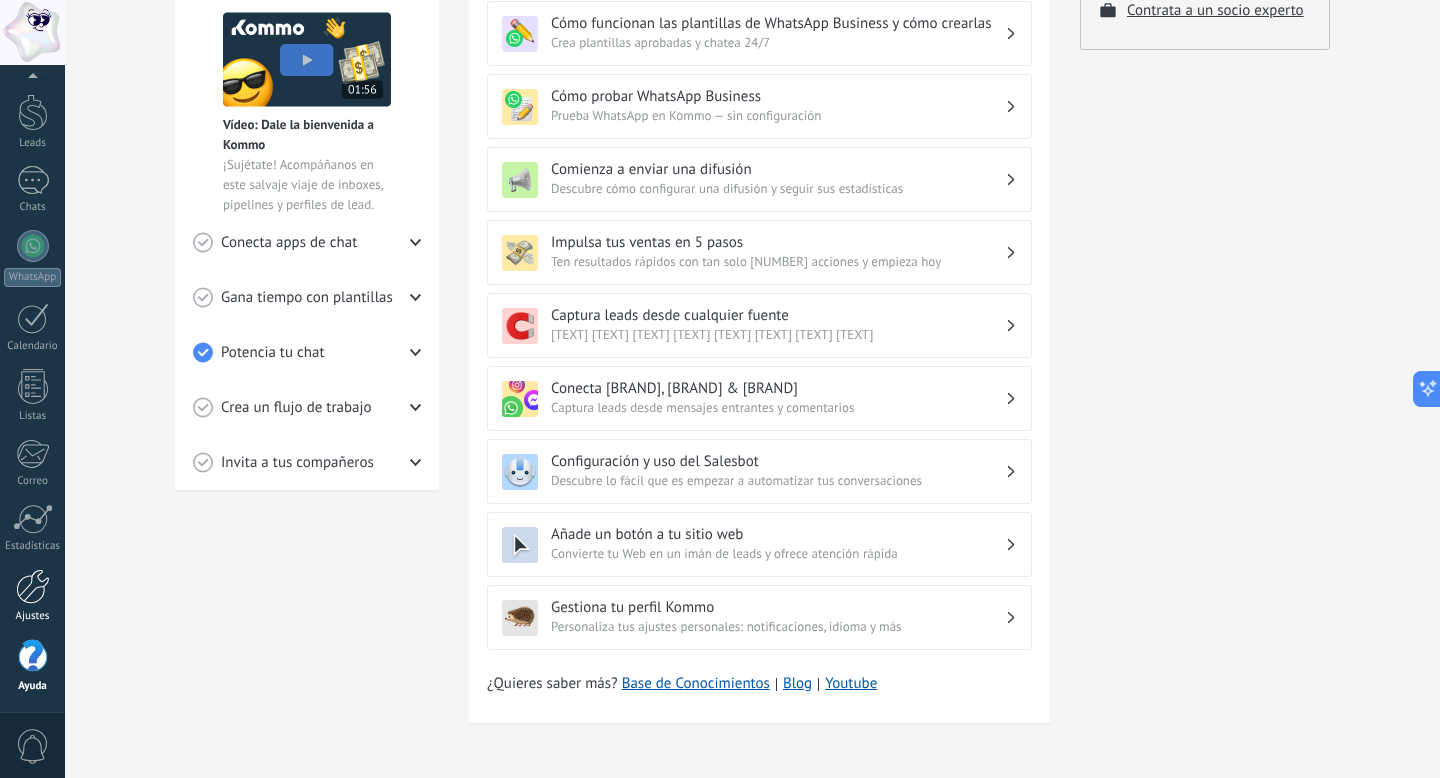 click at bounding box center (33, 586) 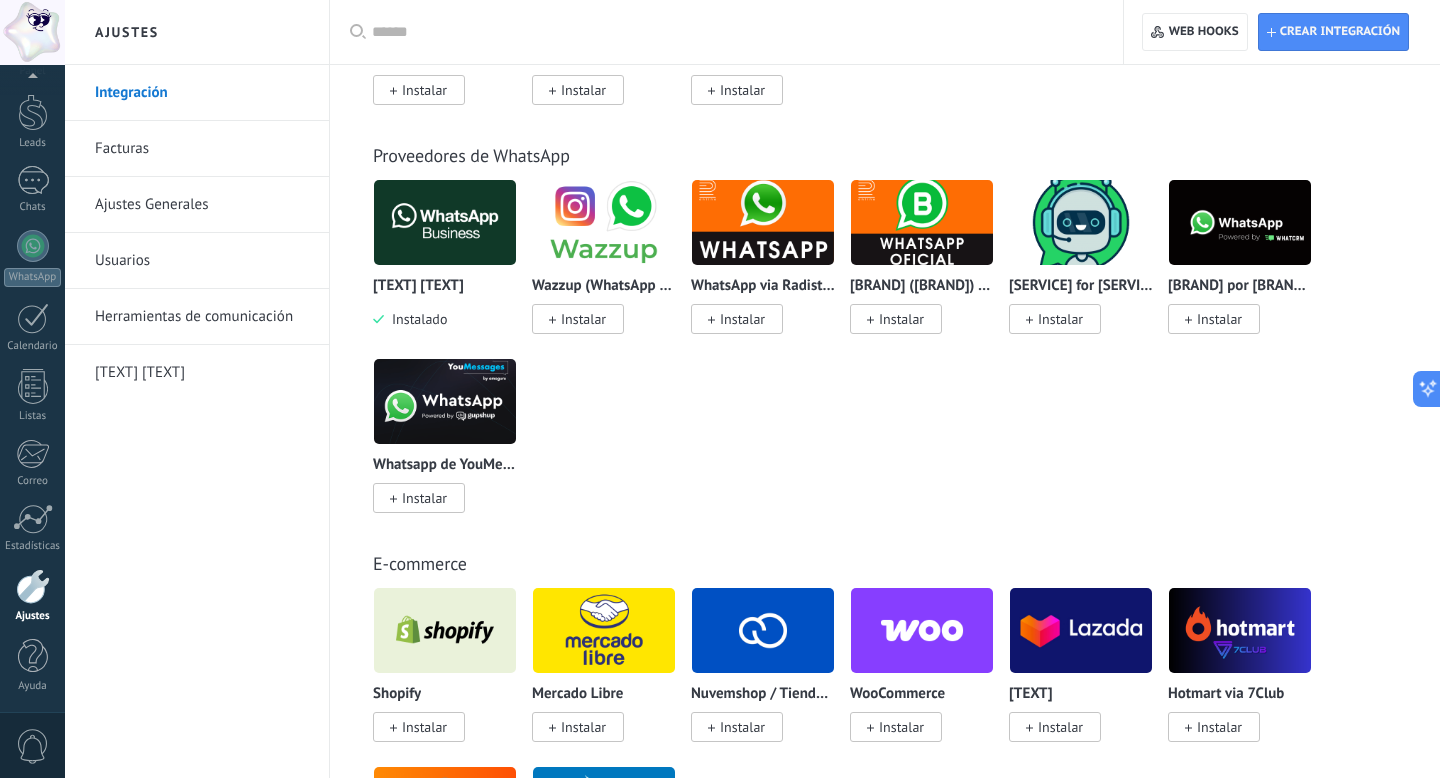 scroll, scrollTop: 584, scrollLeft: 0, axis: vertical 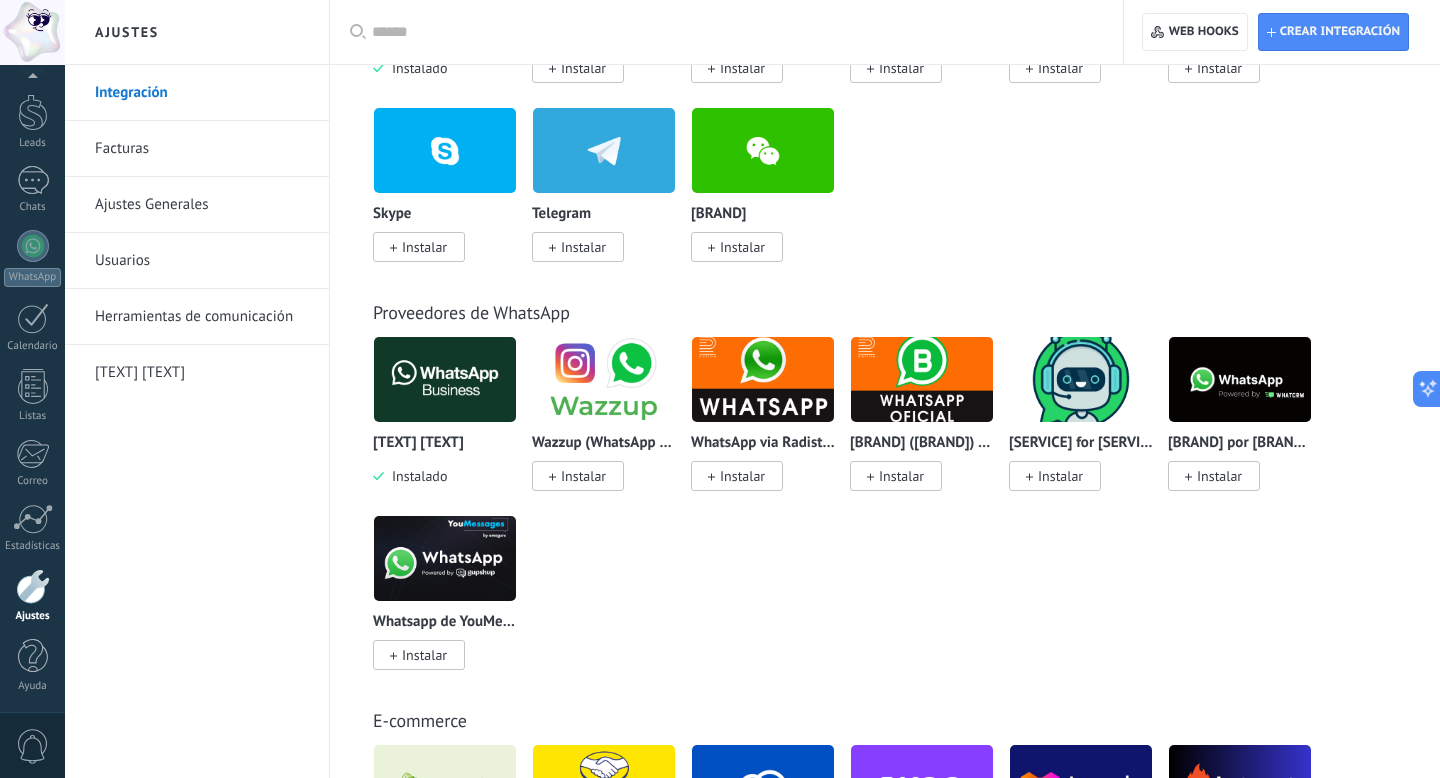 click on "Panel
Leads
Chats
WhatsApp
Clientes" at bounding box center (32, 371) 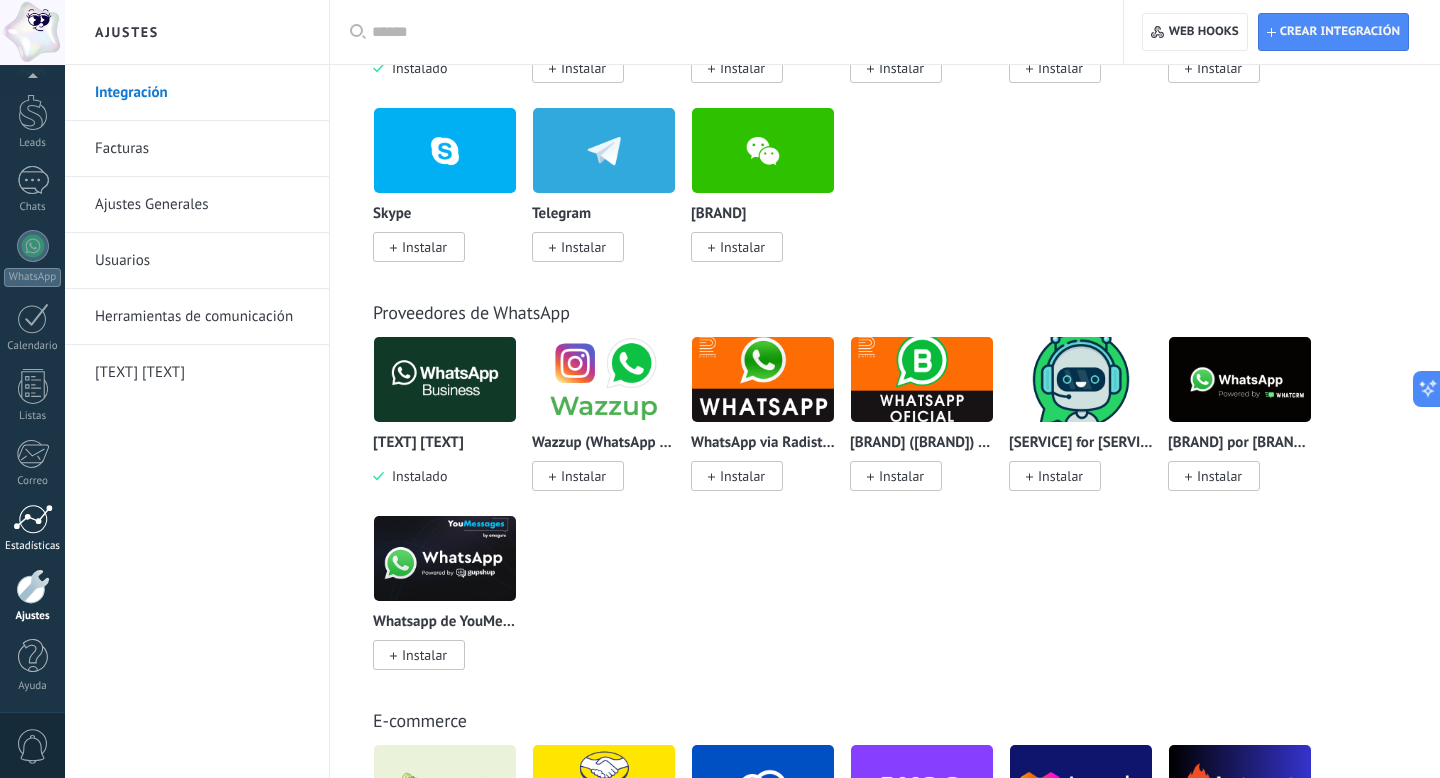 click at bounding box center (33, 519) 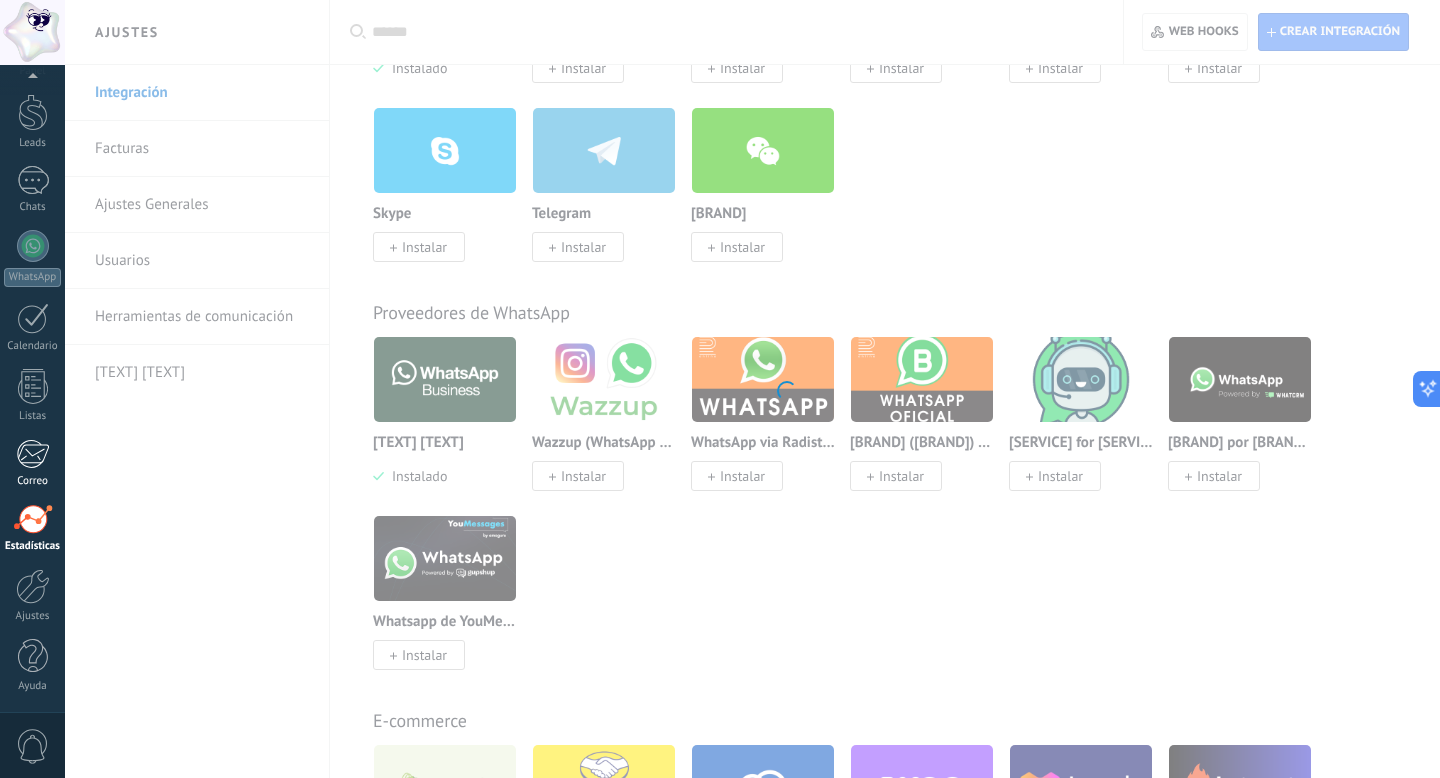 scroll, scrollTop: 0, scrollLeft: 0, axis: both 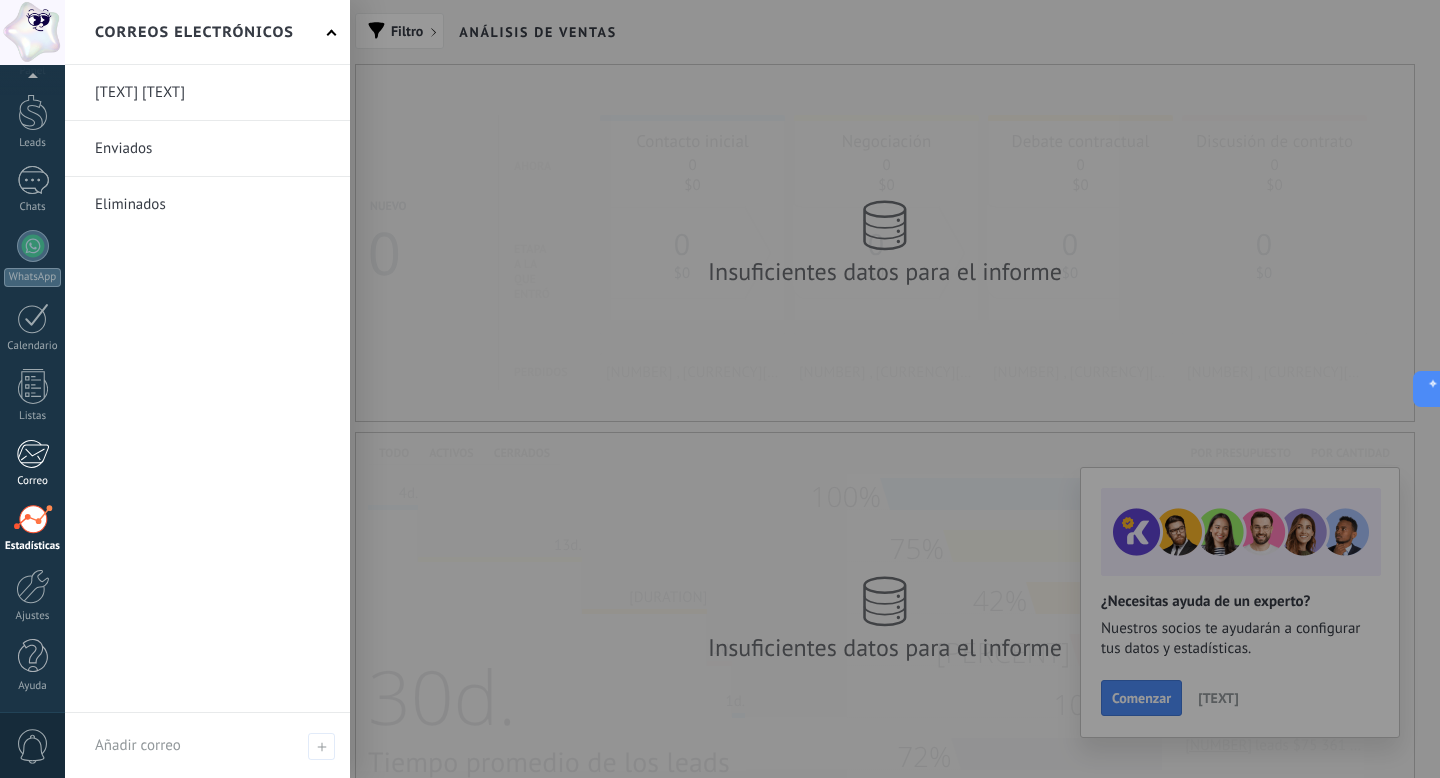 click at bounding box center (32, 454) 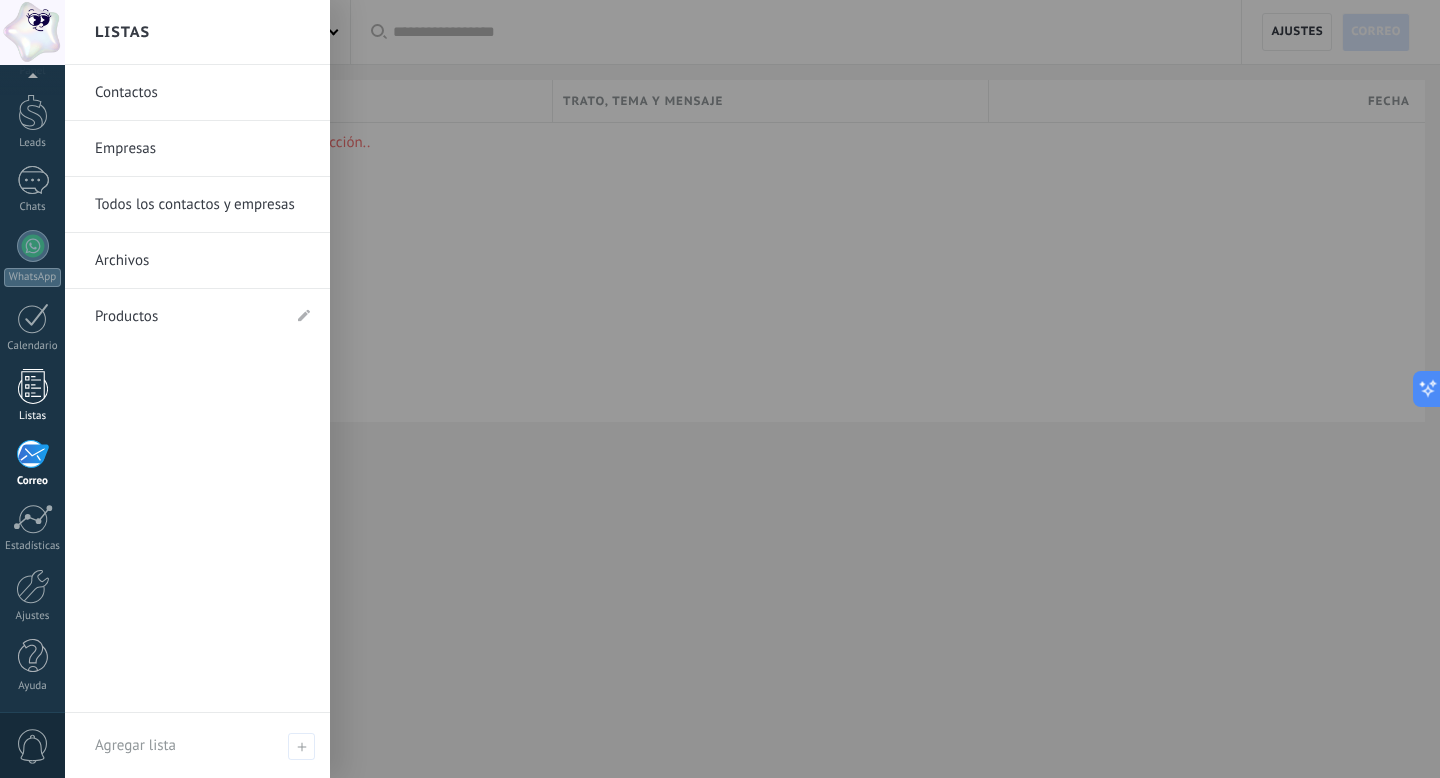 click at bounding box center [33, 386] 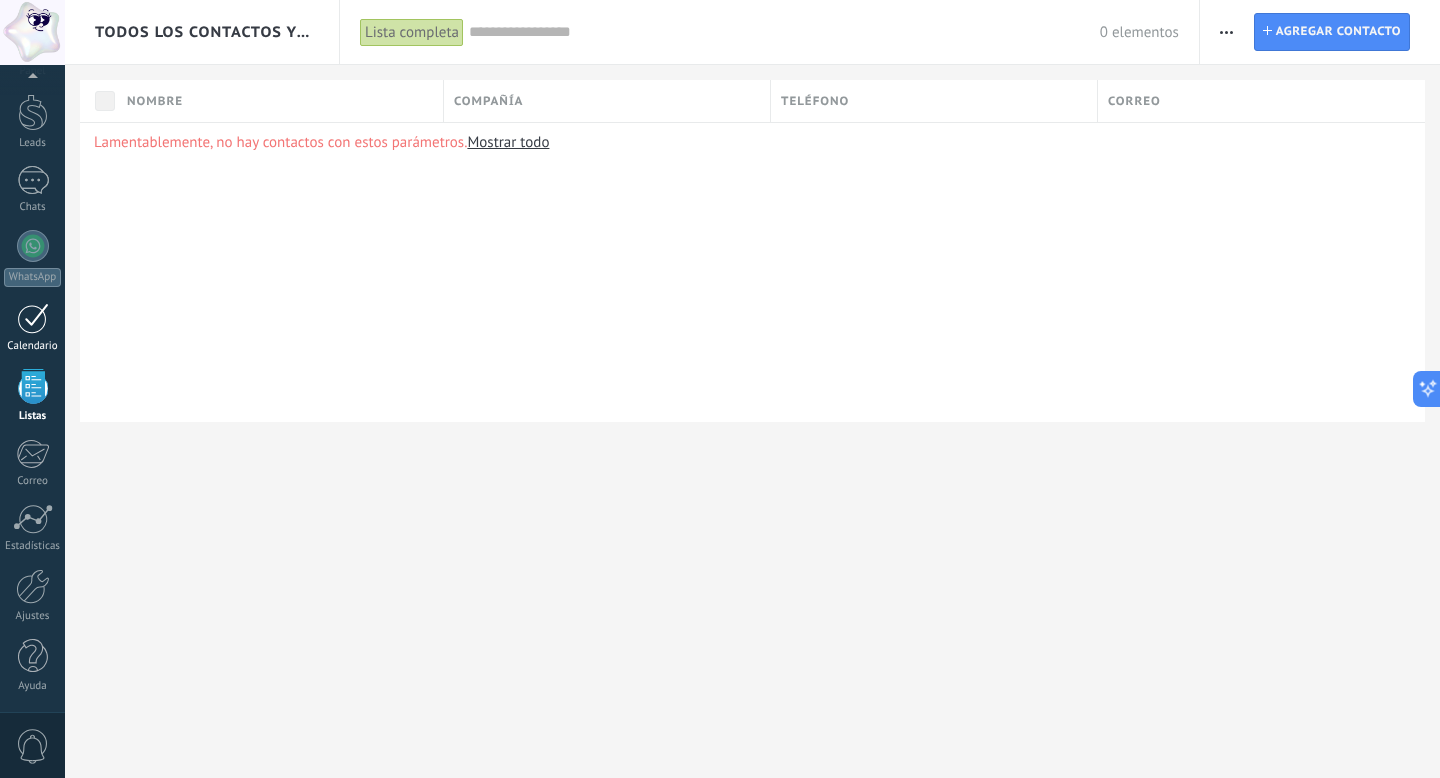 click at bounding box center (33, 318) 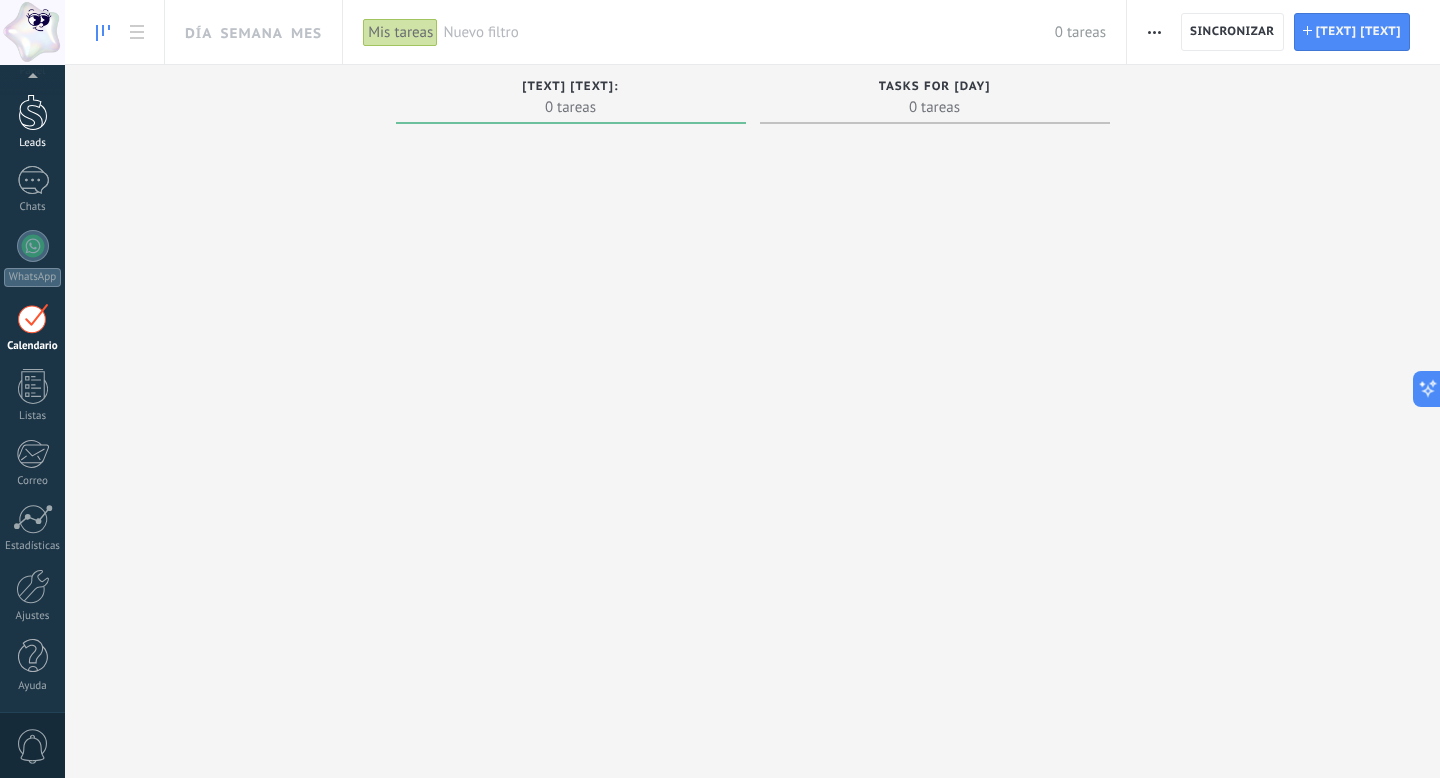 click at bounding box center (33, 112) 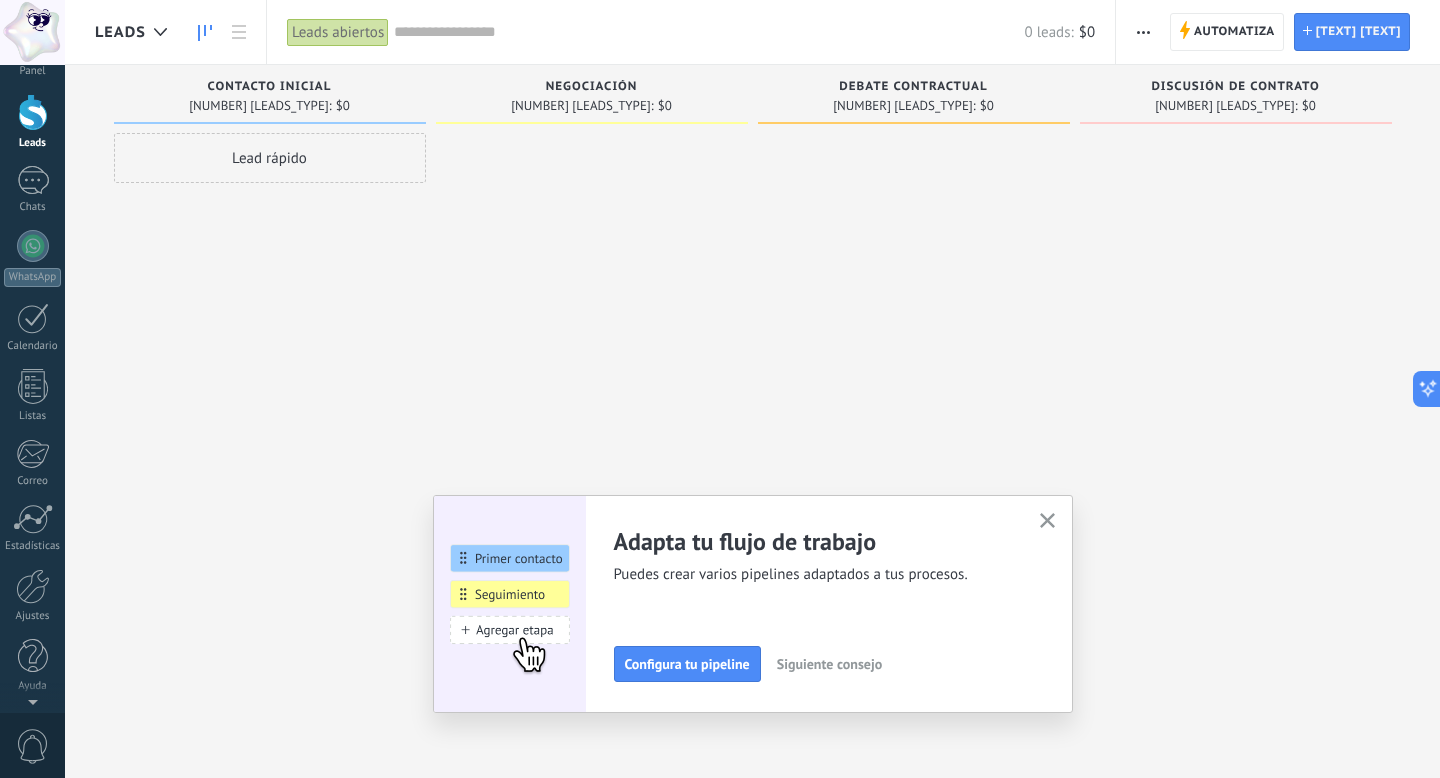 scroll, scrollTop: 0, scrollLeft: 0, axis: both 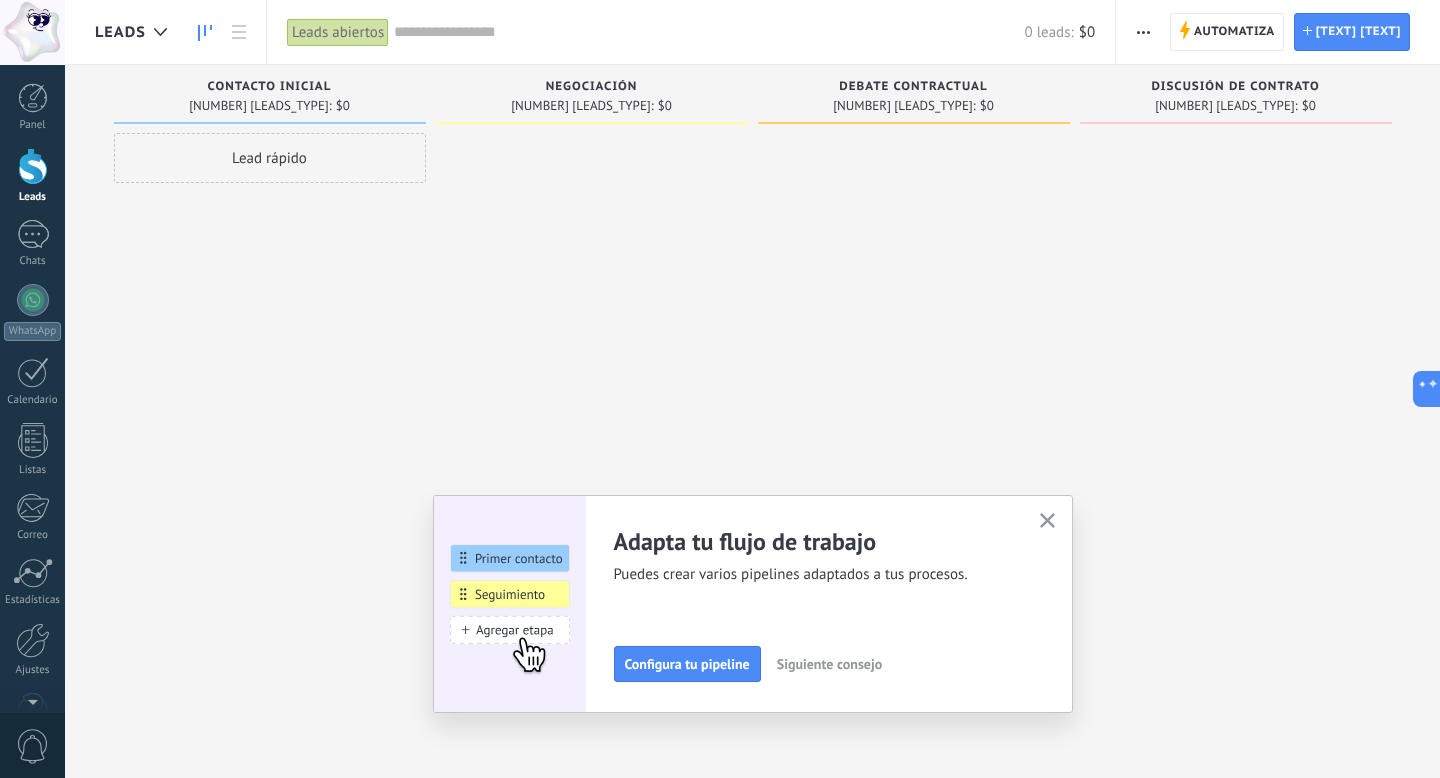 click at bounding box center [33, 98] 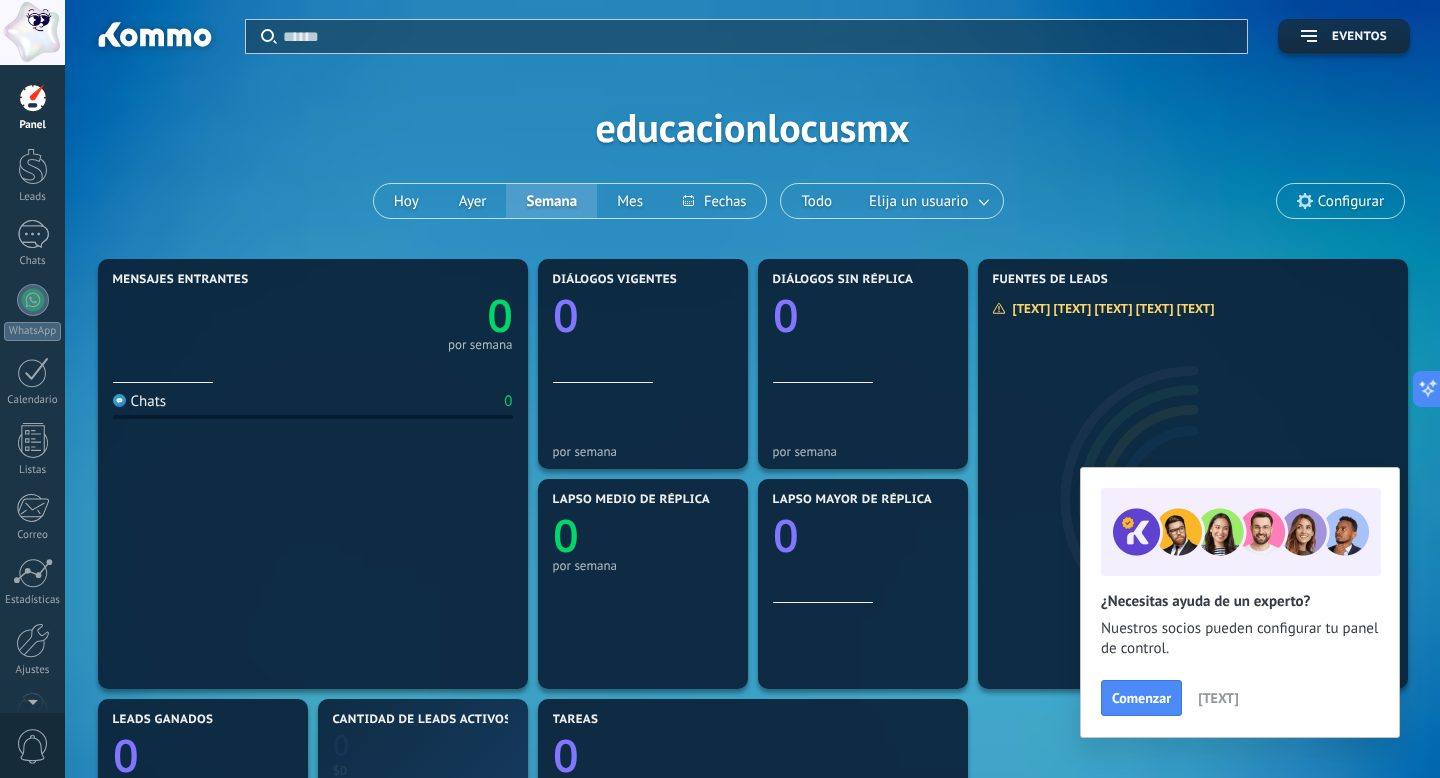 click at bounding box center (32, 32) 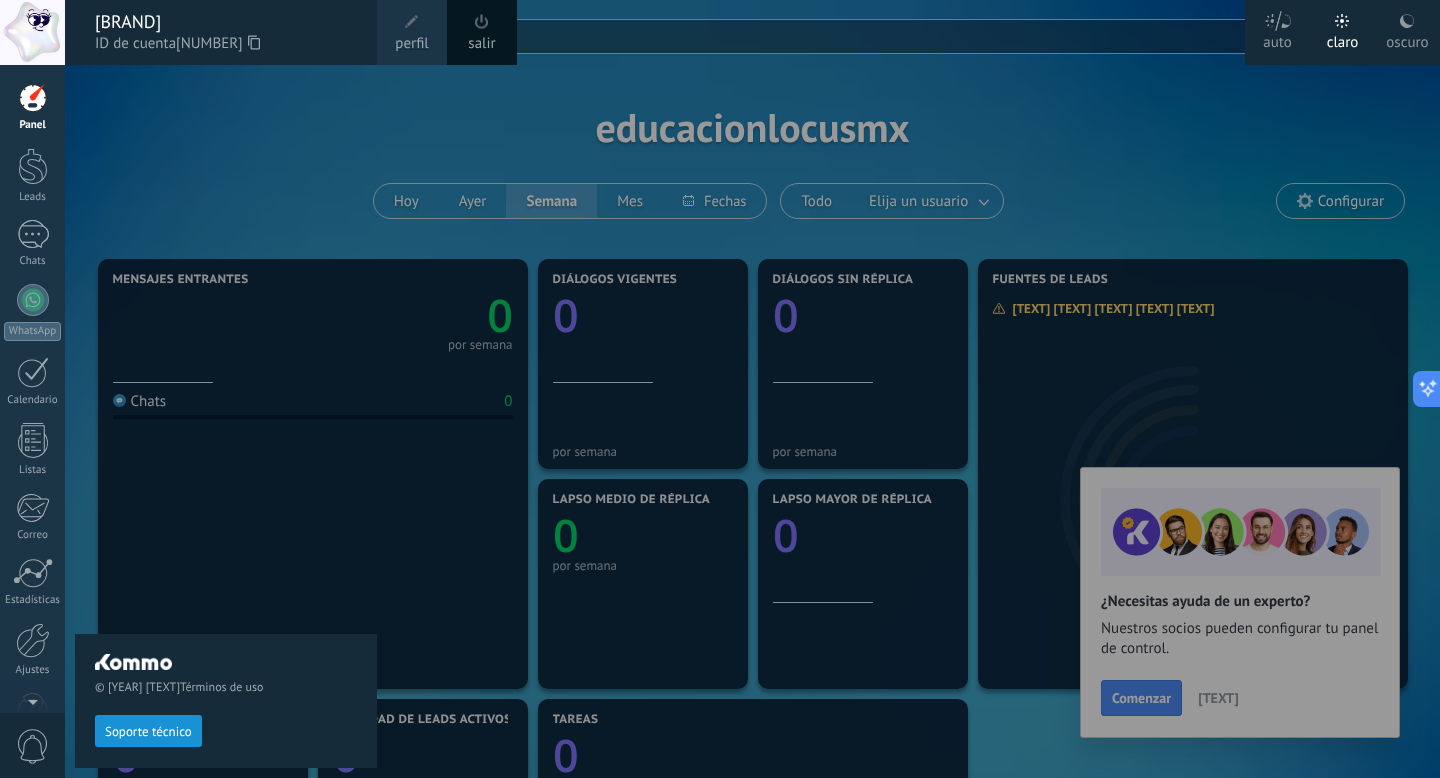 click at bounding box center (412, 22) 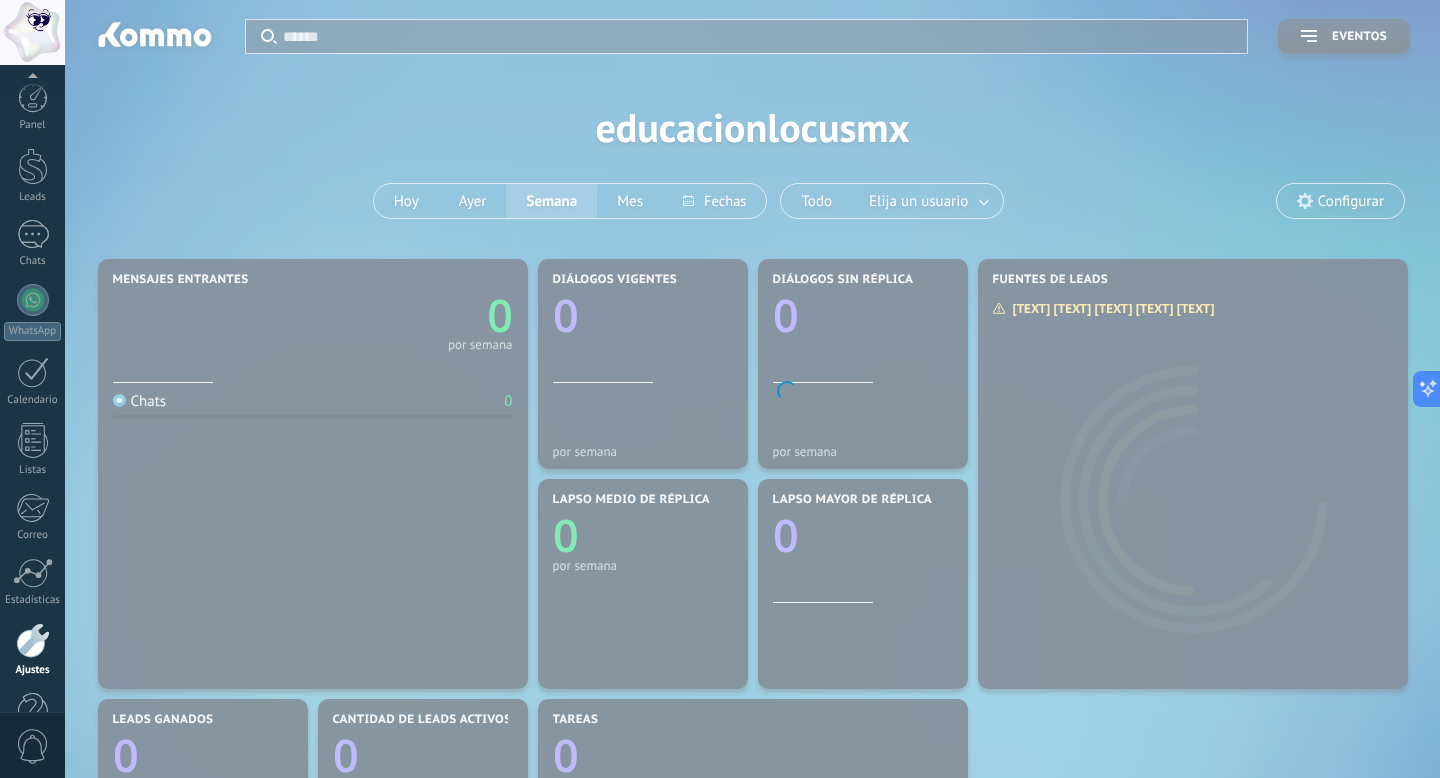 scroll, scrollTop: 54, scrollLeft: 0, axis: vertical 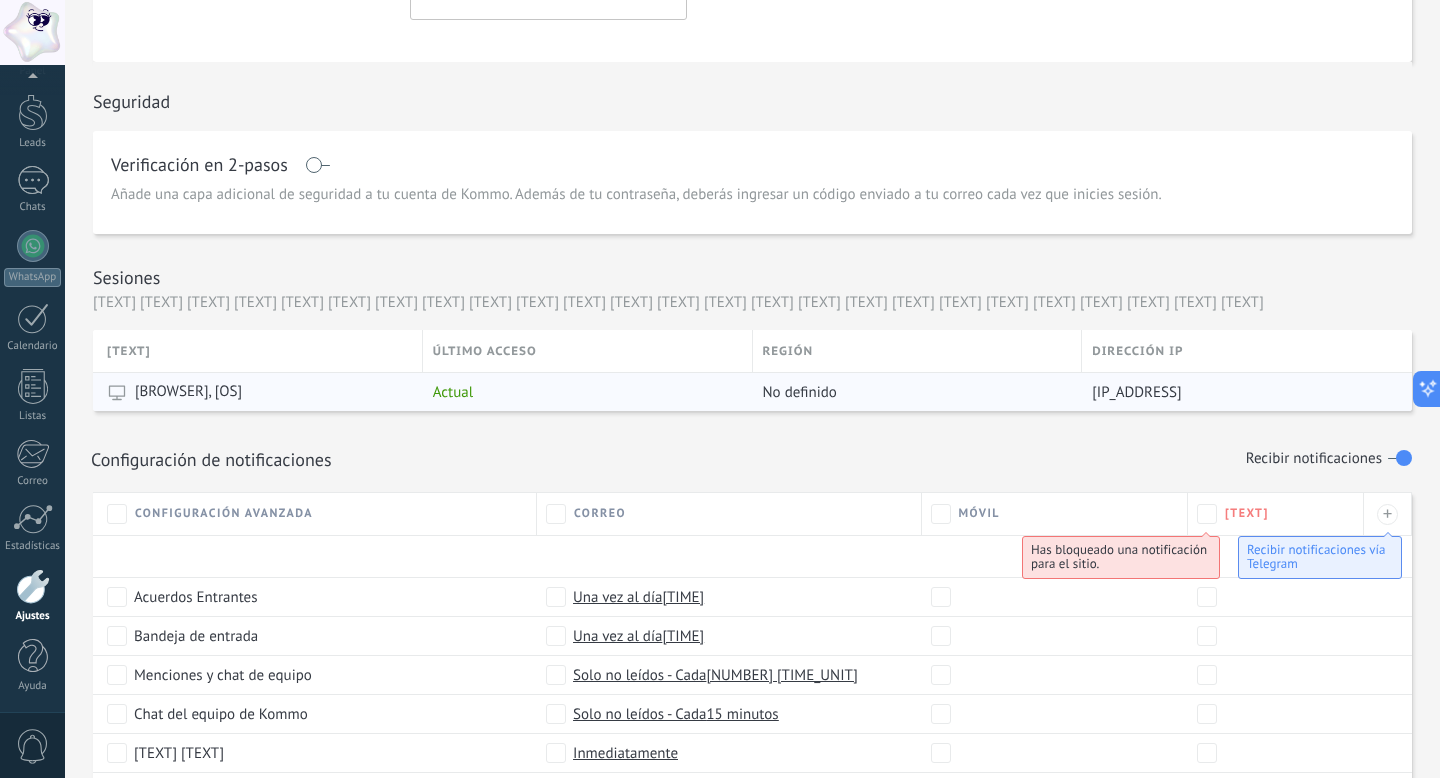 click on "No definido" at bounding box center (260, 392) 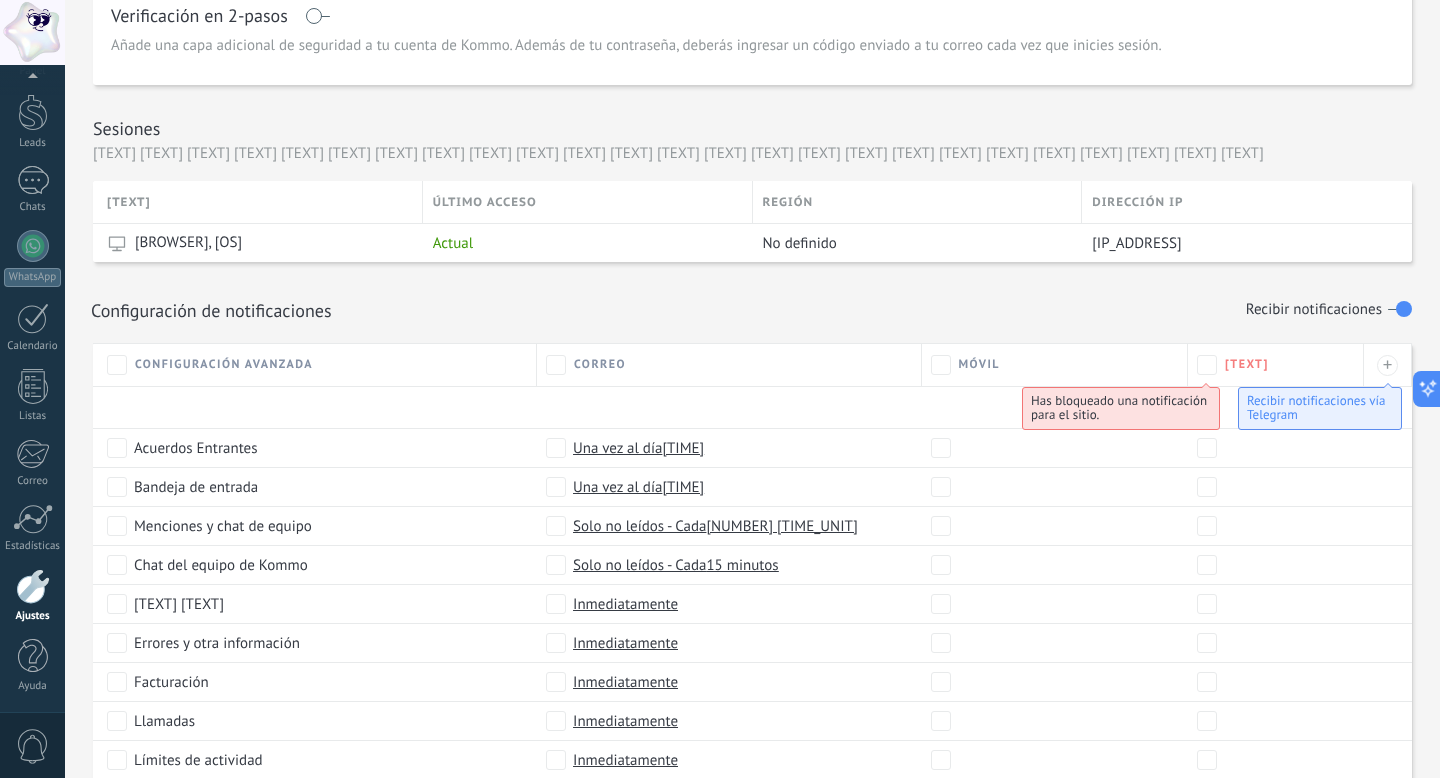 scroll, scrollTop: 868, scrollLeft: 0, axis: vertical 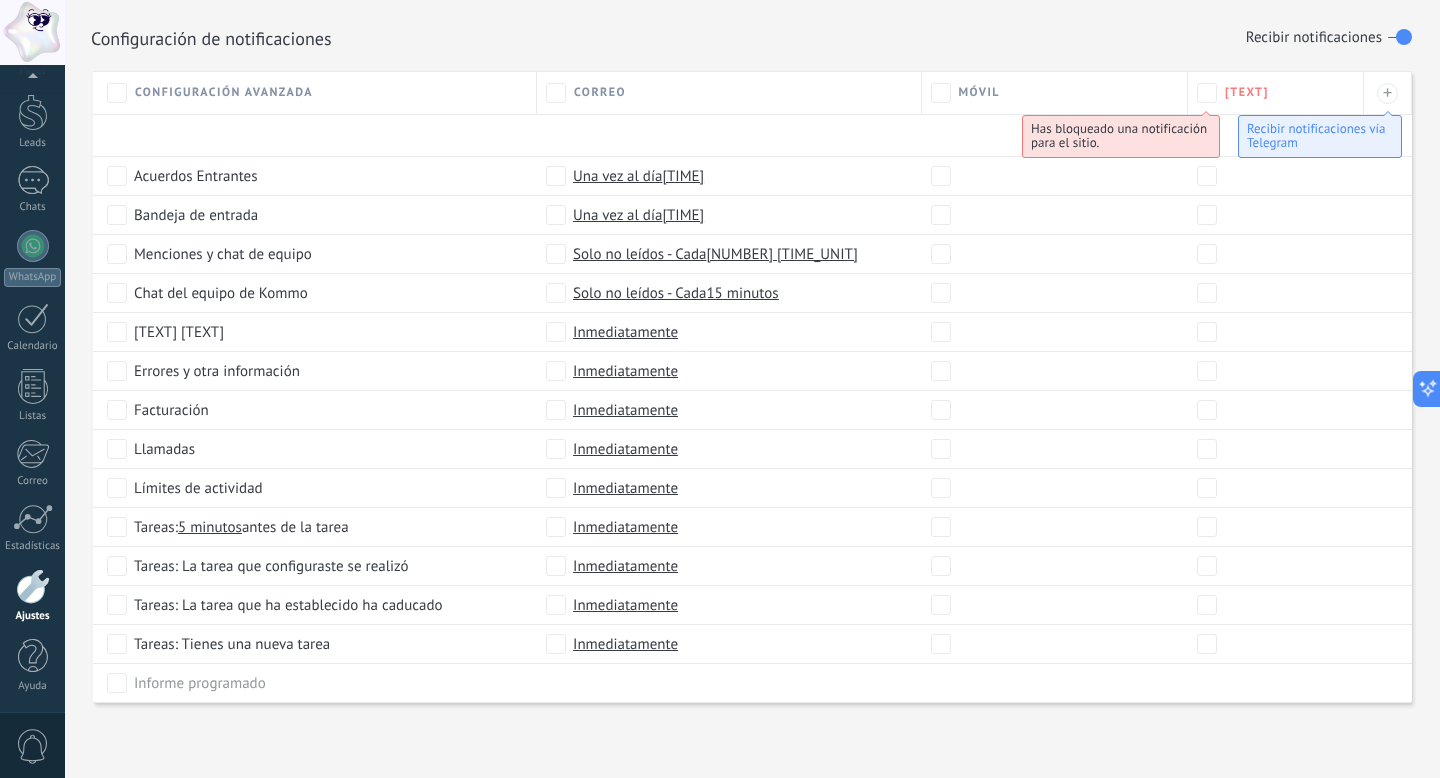 click at bounding box center (1400, 37) 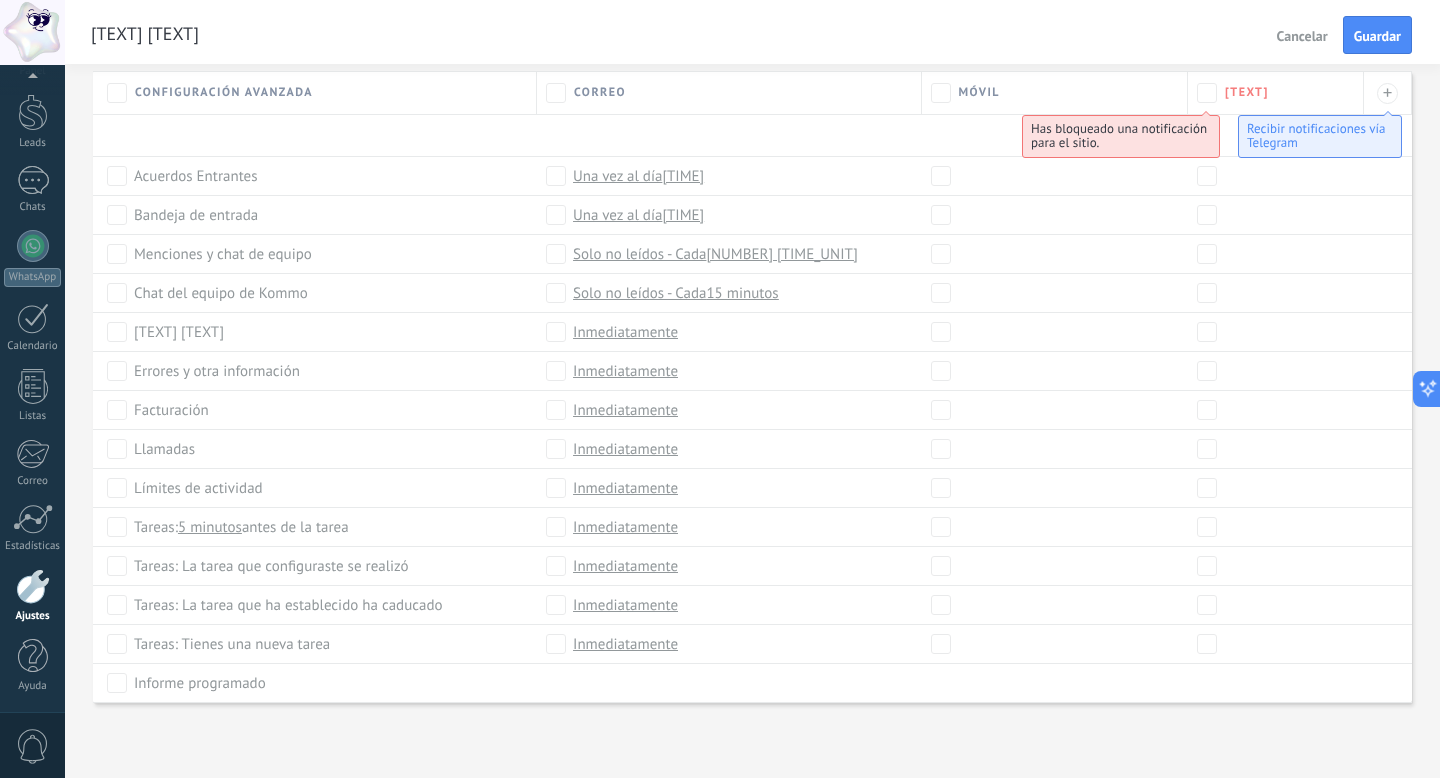 click on "Cancelar" at bounding box center [1302, 36] 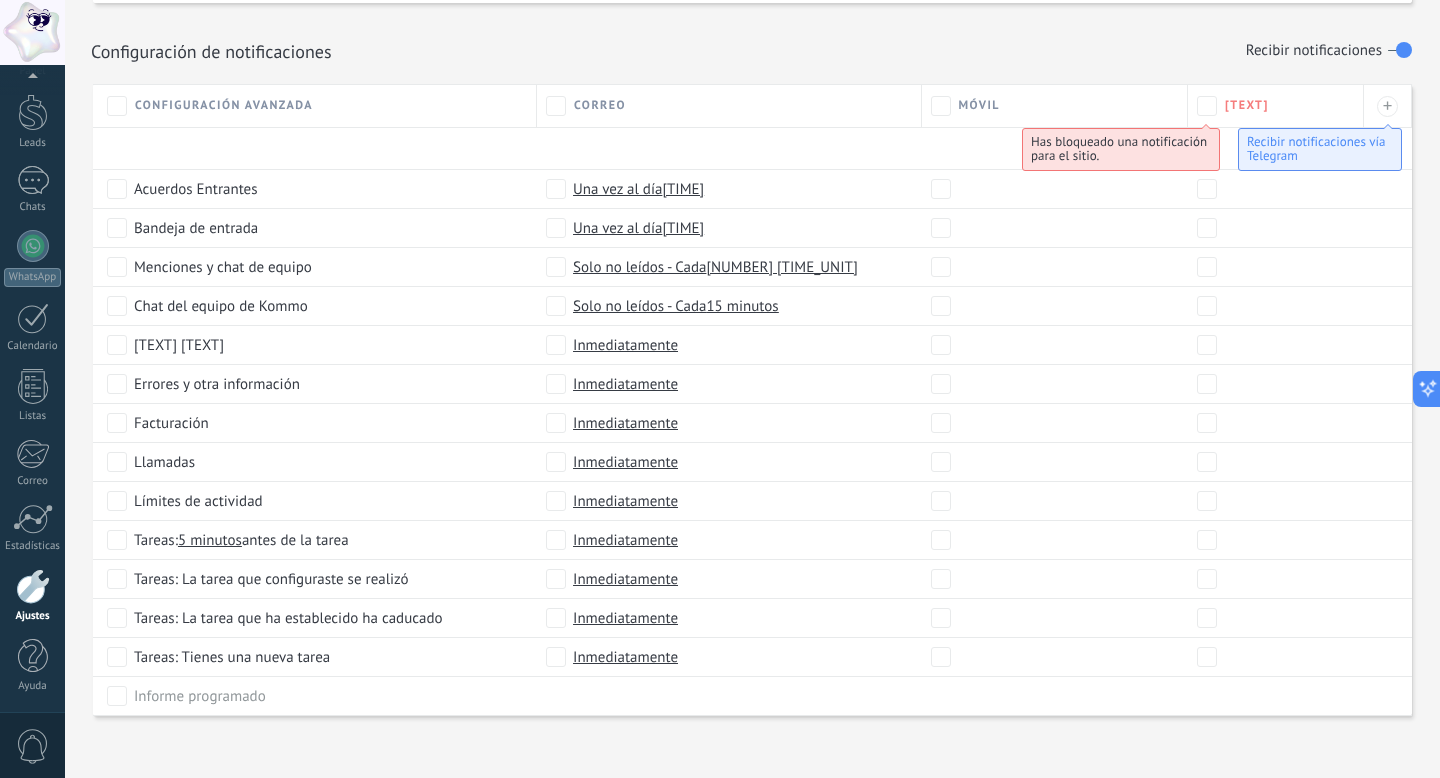 scroll, scrollTop: 0, scrollLeft: 0, axis: both 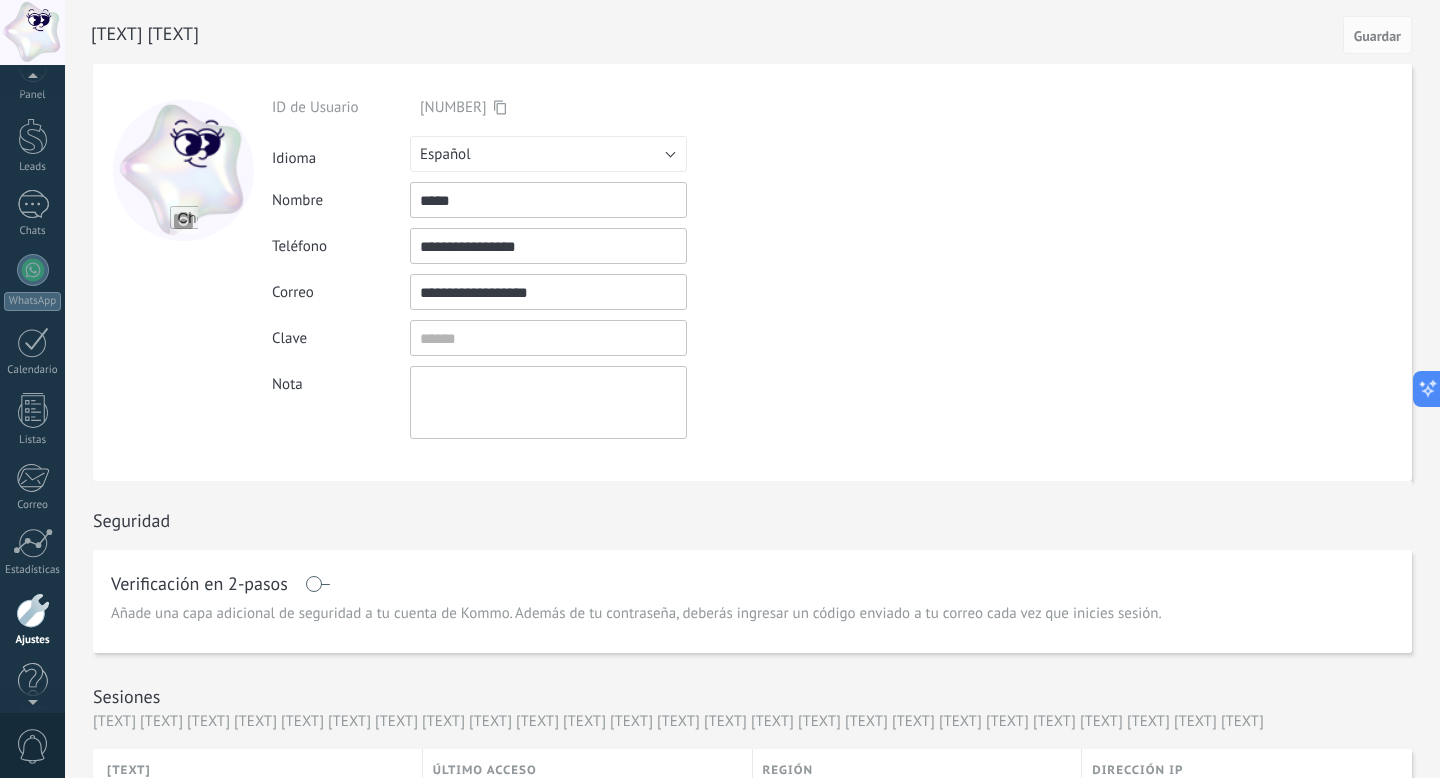click at bounding box center [32, 32] 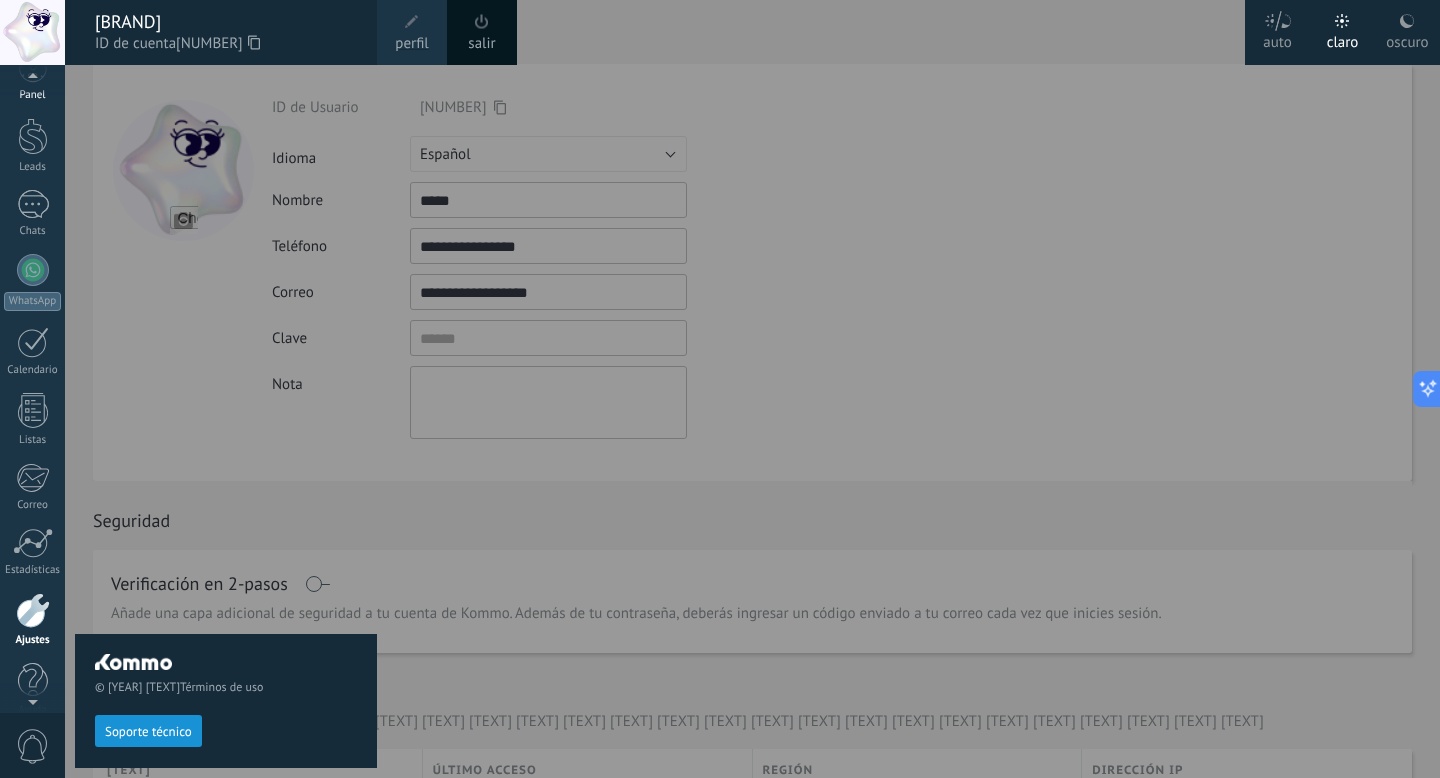 scroll, scrollTop: 0, scrollLeft: 0, axis: both 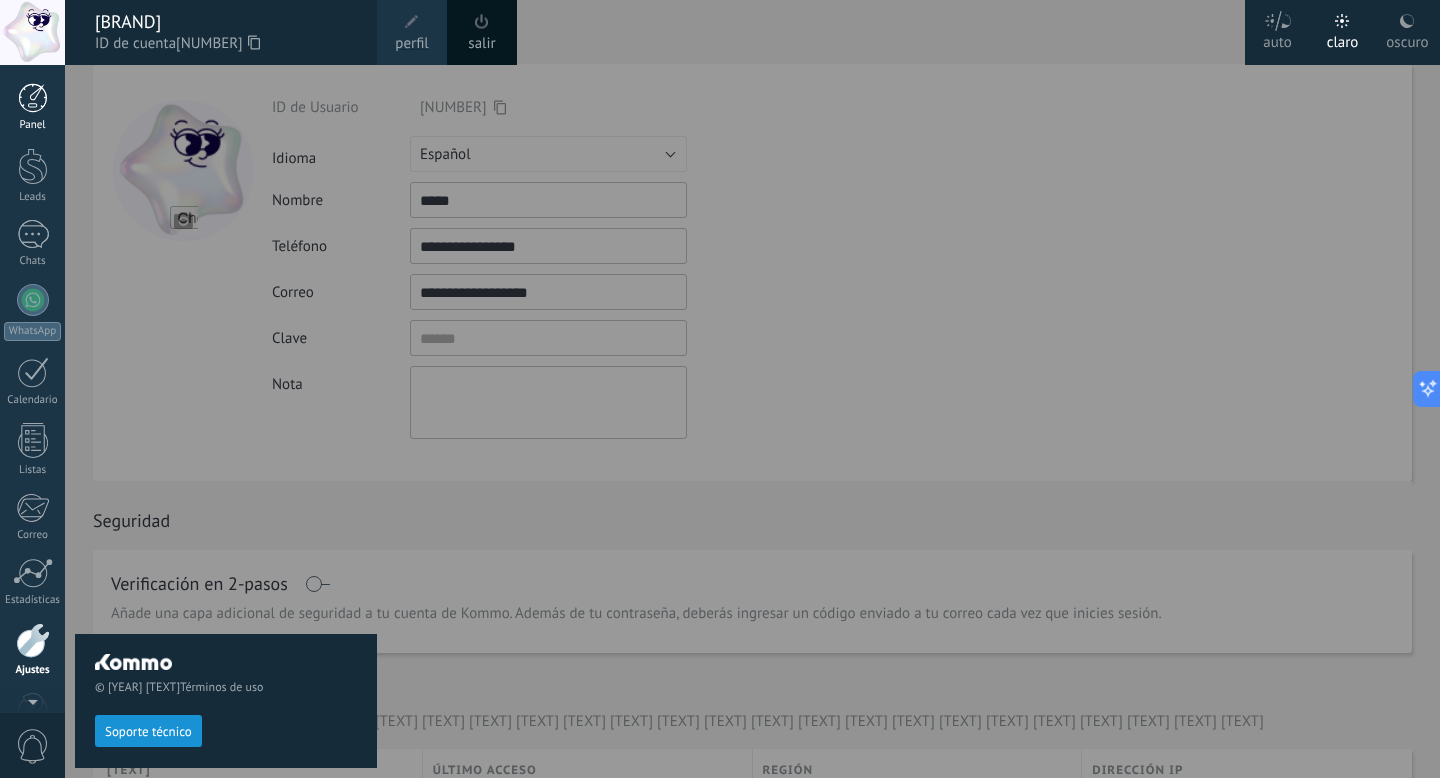 click at bounding box center (33, 98) 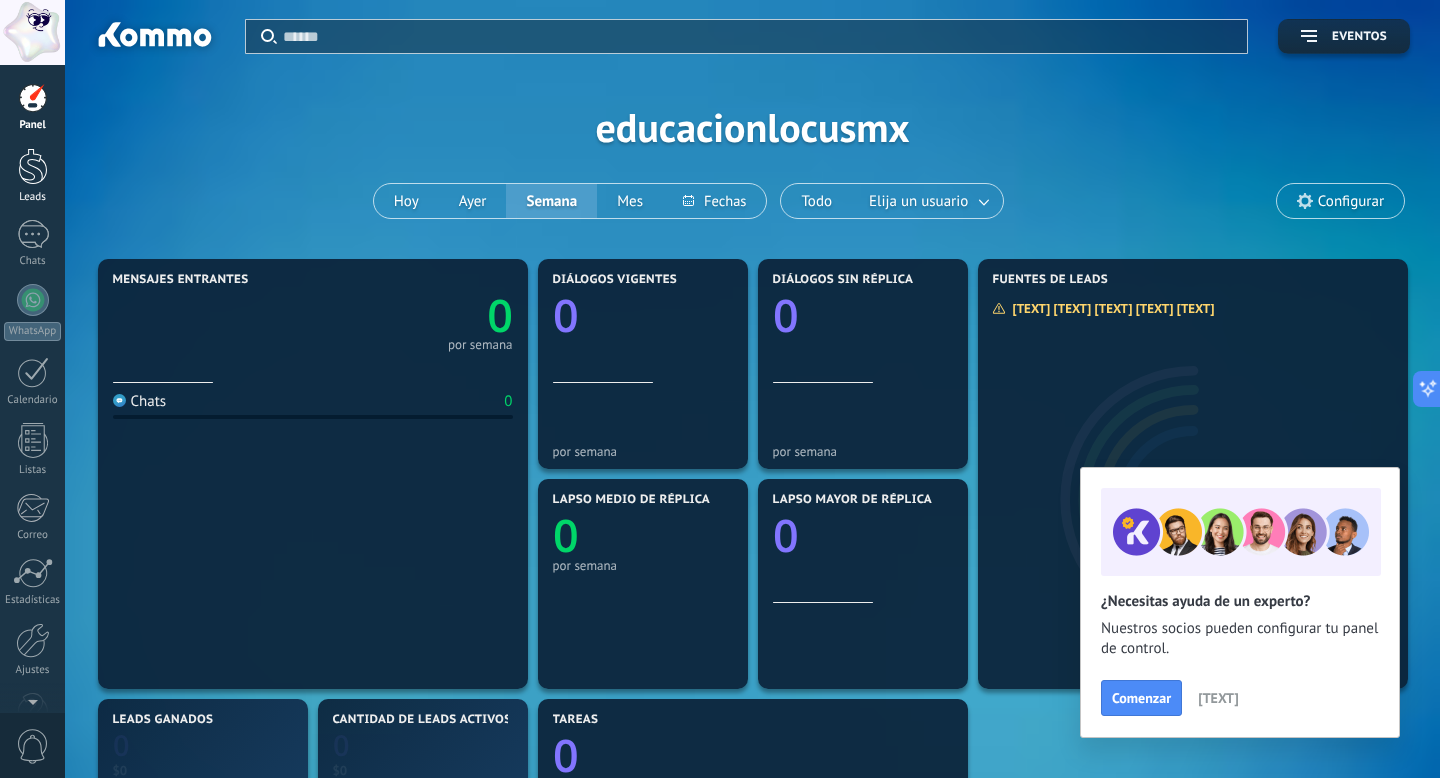 click at bounding box center [33, 166] 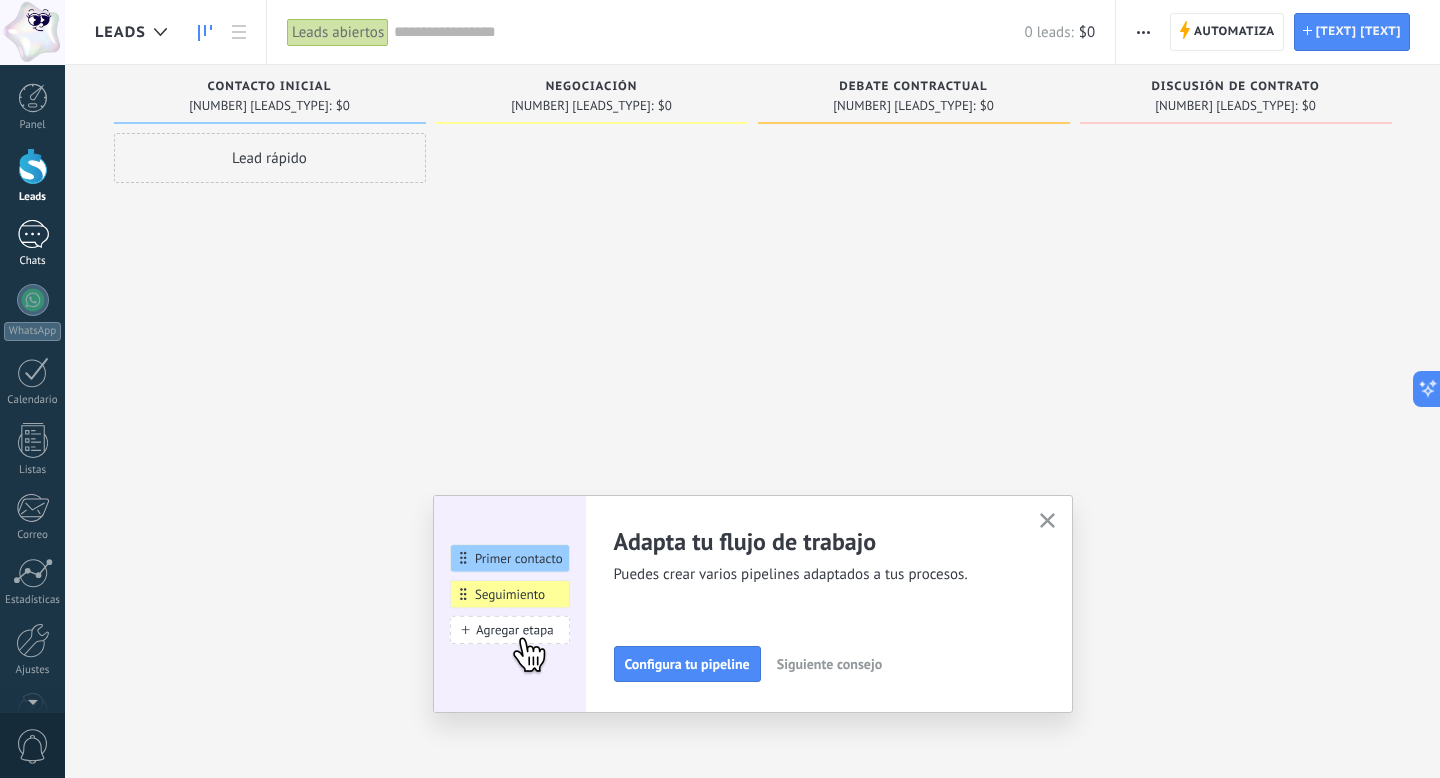 click at bounding box center (33, 234) 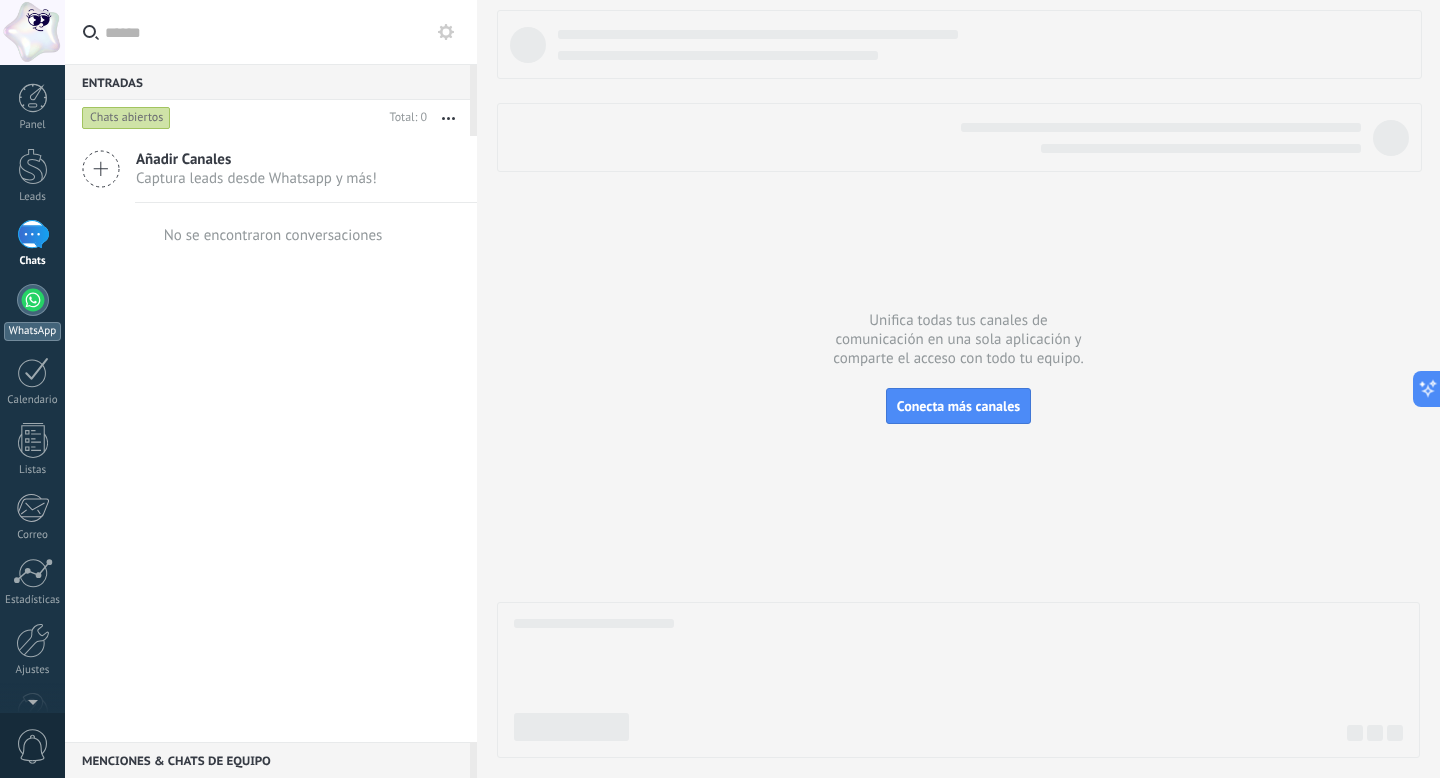 click on "WhatsApp" at bounding box center (32, 312) 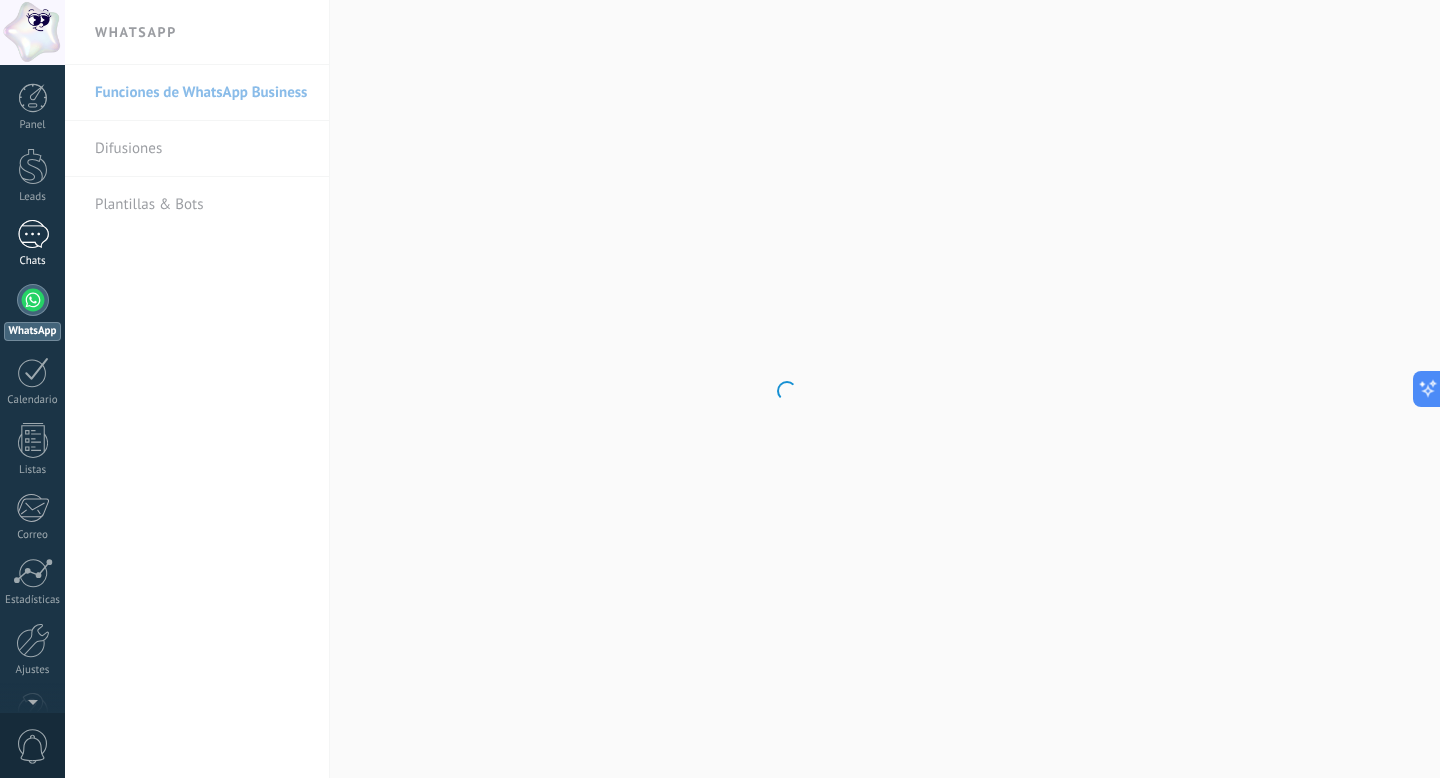 click at bounding box center (33, 234) 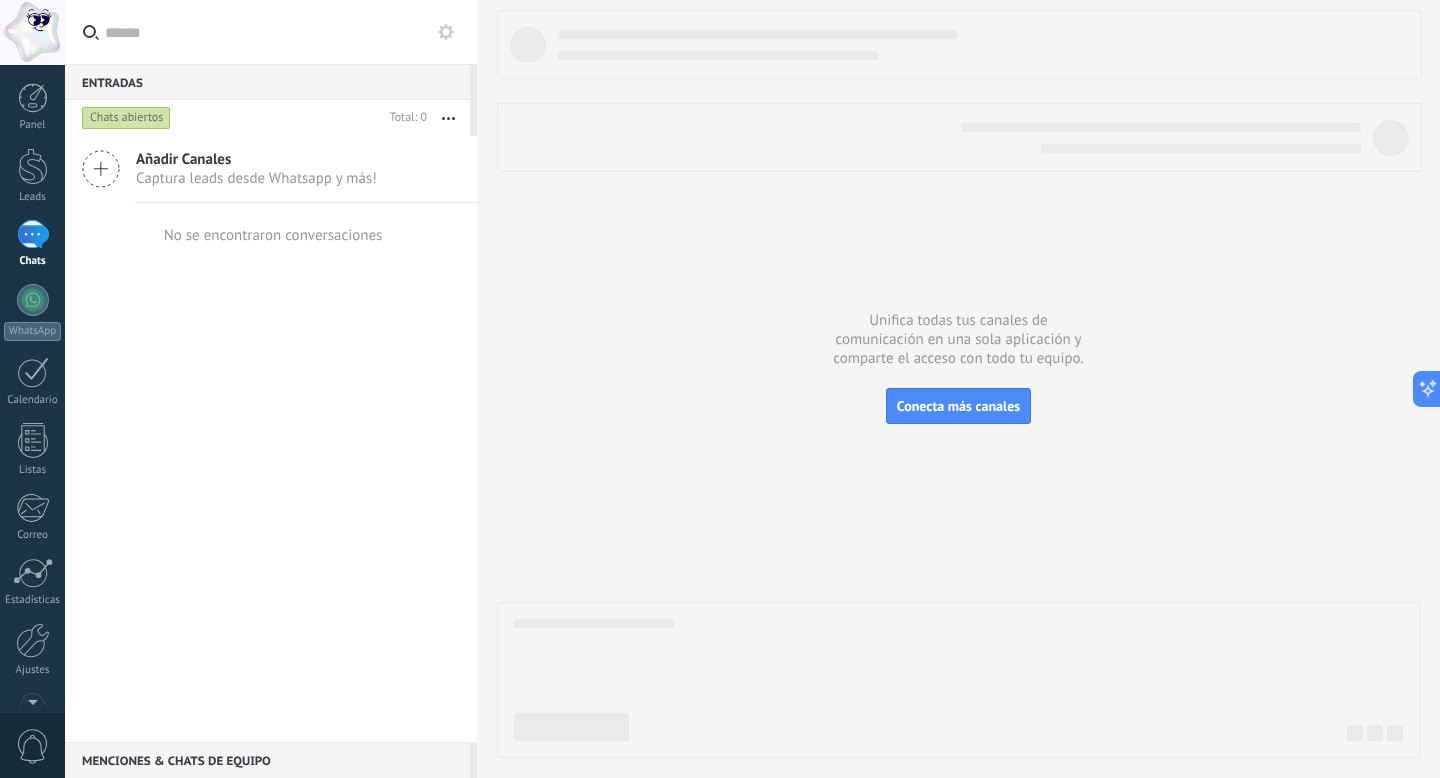 click at bounding box center (446, 32) 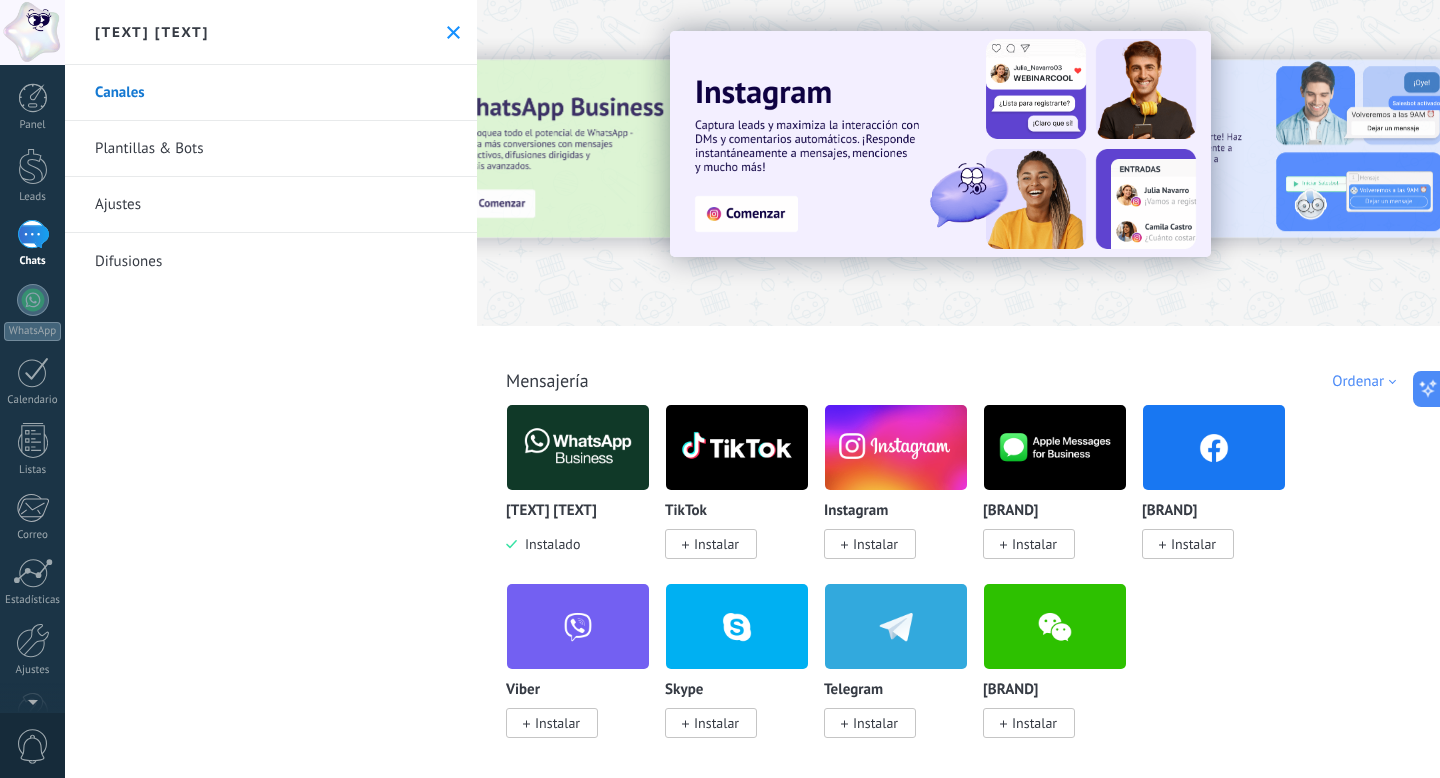 click on "Panel
Leads
Chats
WhatsApp
Clientes" at bounding box center (32, 425) 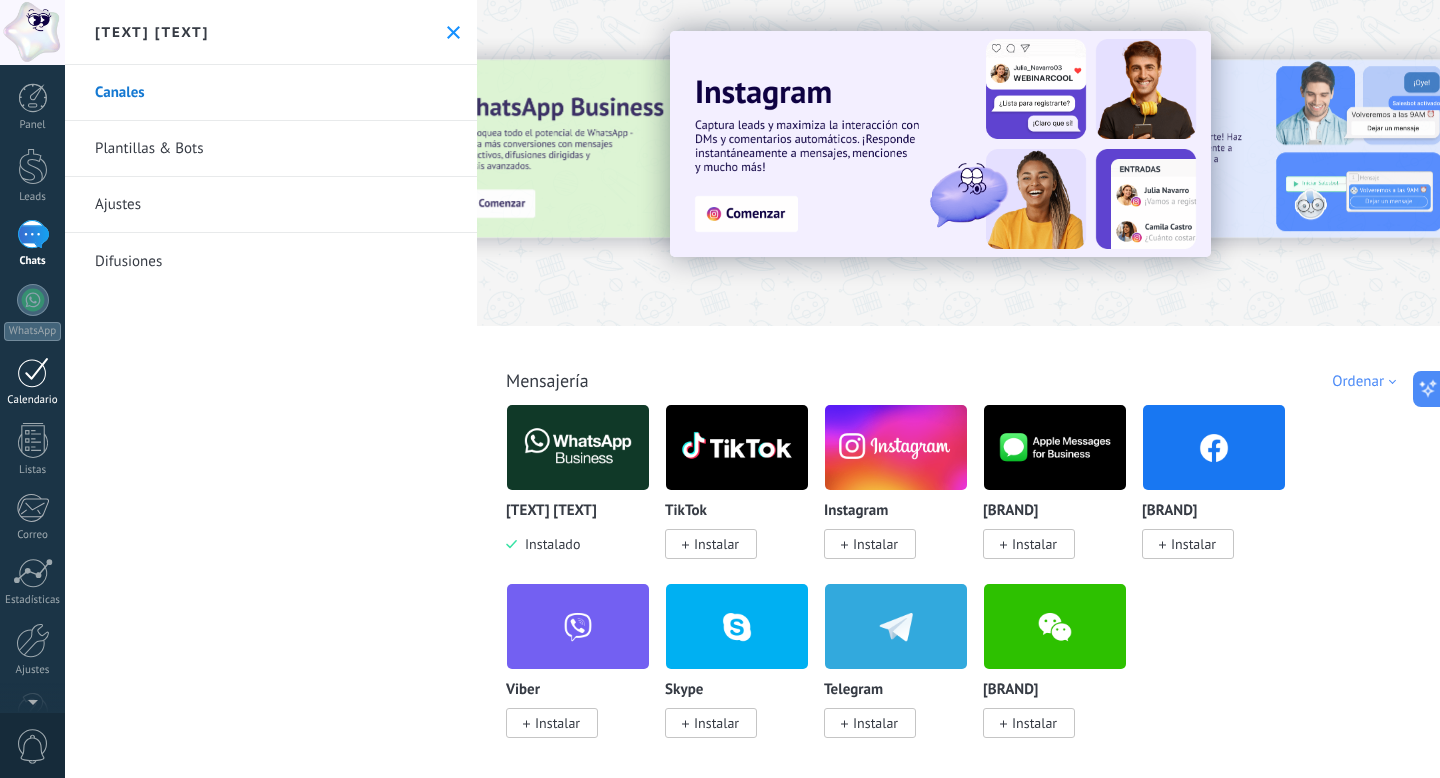 click at bounding box center [33, 372] 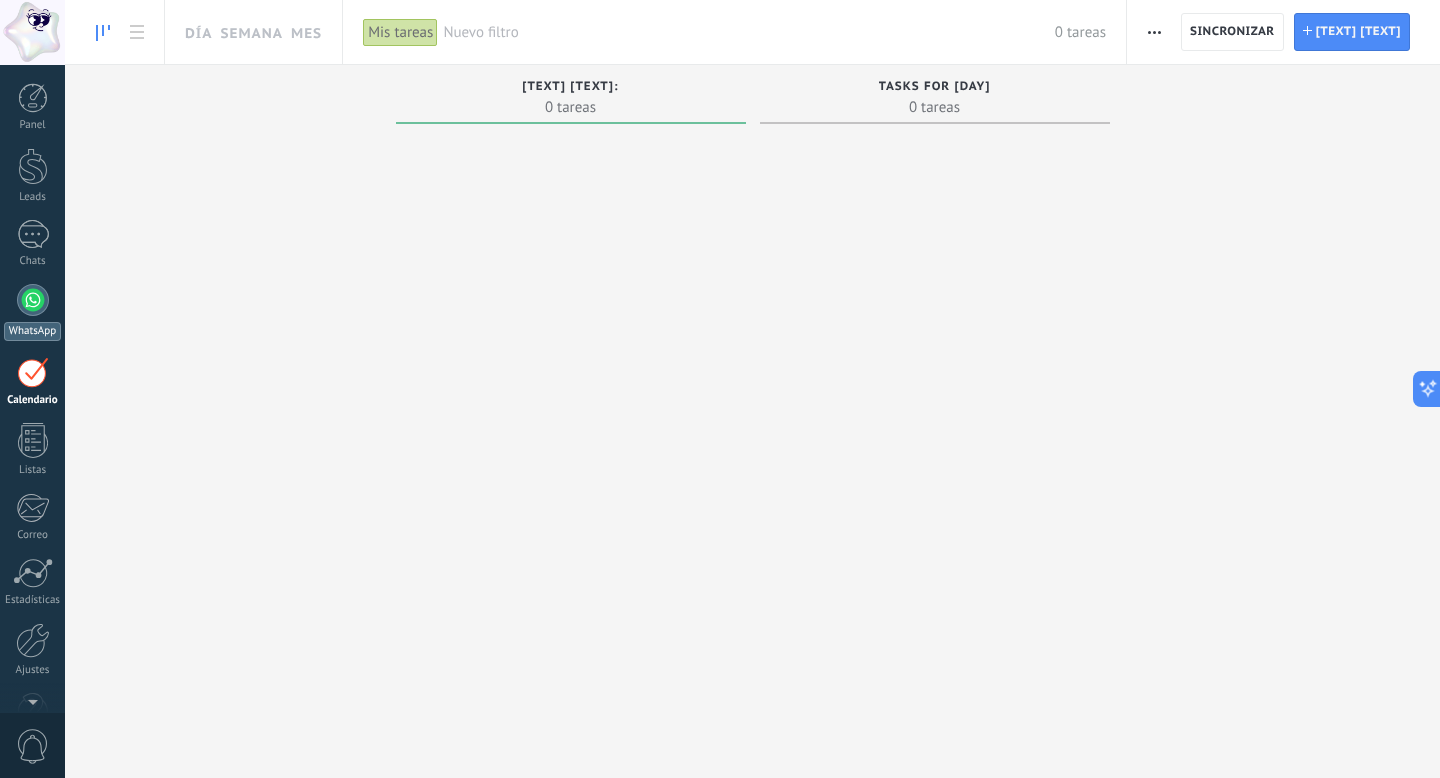 click at bounding box center (33, 300) 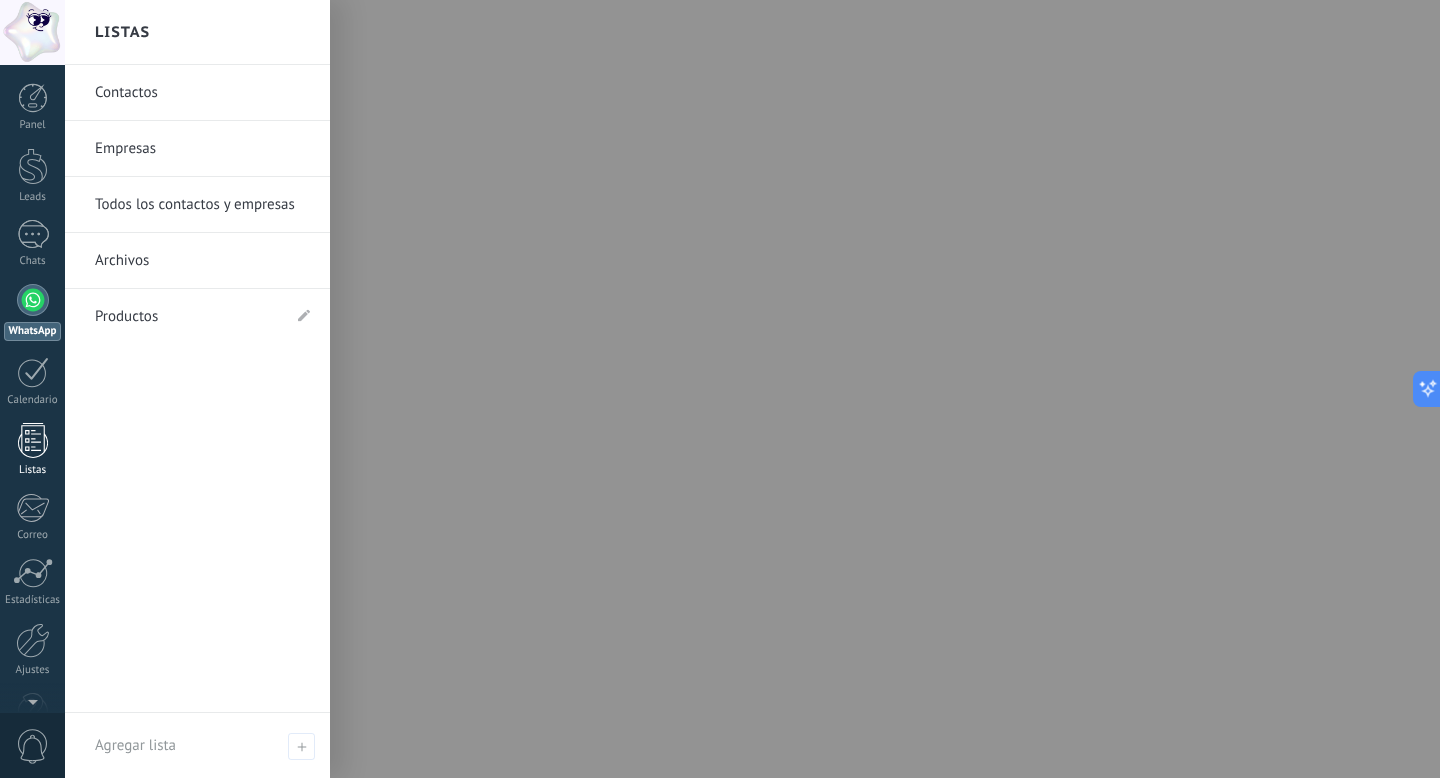 click on "Listas" at bounding box center [33, 470] 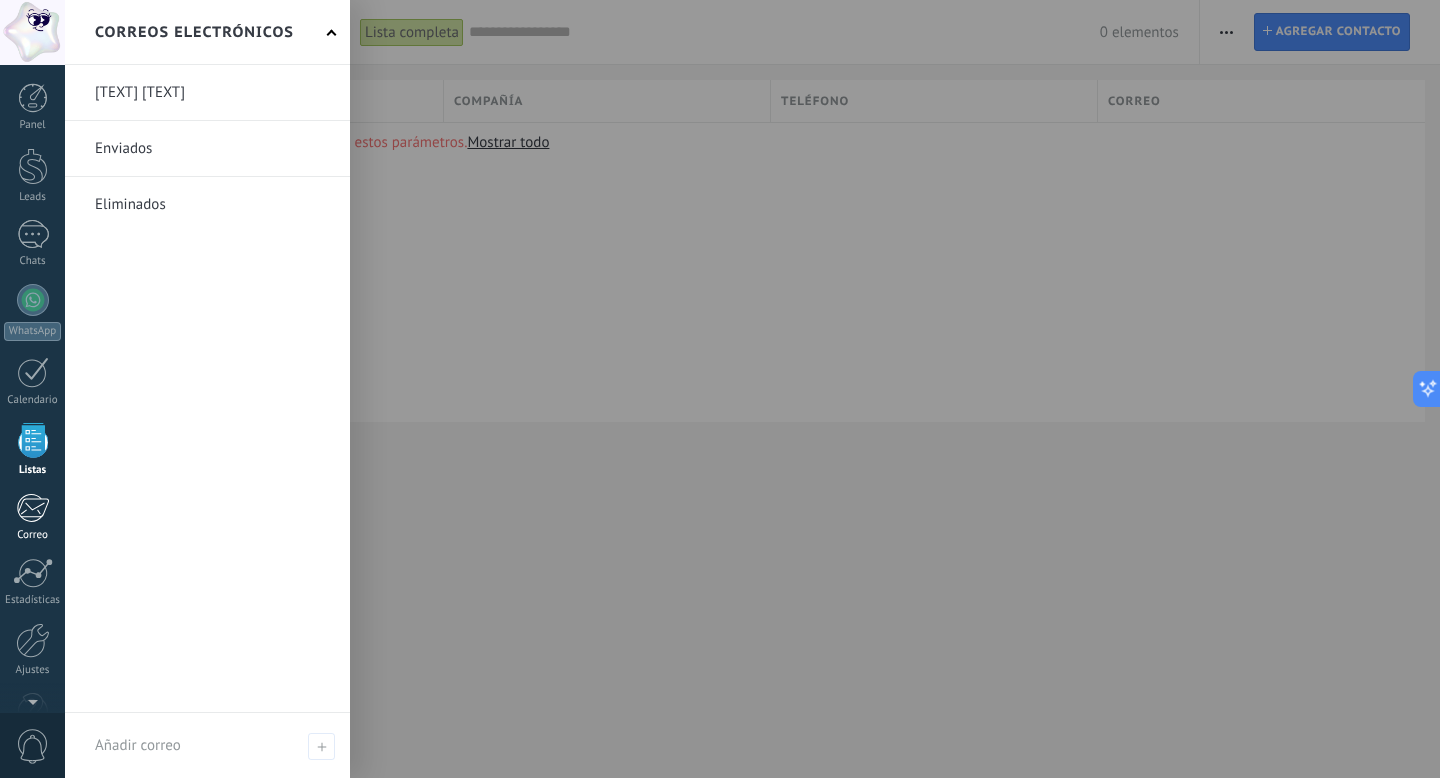 click at bounding box center [32, 508] 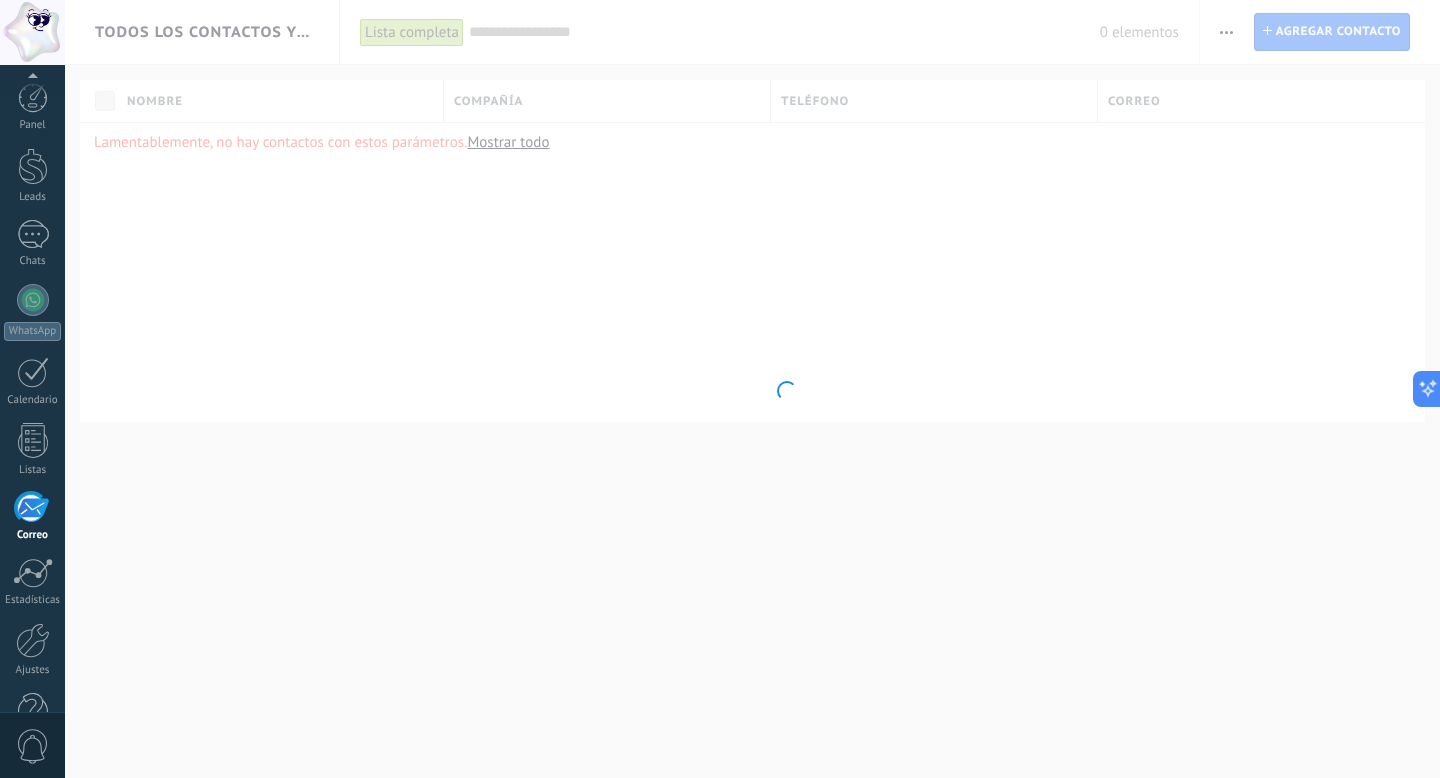 scroll, scrollTop: 54, scrollLeft: 0, axis: vertical 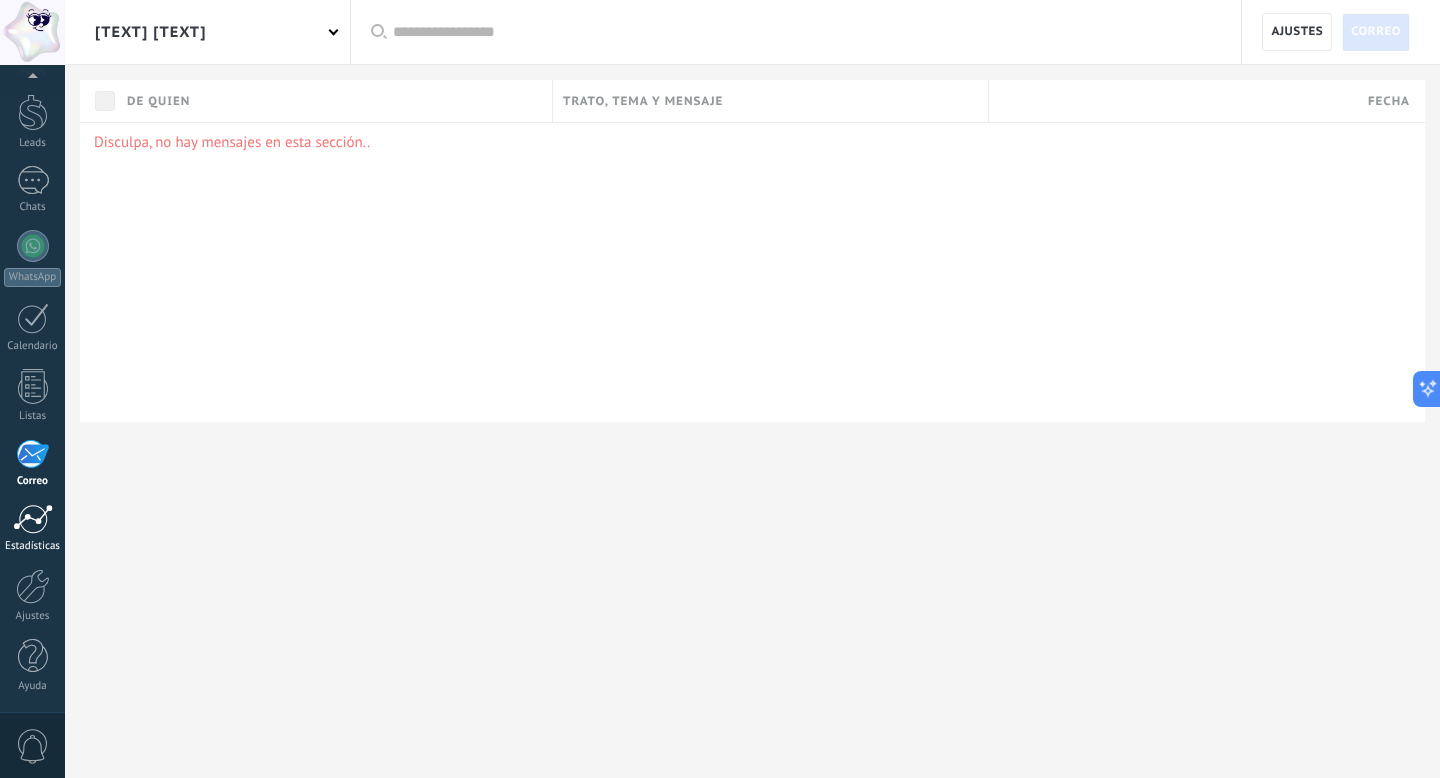 click at bounding box center [33, 519] 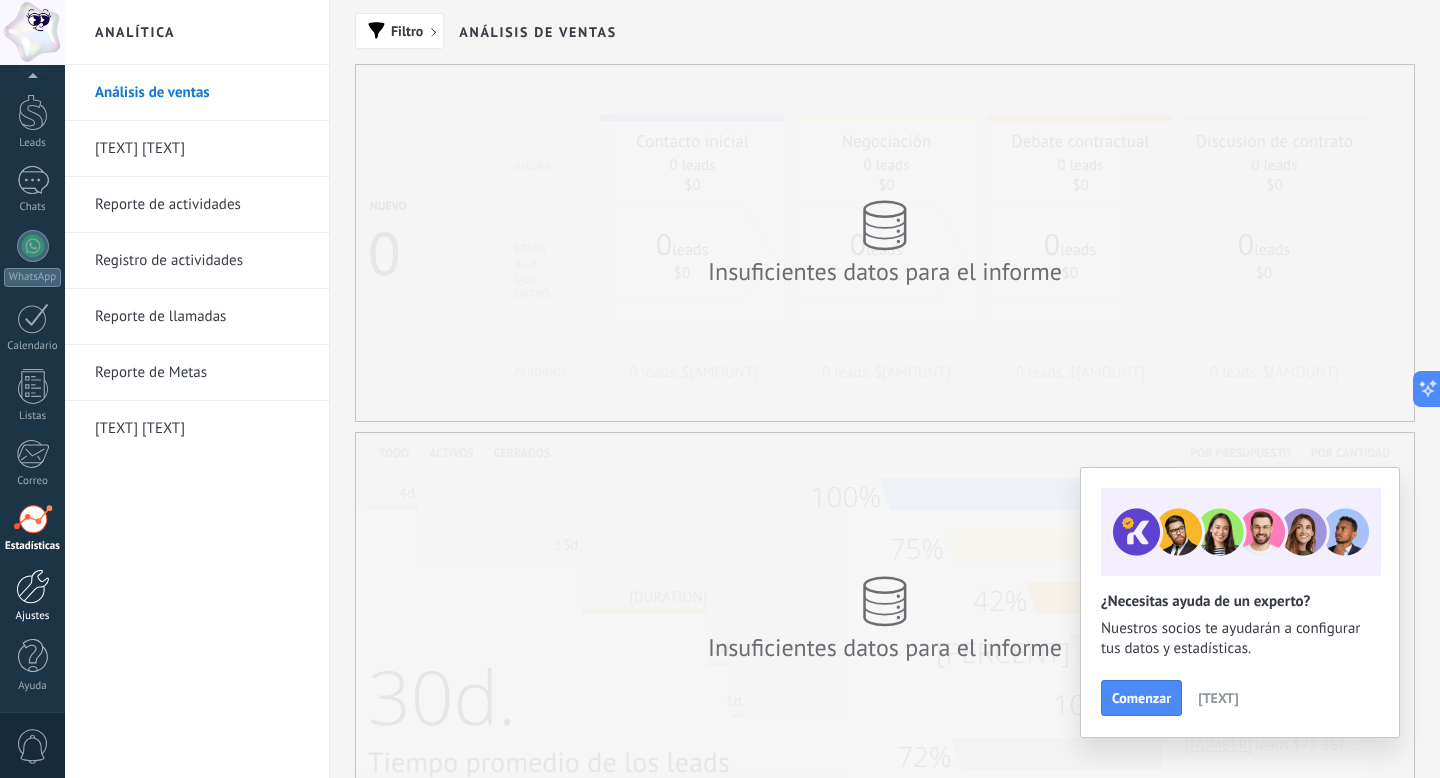 click at bounding box center [33, 586] 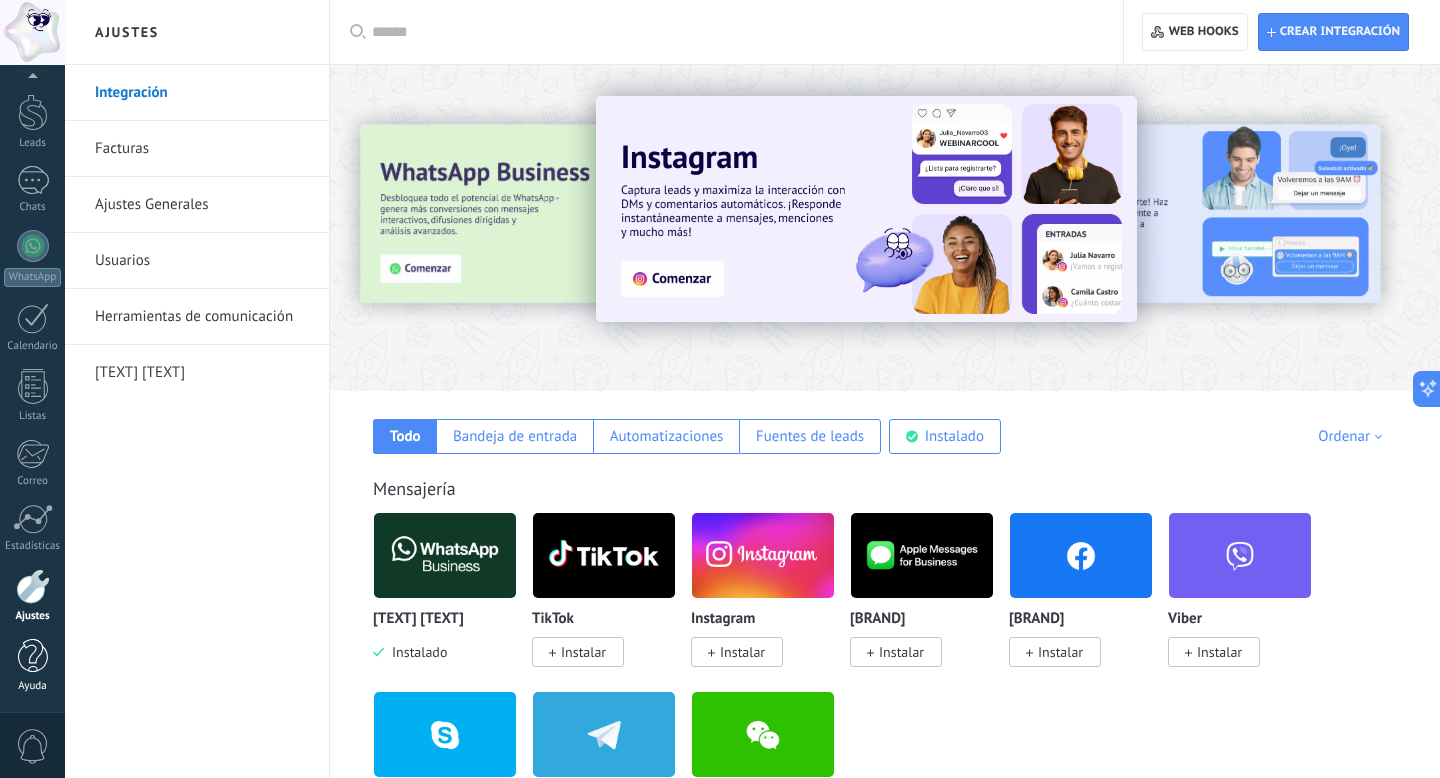 click at bounding box center [33, 656] 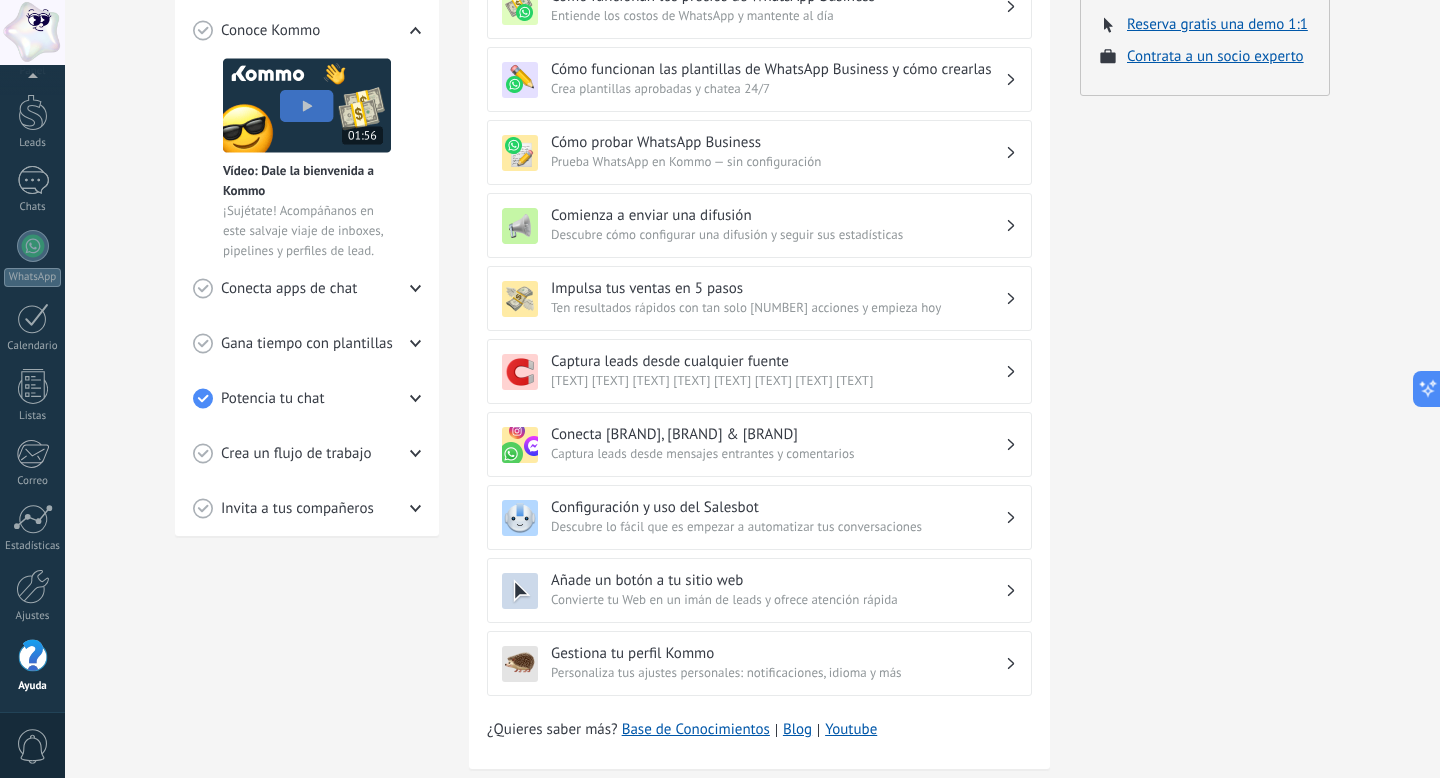 scroll, scrollTop: 425, scrollLeft: 0, axis: vertical 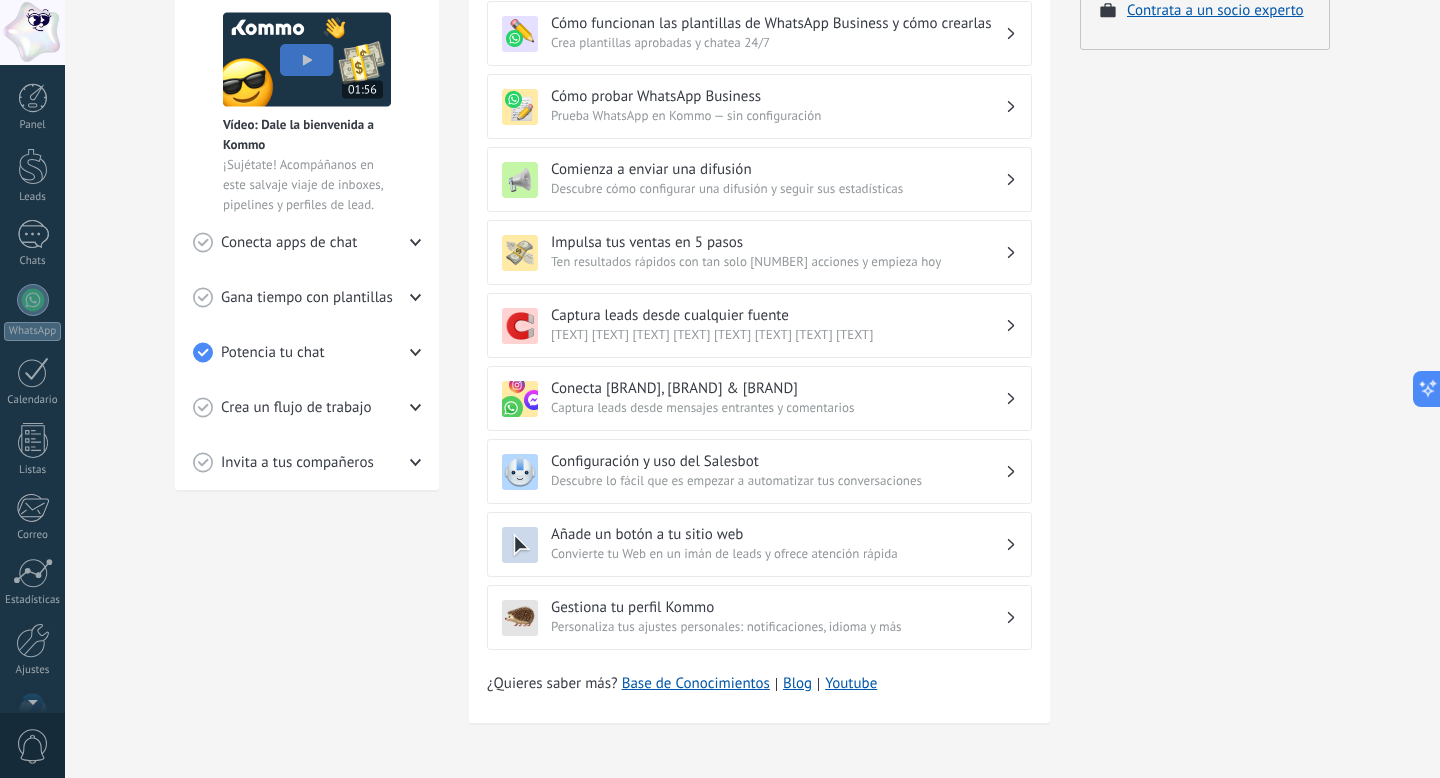 click on "Panel
Leads
Chats
WhatsApp
Clientes" at bounding box center (65, 389) 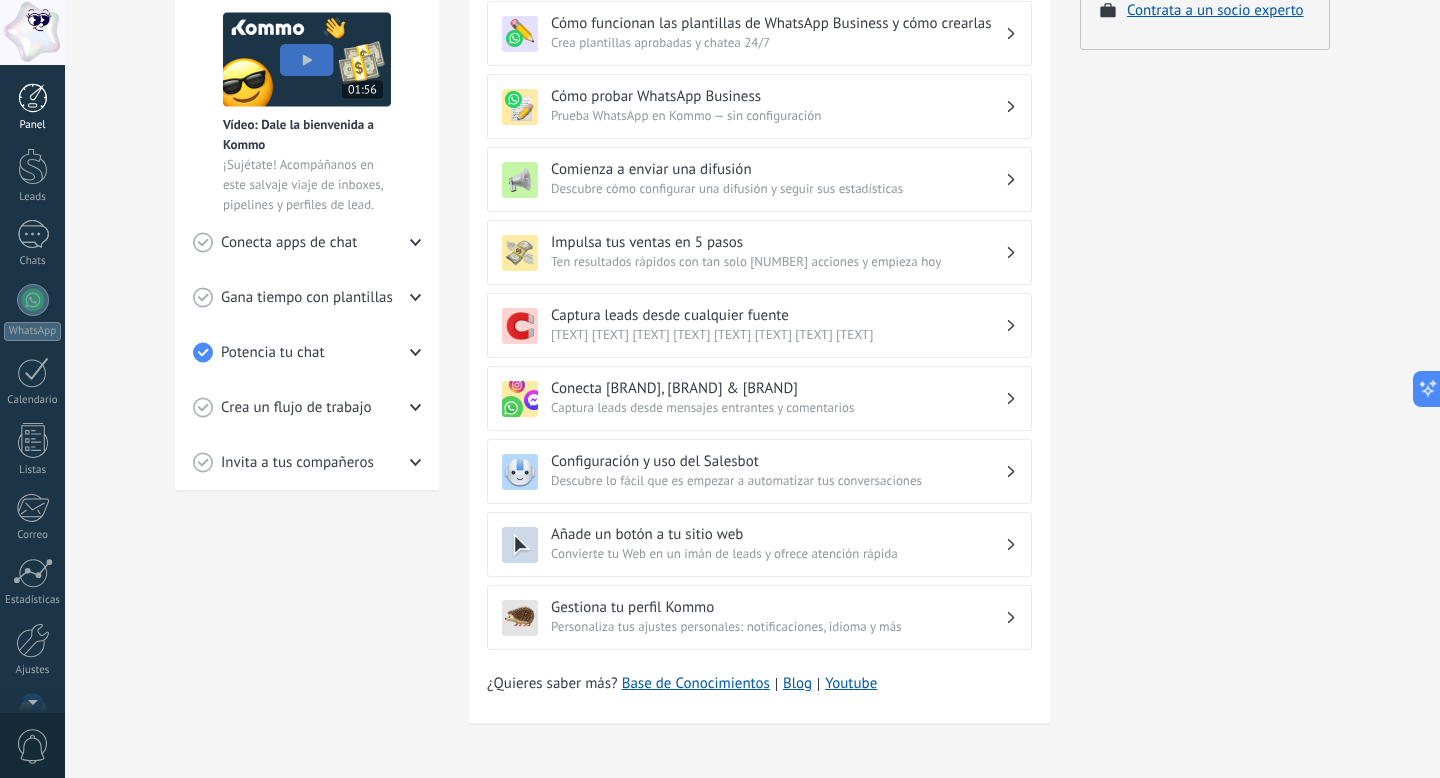click at bounding box center (33, 98) 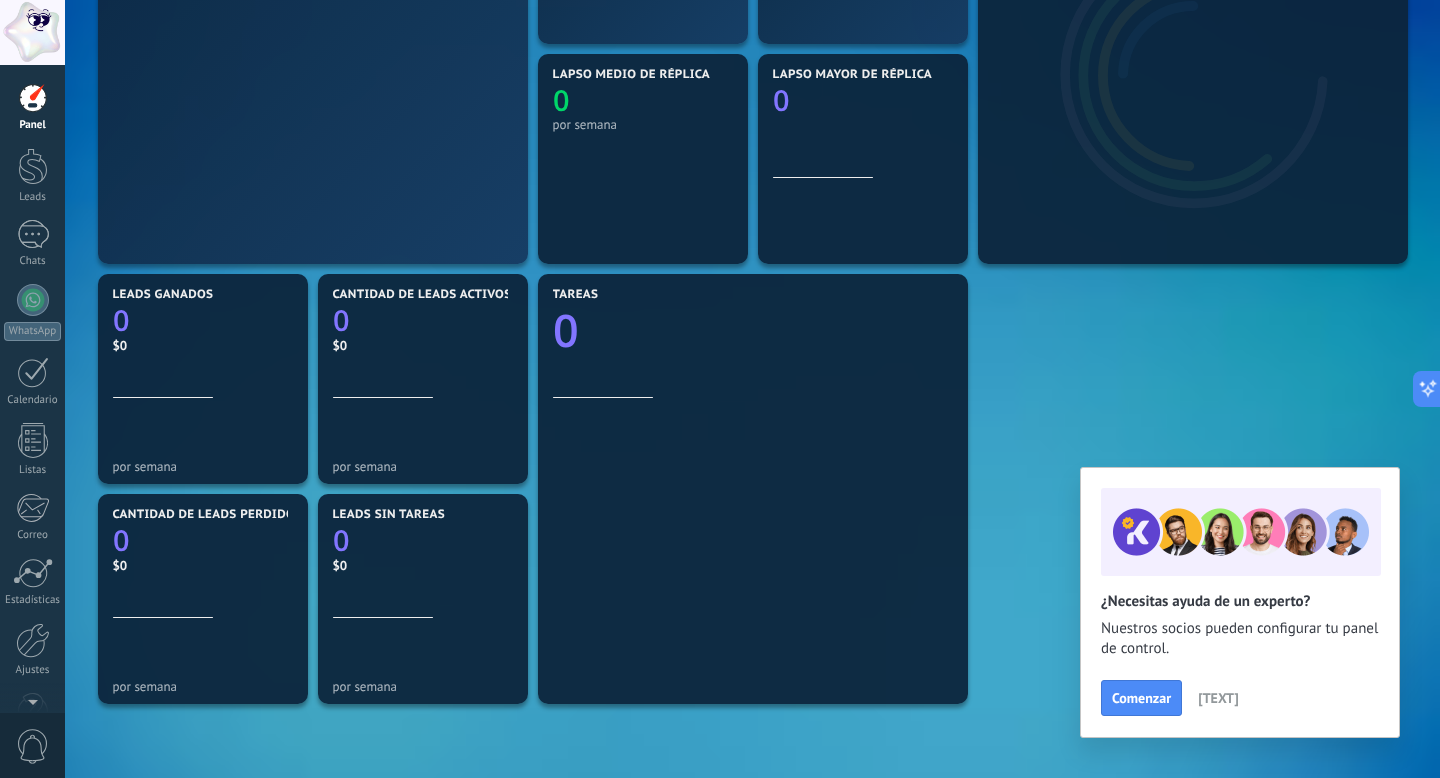scroll, scrollTop: 0, scrollLeft: 0, axis: both 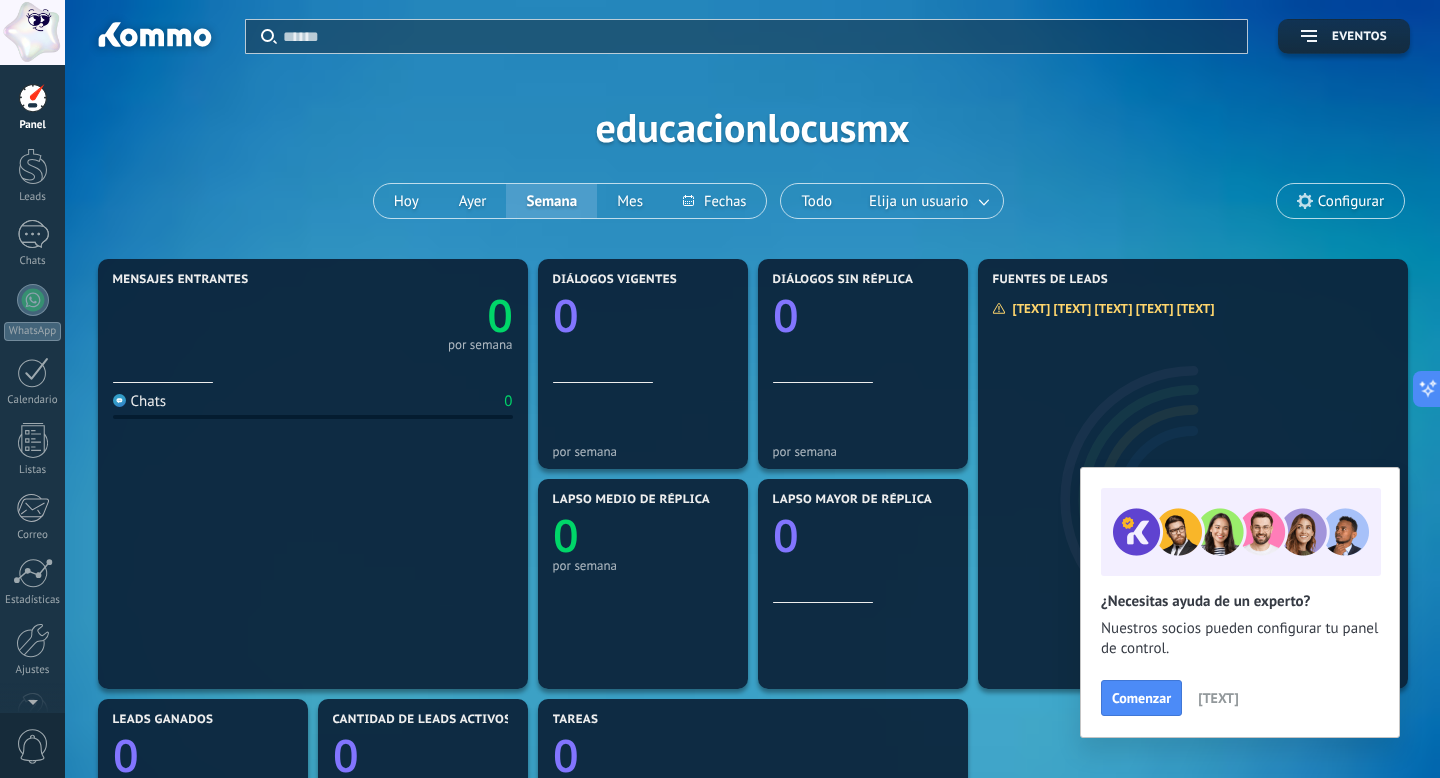 click on "Configurar" at bounding box center (1340, 201) 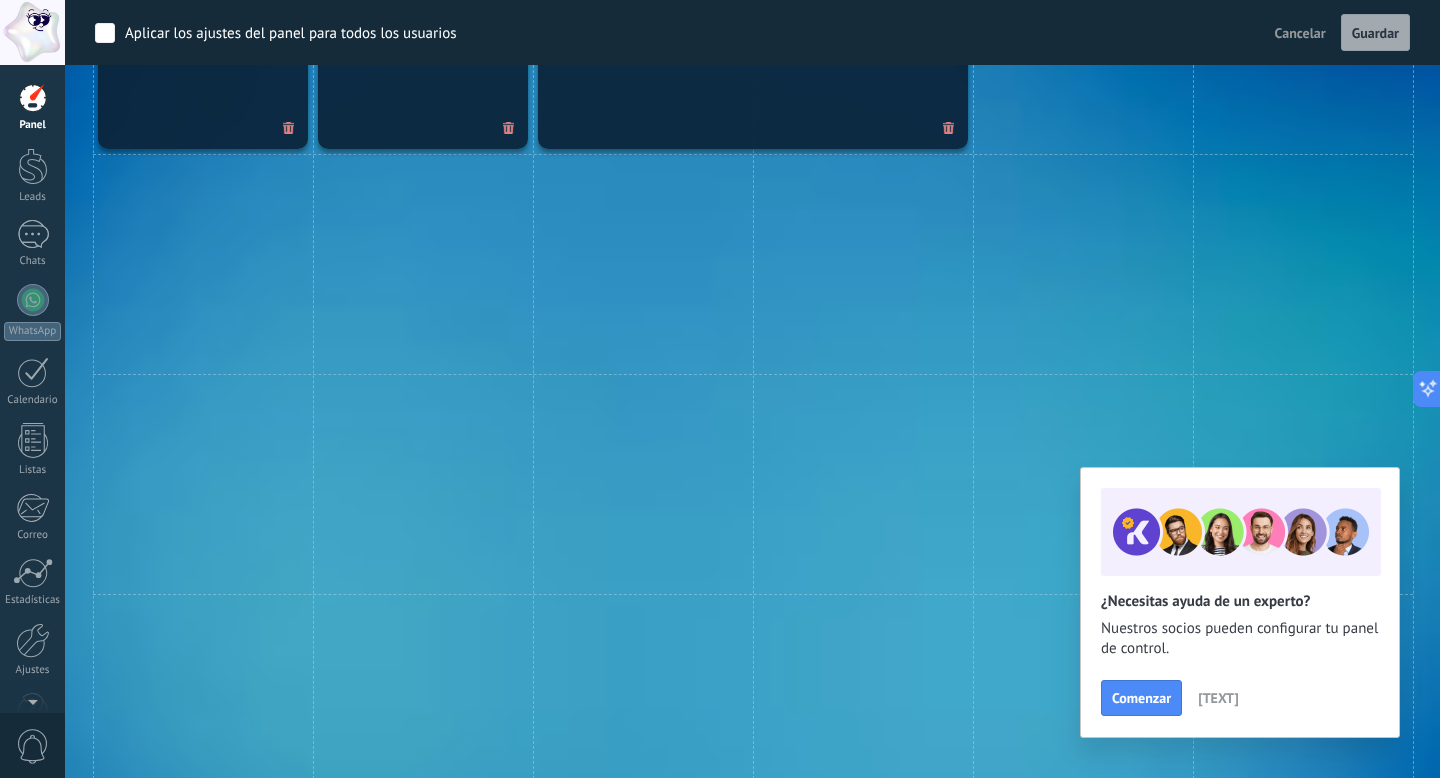 scroll, scrollTop: 1495, scrollLeft: 0, axis: vertical 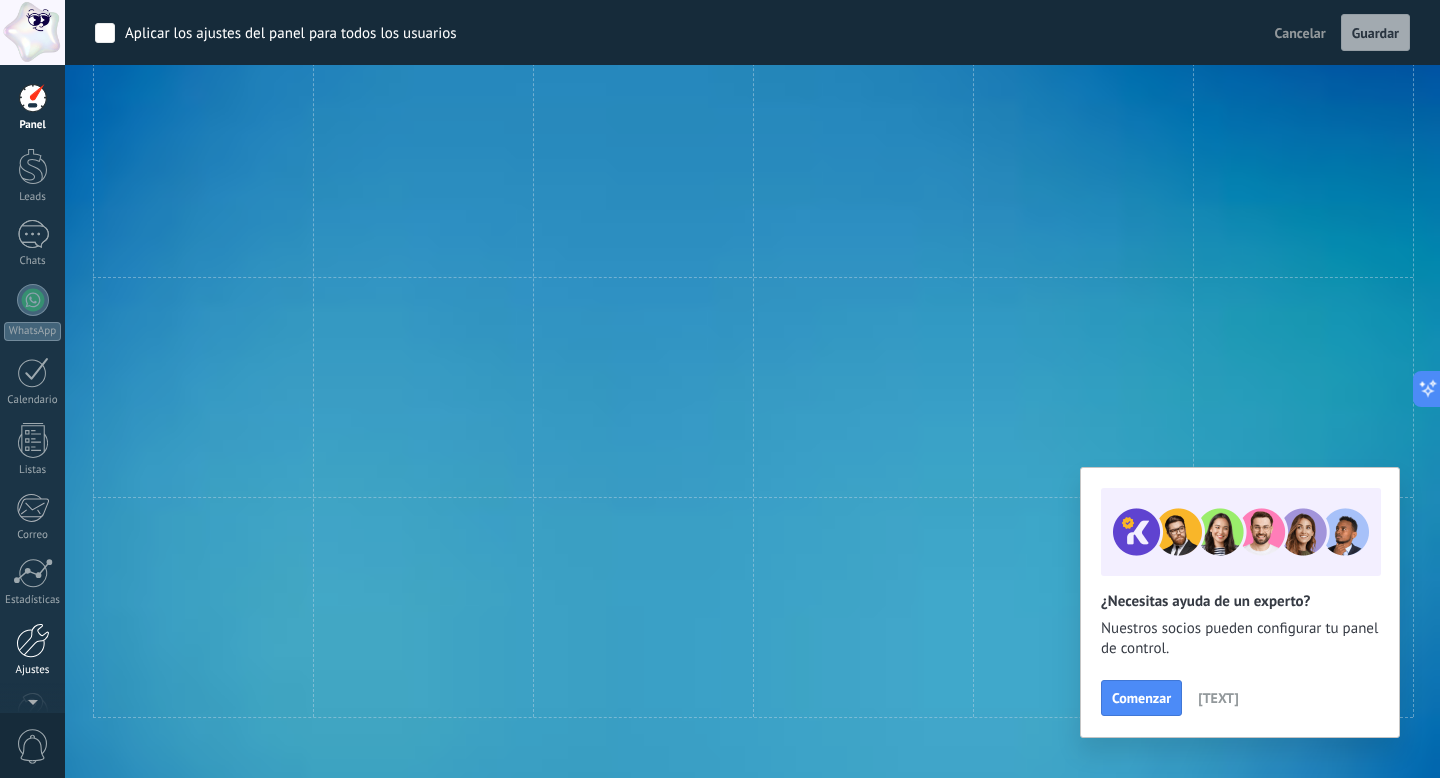 click at bounding box center [33, 640] 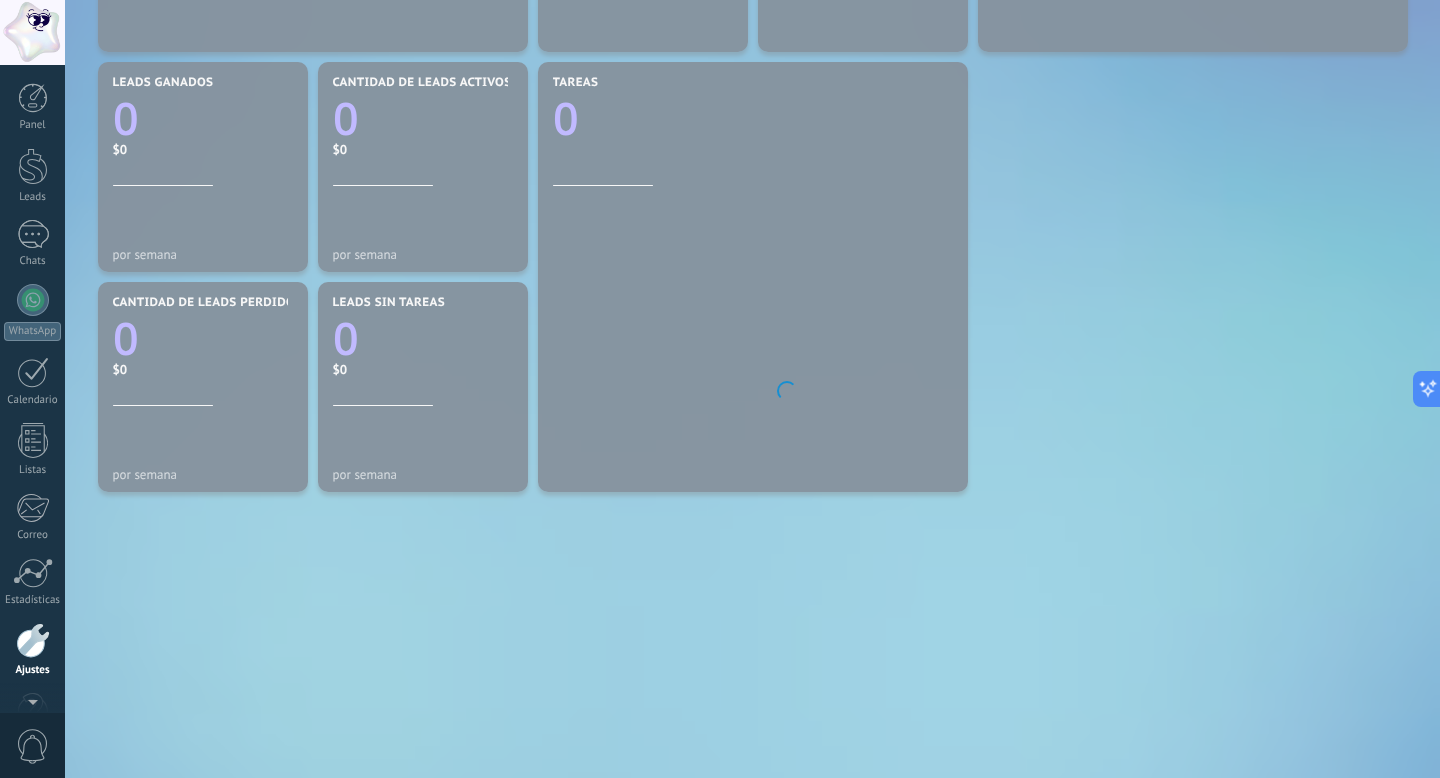 scroll, scrollTop: 789, scrollLeft: 0, axis: vertical 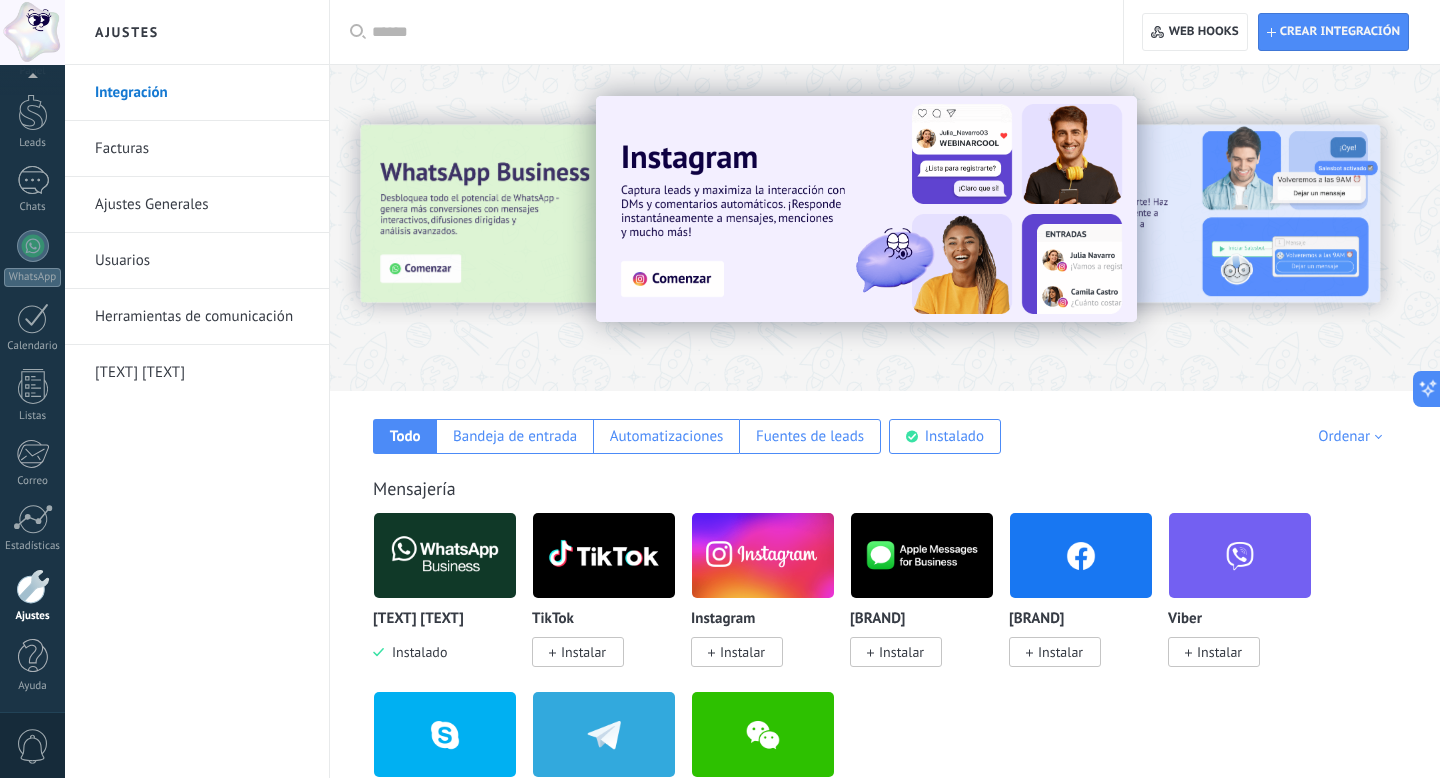 click on "Ajustes Generales" at bounding box center [202, 205] 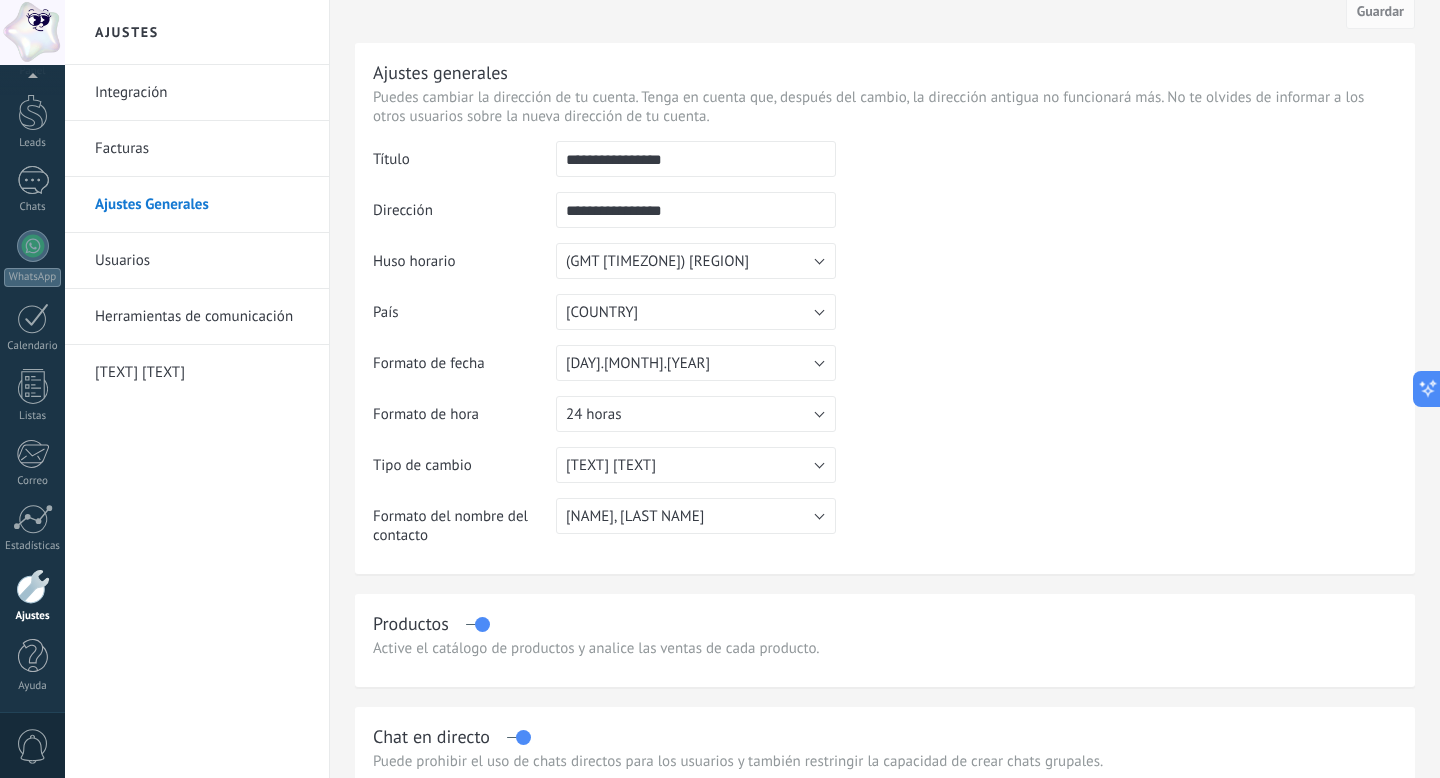 scroll, scrollTop: 0, scrollLeft: 0, axis: both 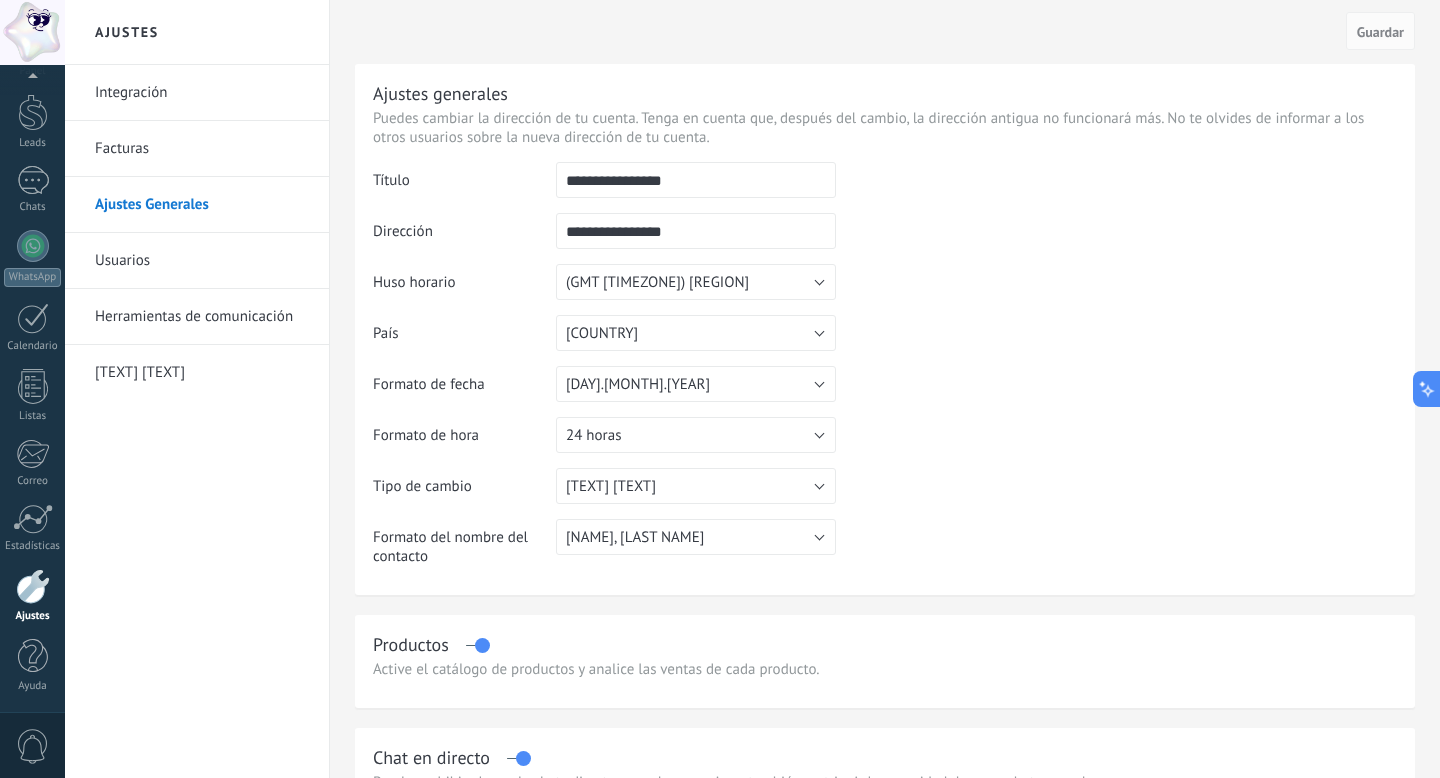 click on "Usuarios" at bounding box center [202, 261] 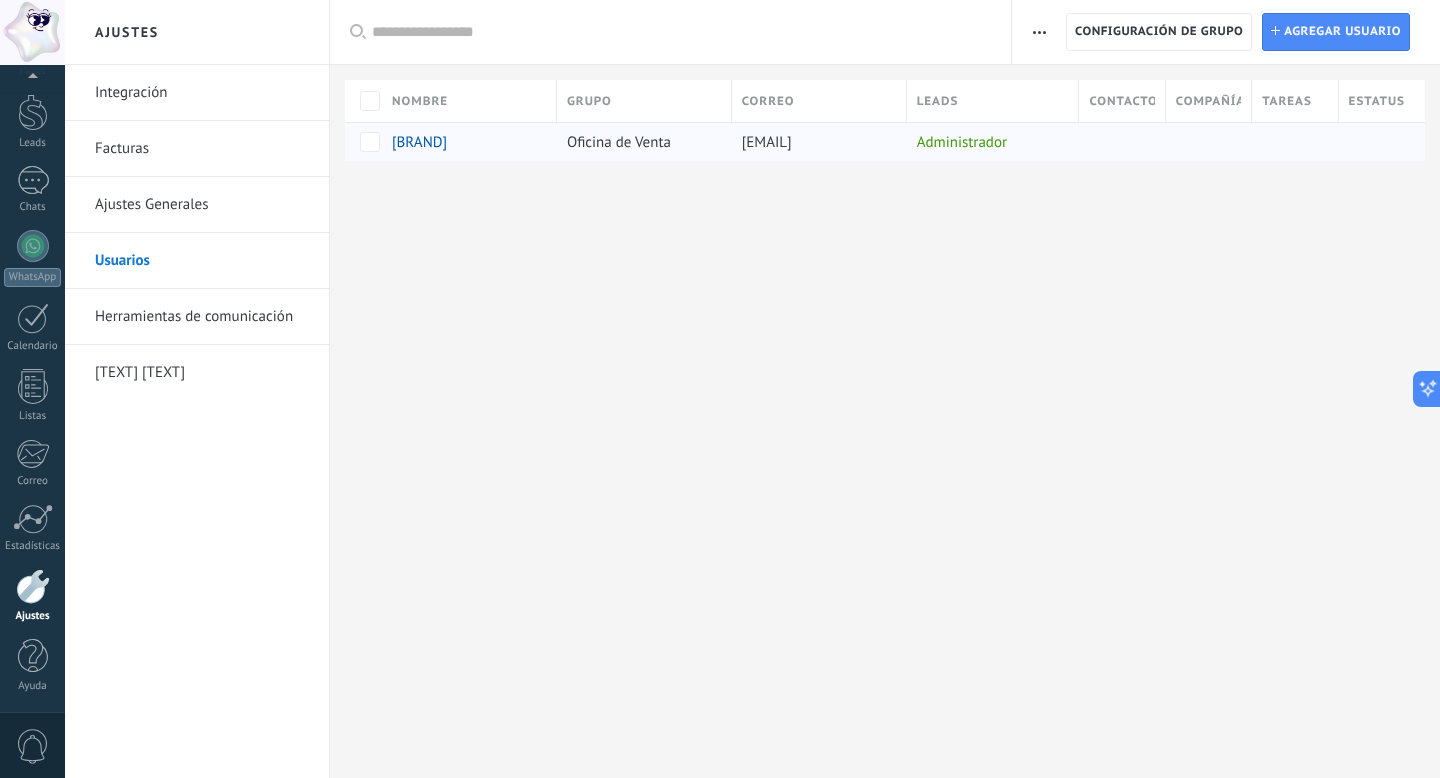 click on "Administrador" at bounding box center [988, 142] 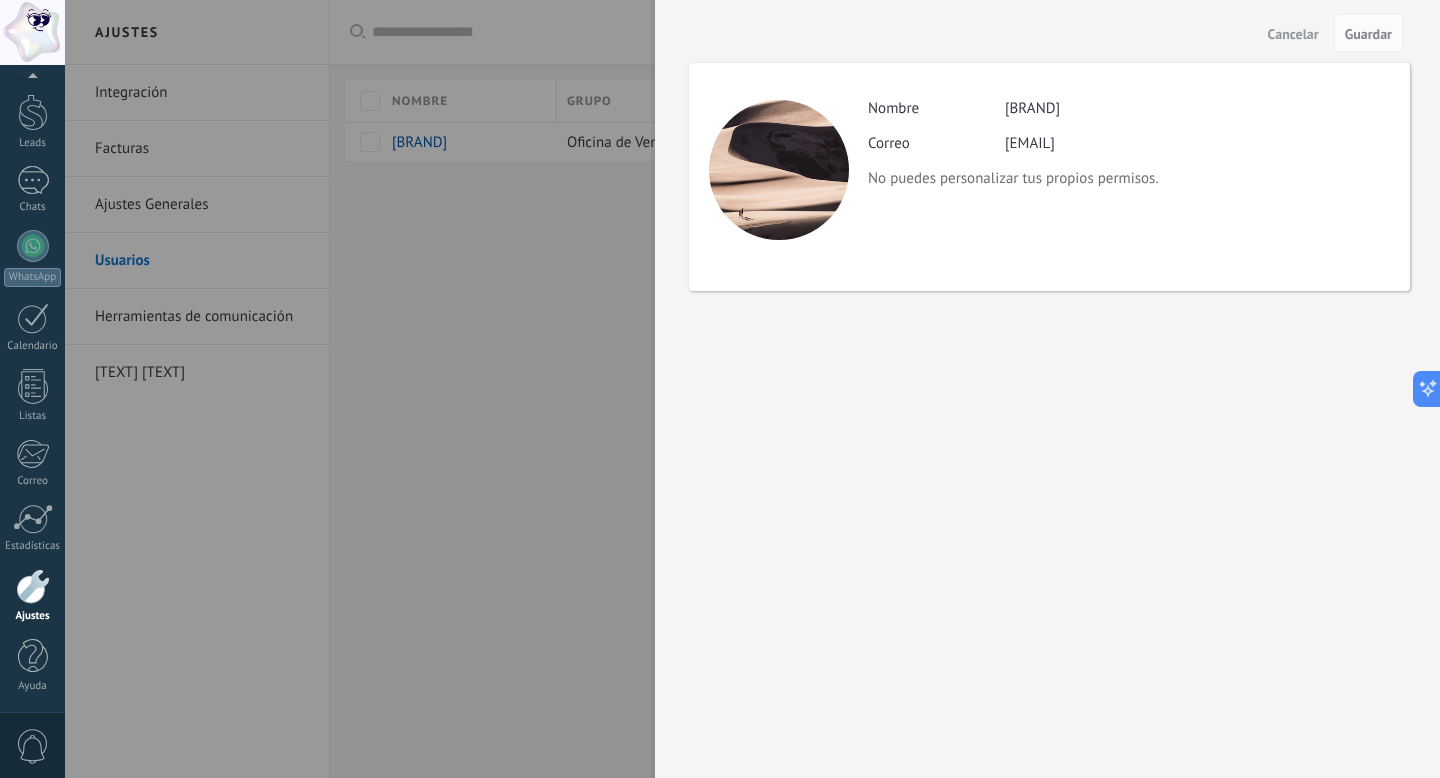 click on "Cancelar" at bounding box center [1293, 33] 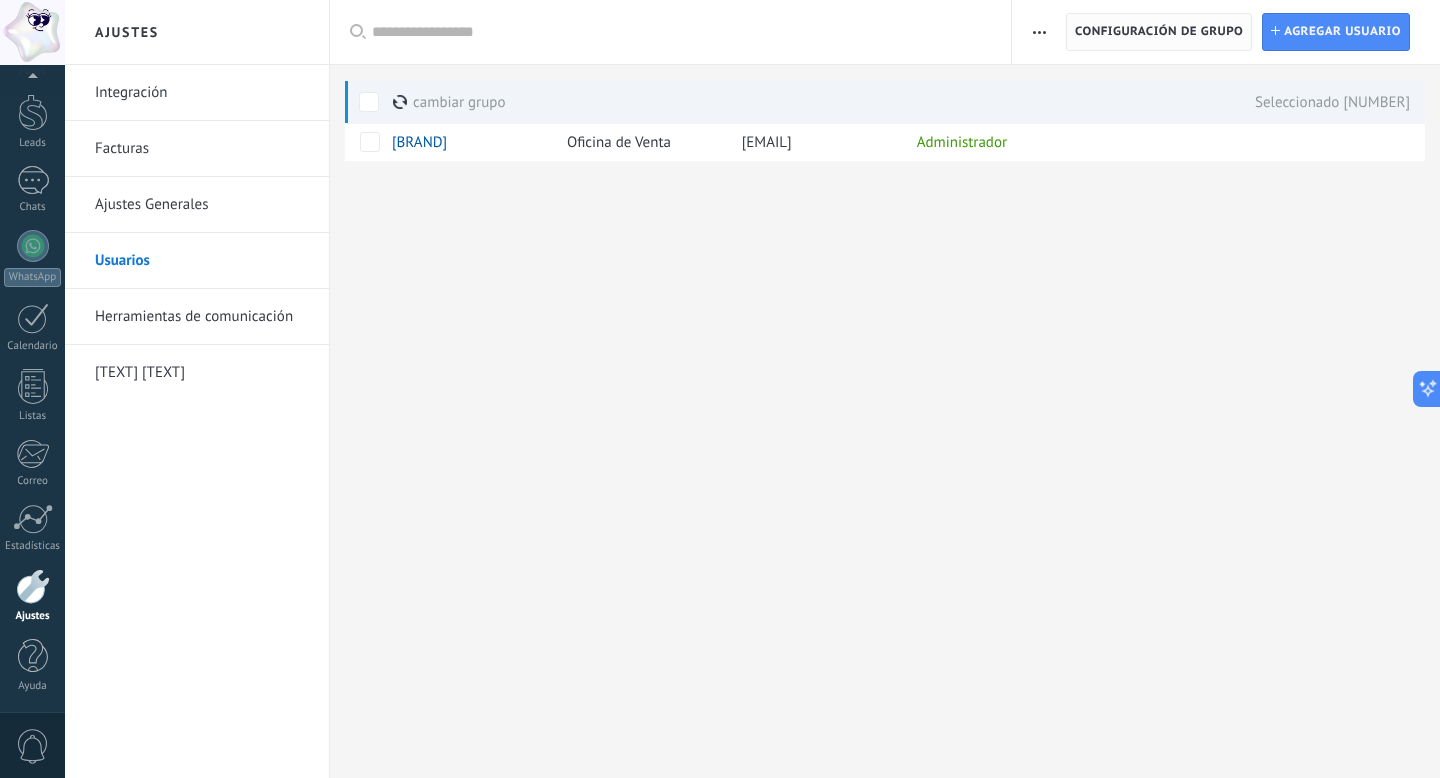 click on "Configuración de grupo" at bounding box center (1159, 32) 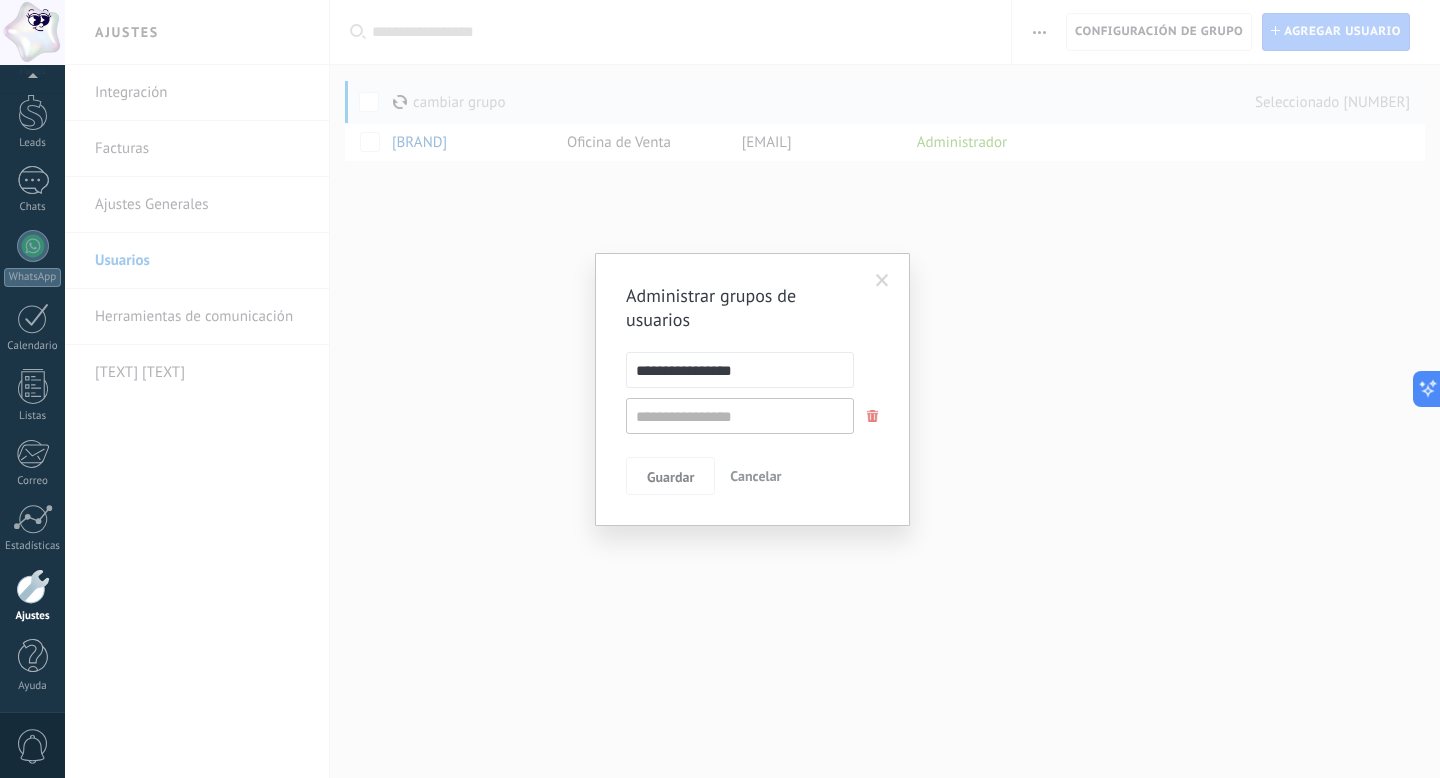 click at bounding box center [882, 281] 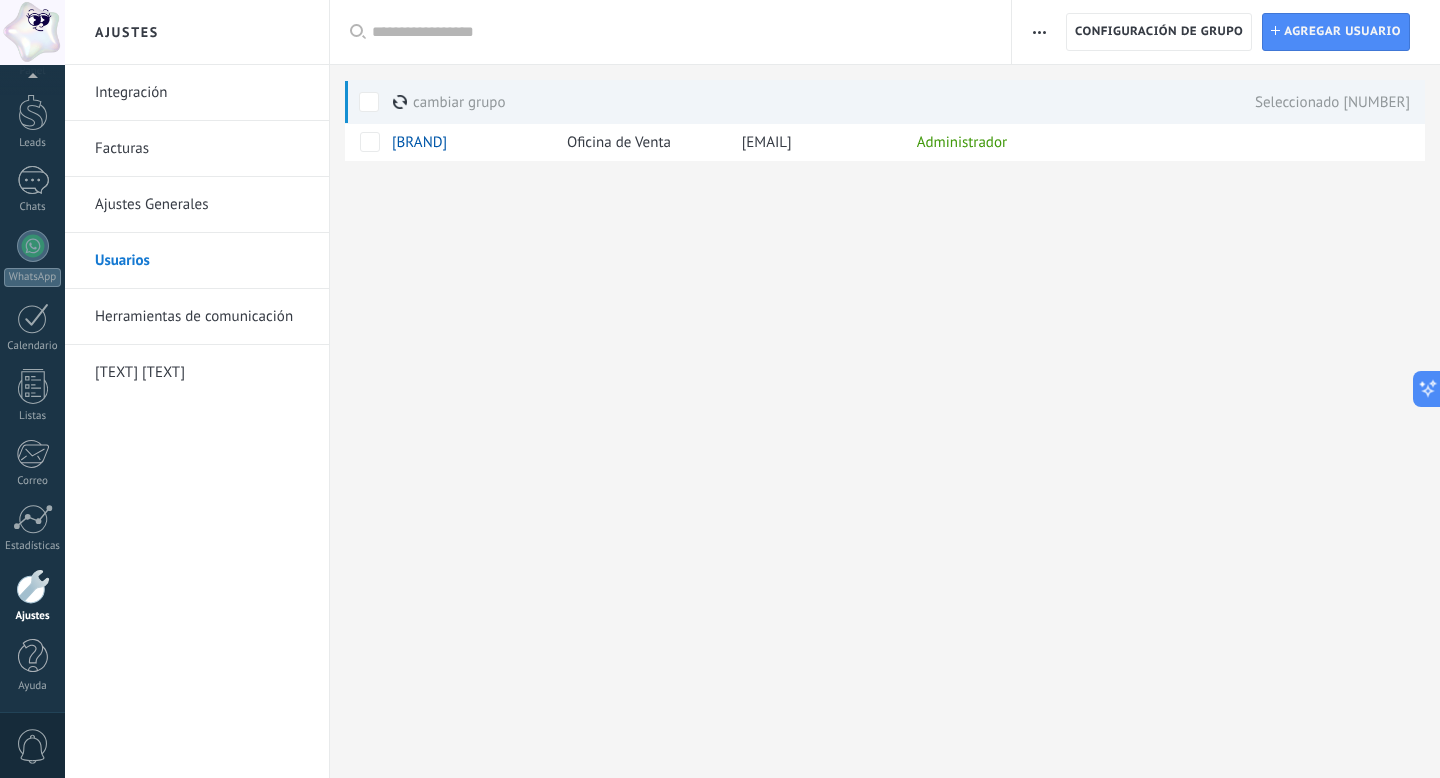 click on "Herramientas de comunicación" at bounding box center (202, 317) 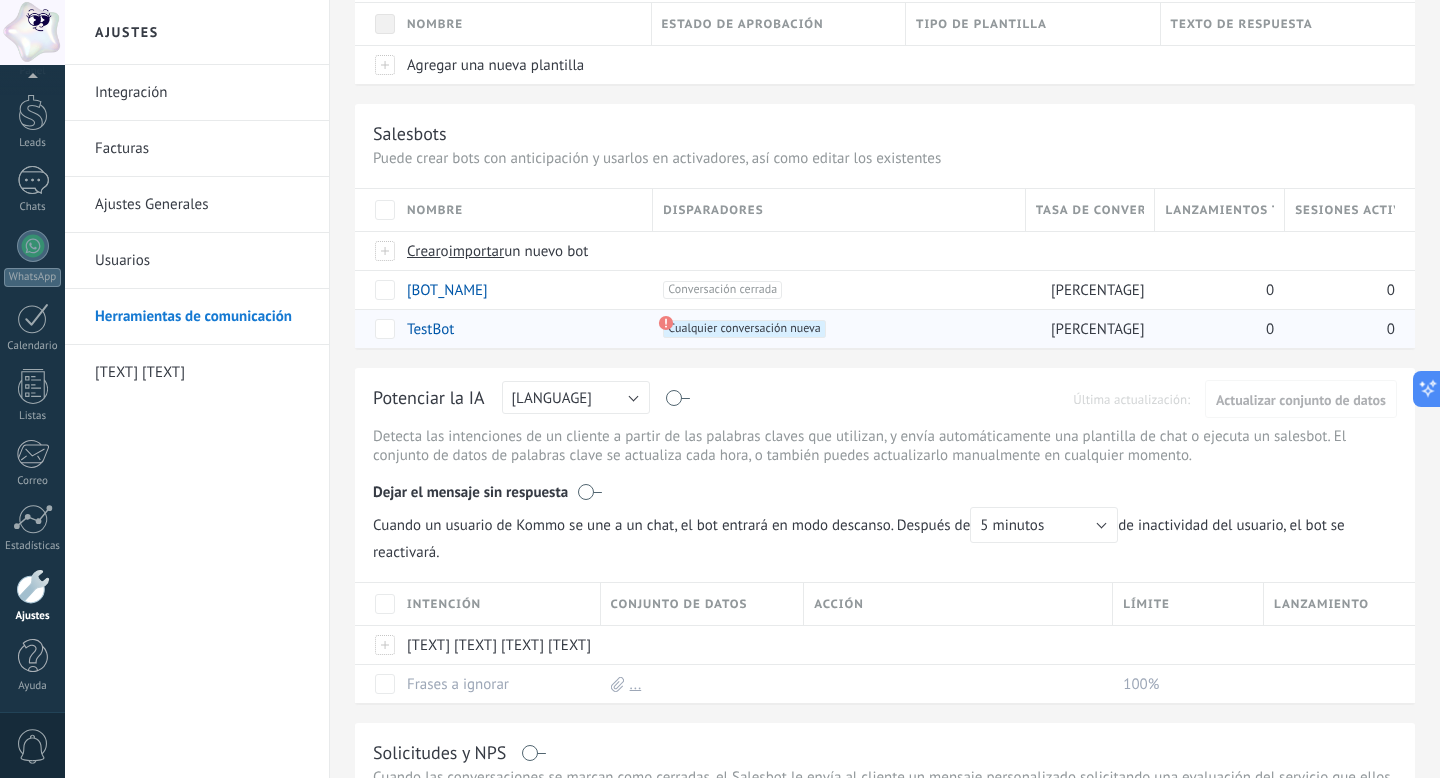 scroll, scrollTop: 0, scrollLeft: 0, axis: both 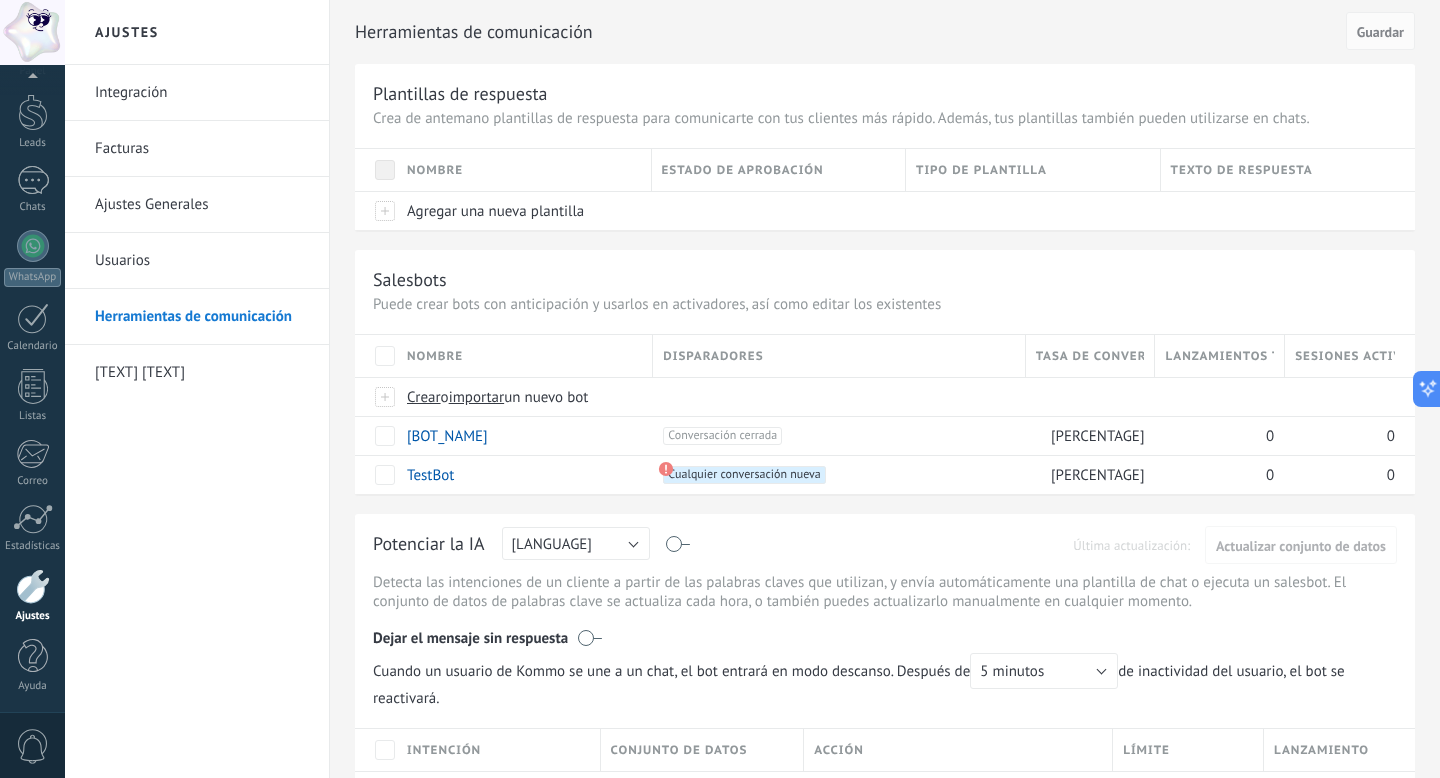 click on "Integración" at bounding box center (202, 93) 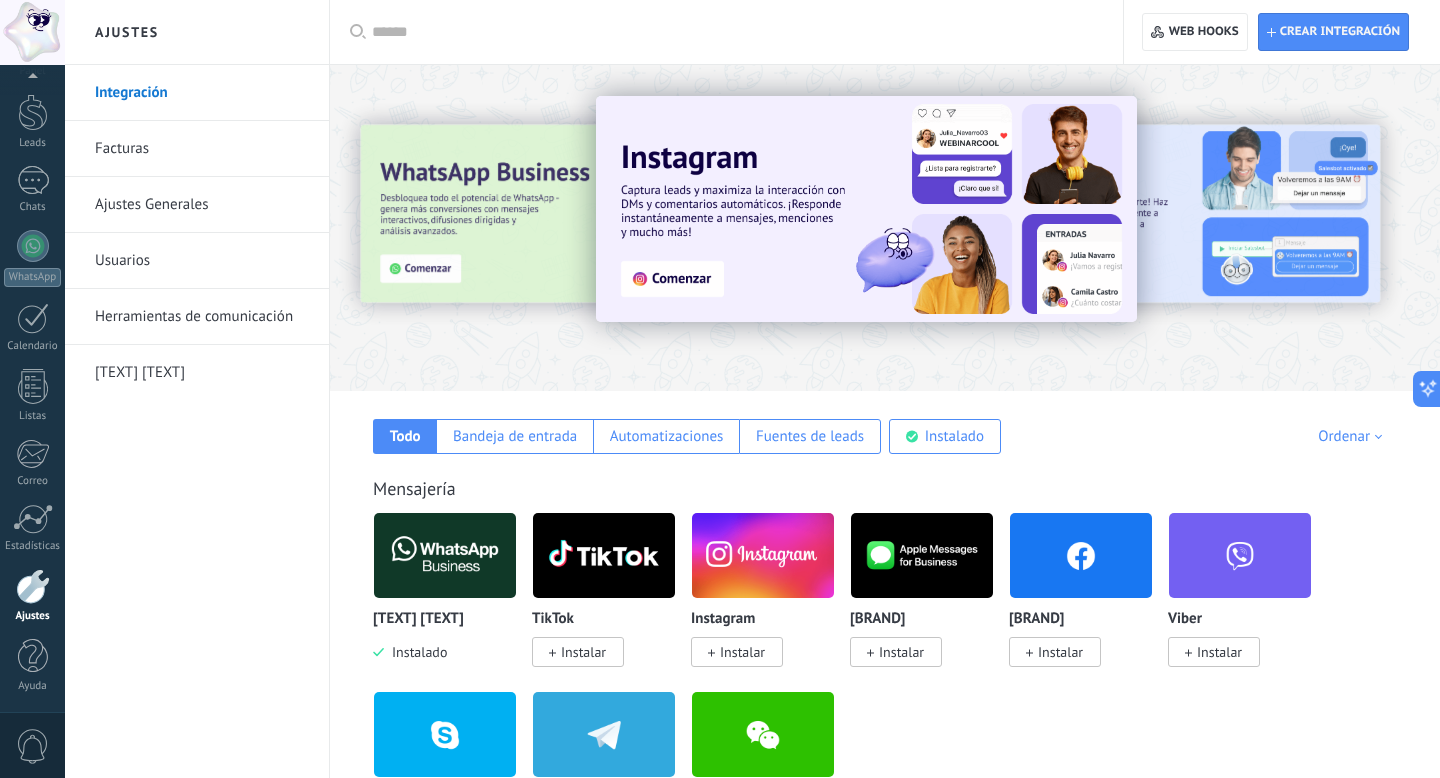 click on "Facturas" at bounding box center [202, 149] 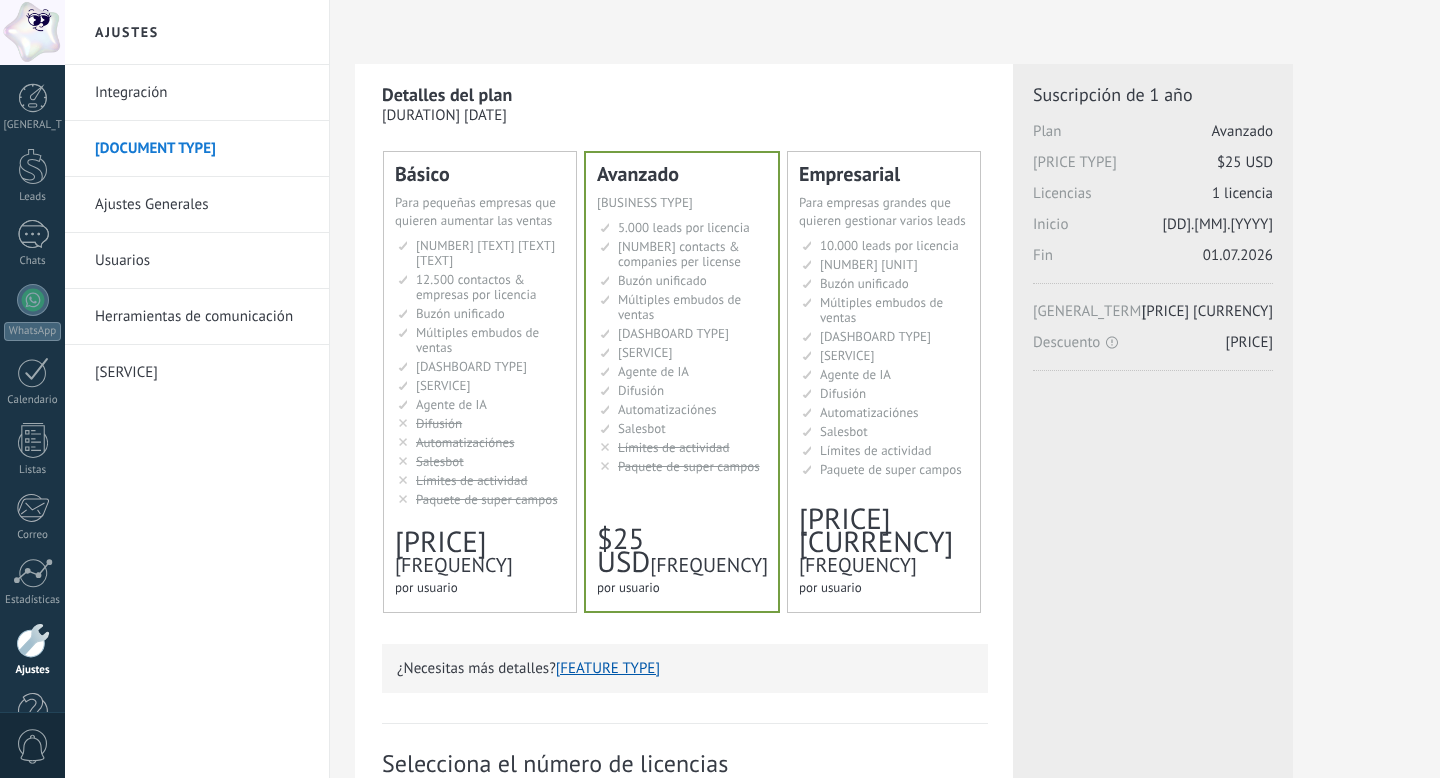 scroll, scrollTop: 0, scrollLeft: 0, axis: both 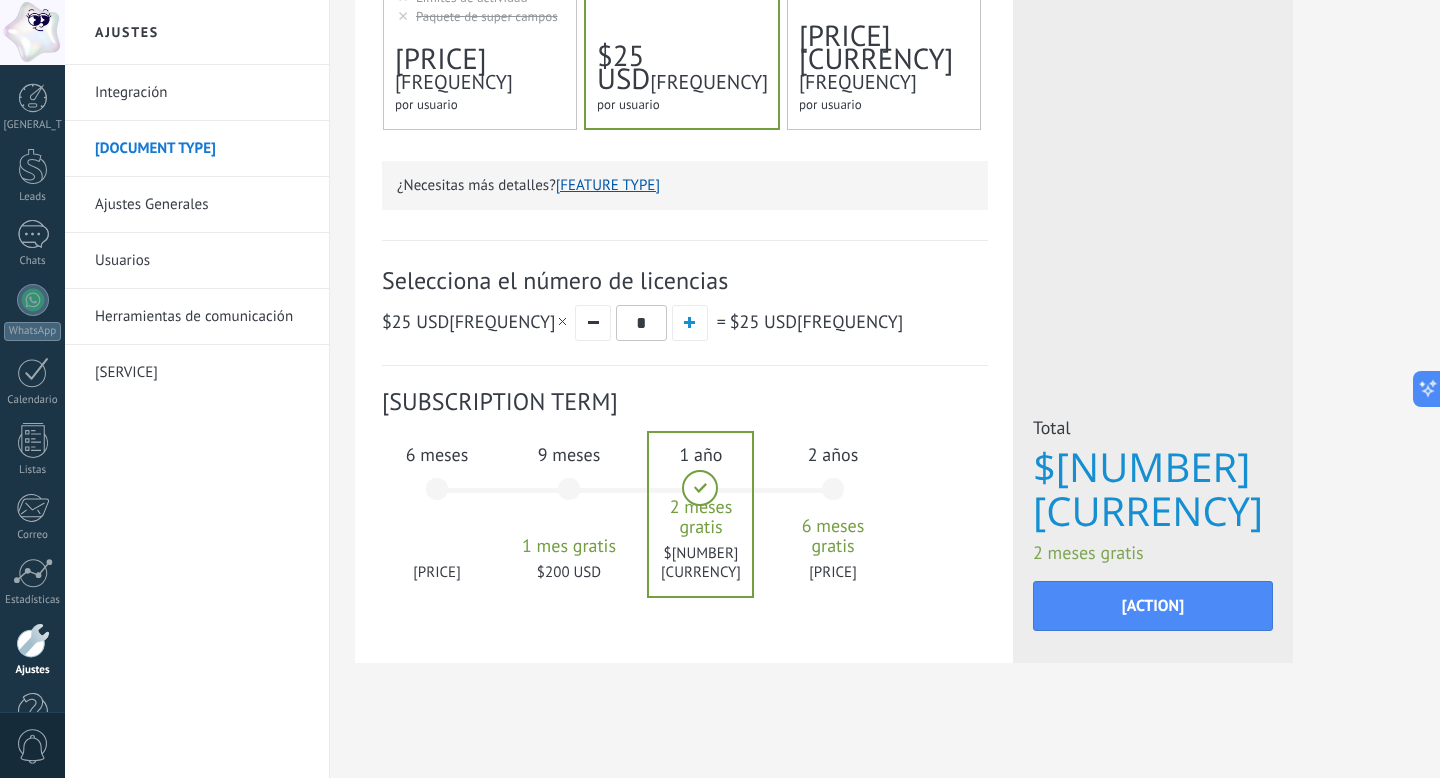 click on "Ajustes Generales" at bounding box center [202, 205] 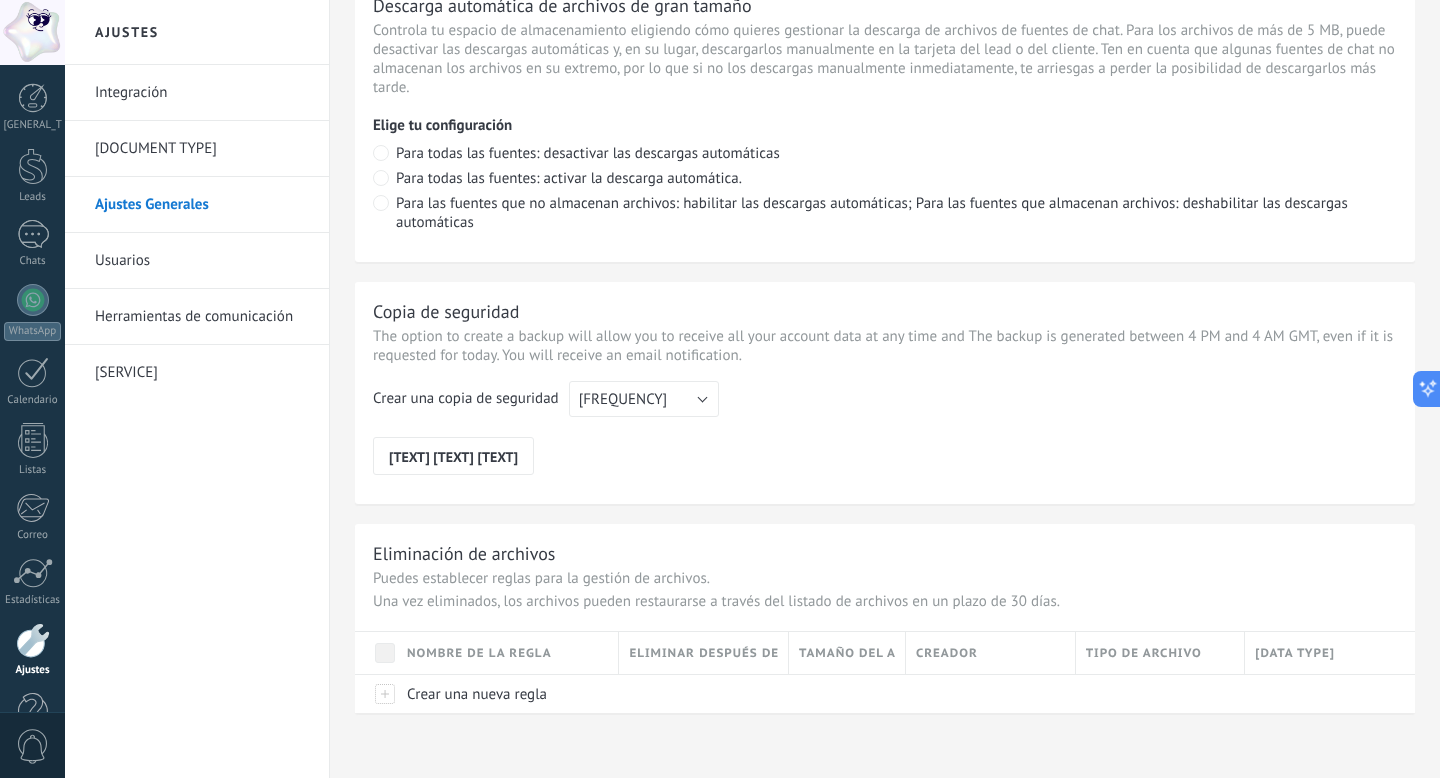 scroll, scrollTop: 1477, scrollLeft: 0, axis: vertical 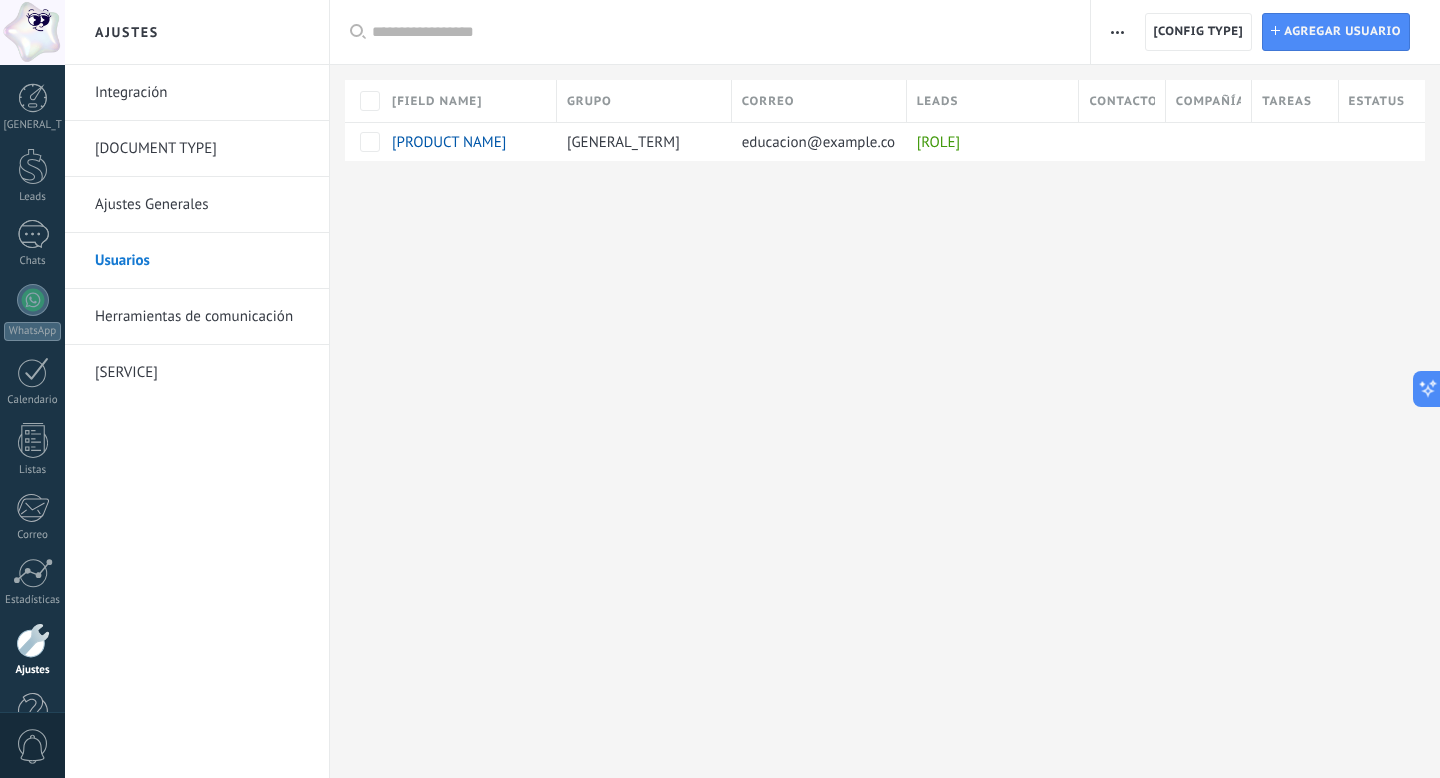 click at bounding box center [1117, 32] 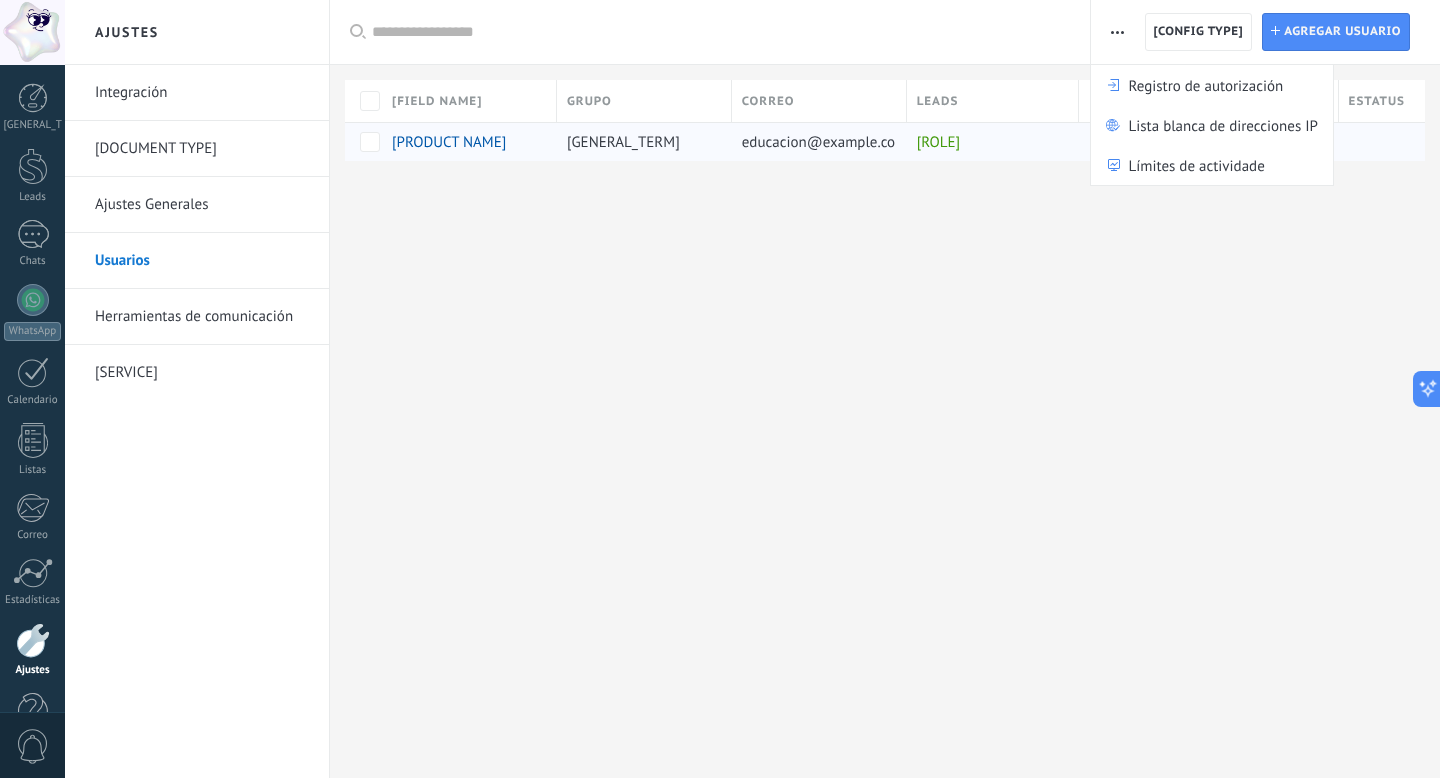 click on "educacion@example.com" at bounding box center [814, 142] 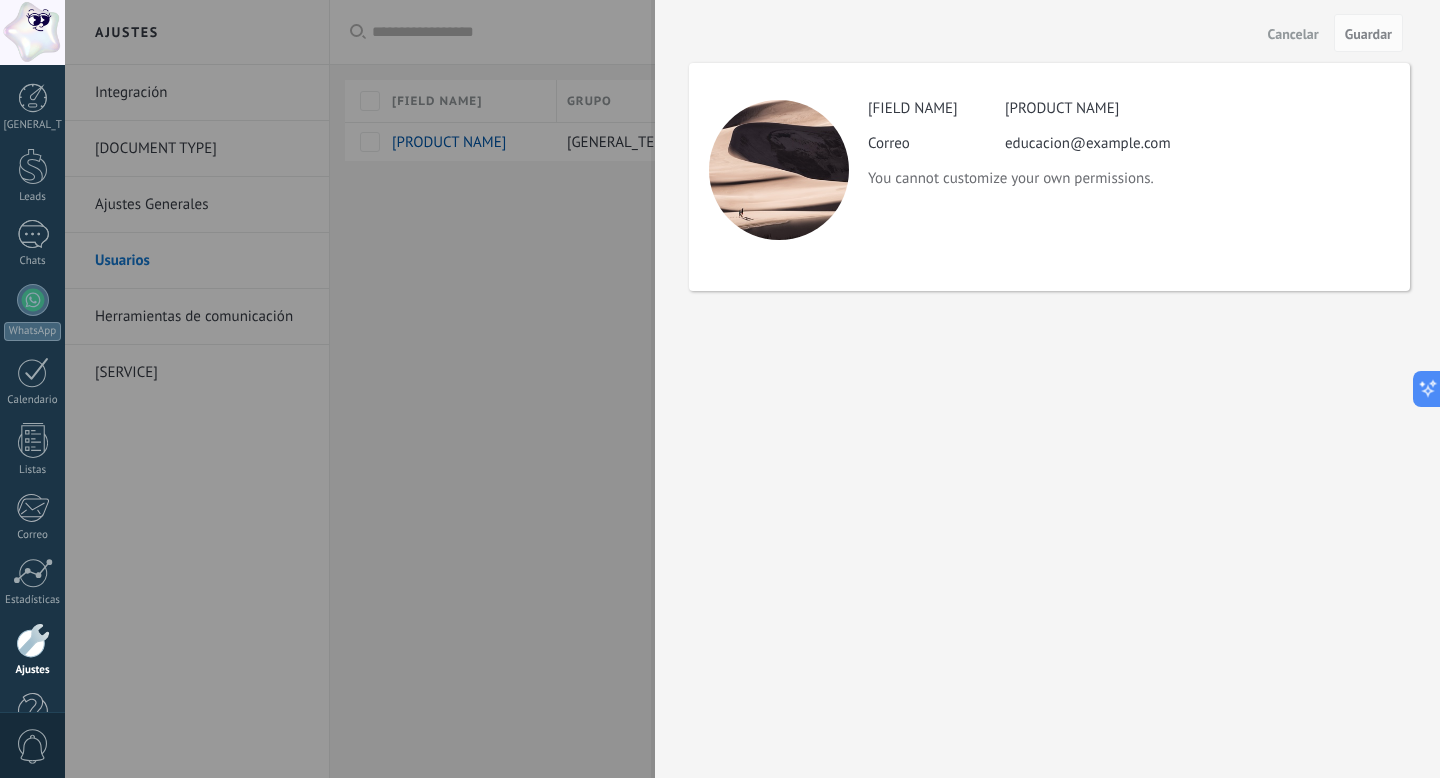 click at bounding box center [720, 389] 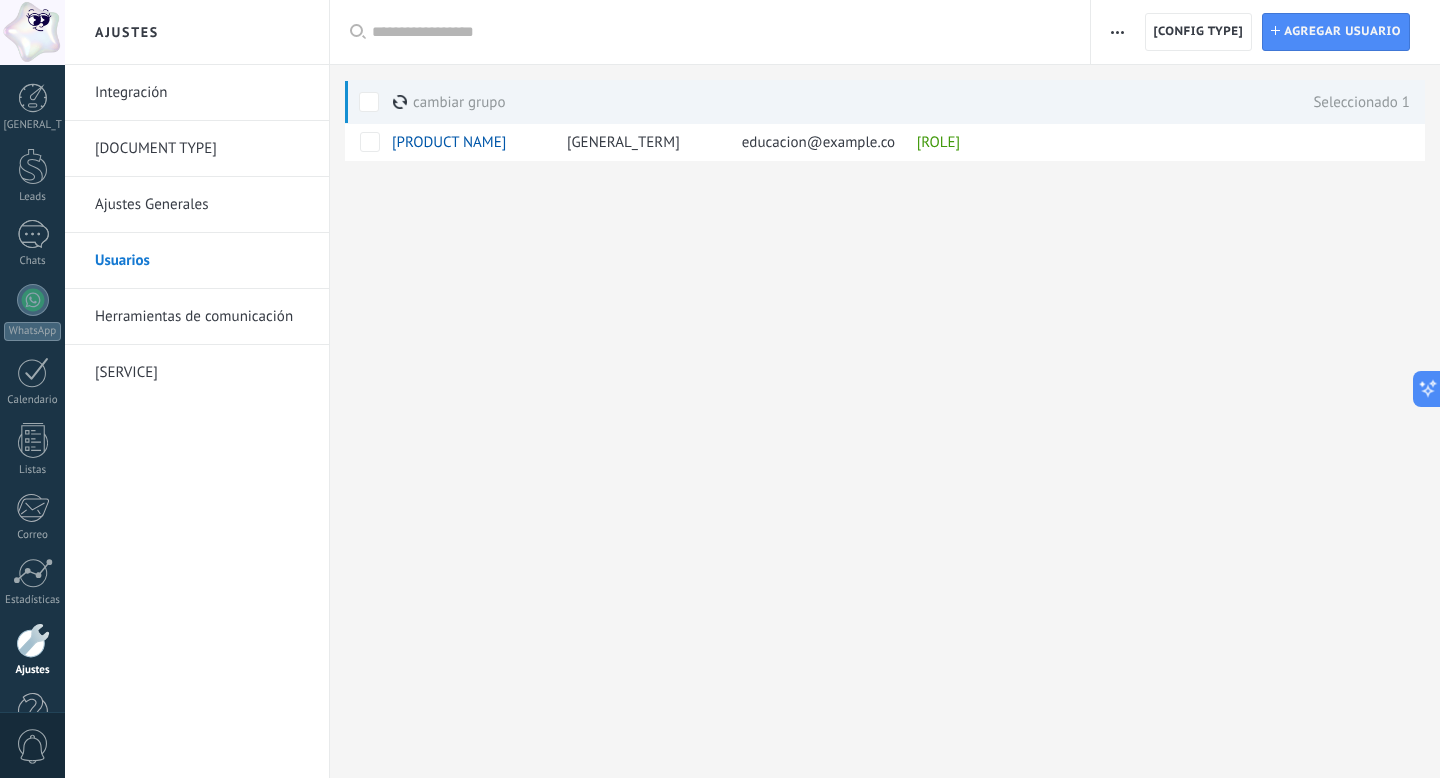 click at bounding box center (369, 102) 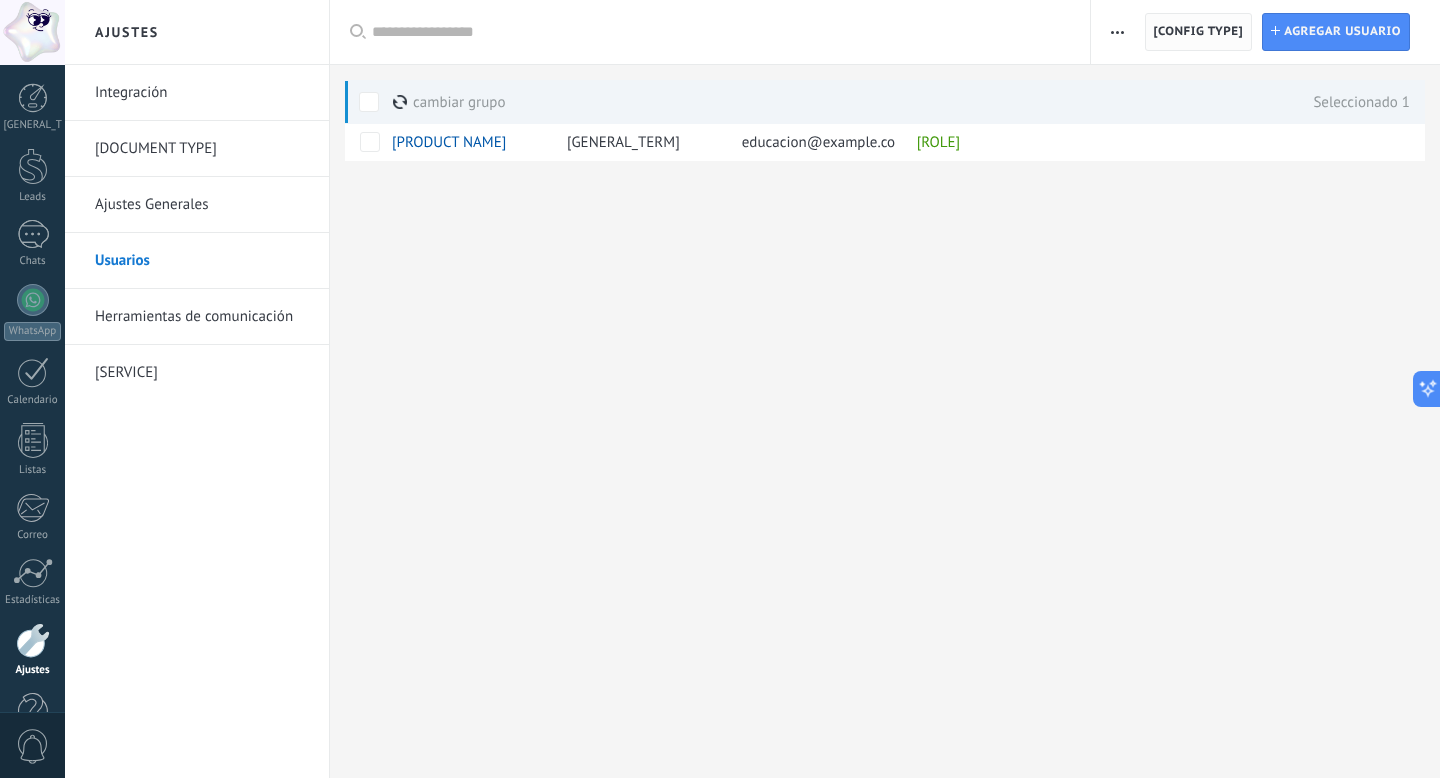 click on "Configuración de grupo" at bounding box center [1199, 32] 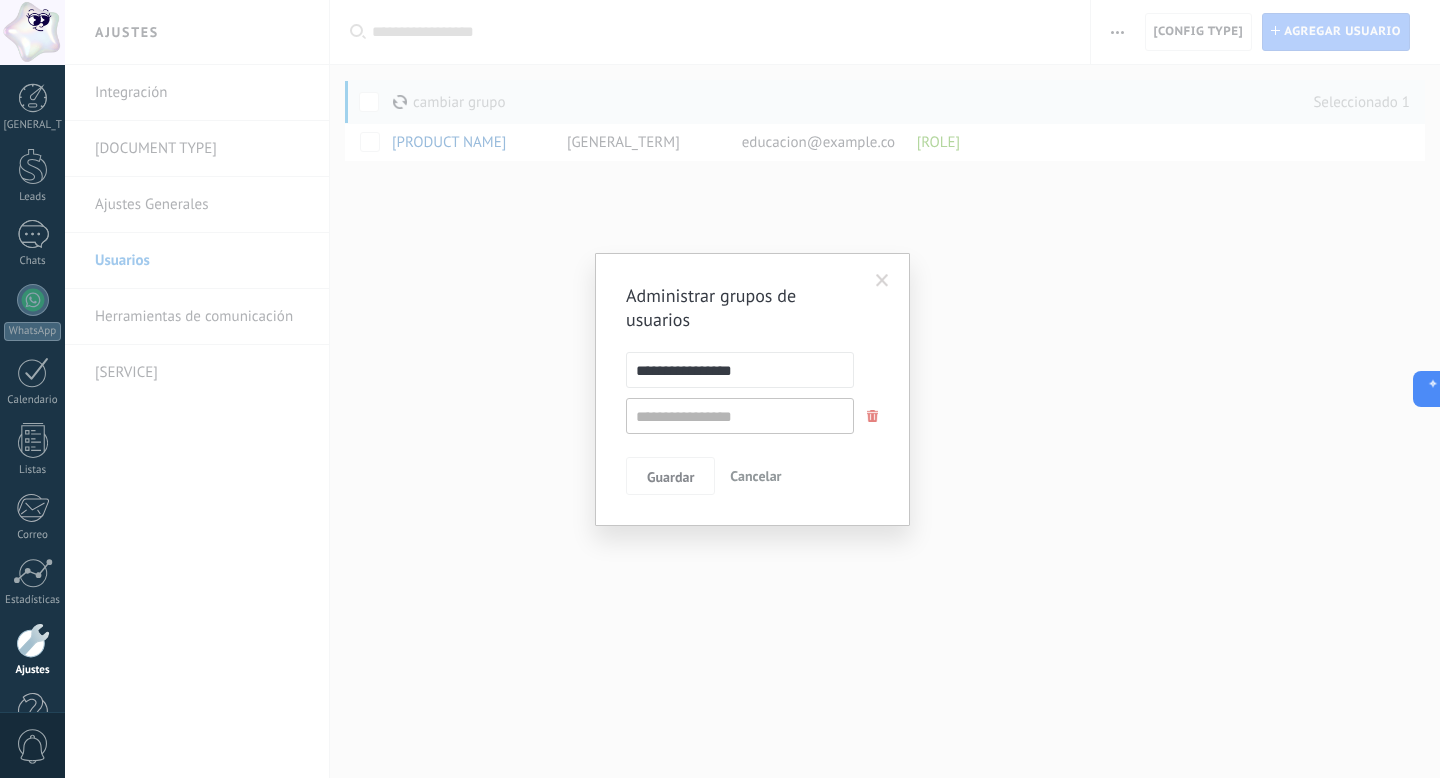 click at bounding box center [873, 416] 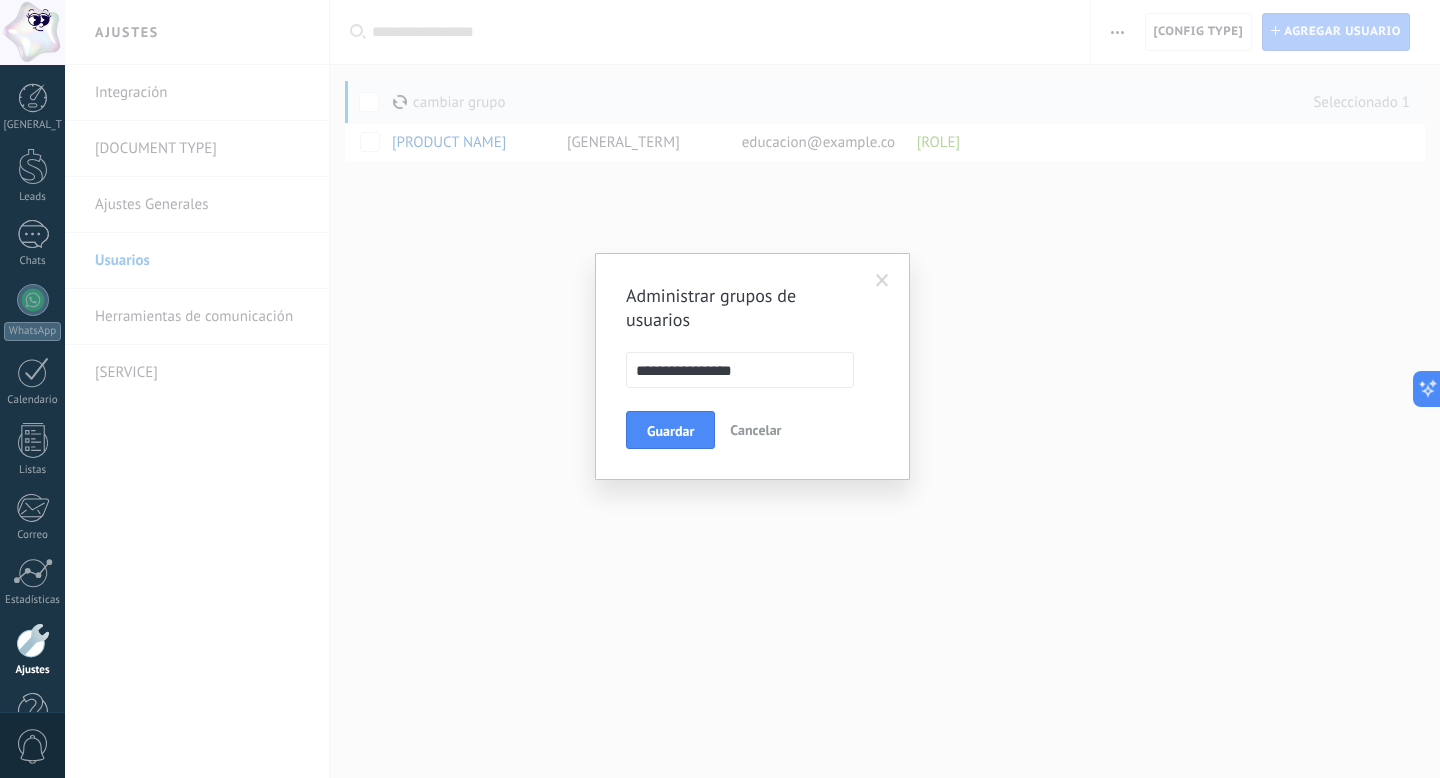 click at bounding box center (882, 281) 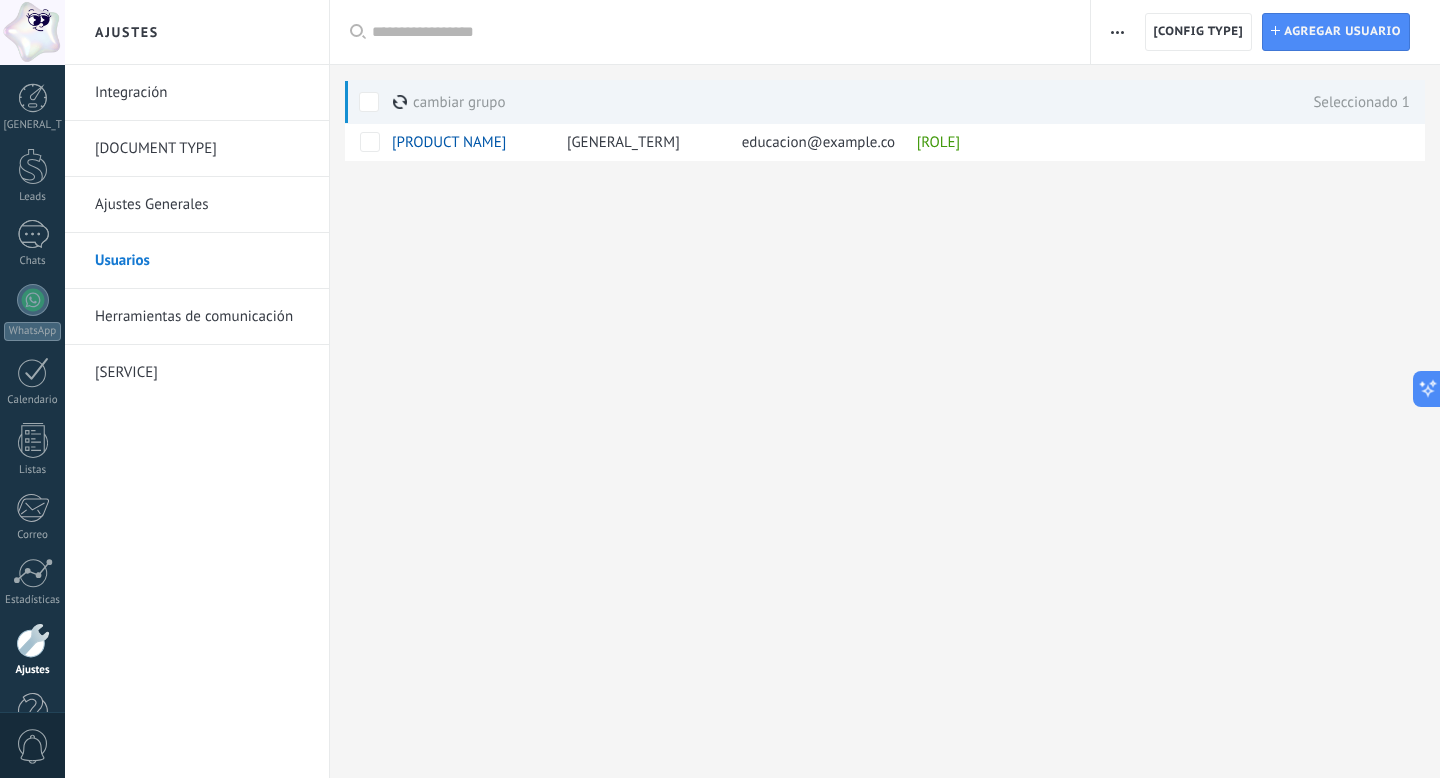 click at bounding box center [1117, 32] 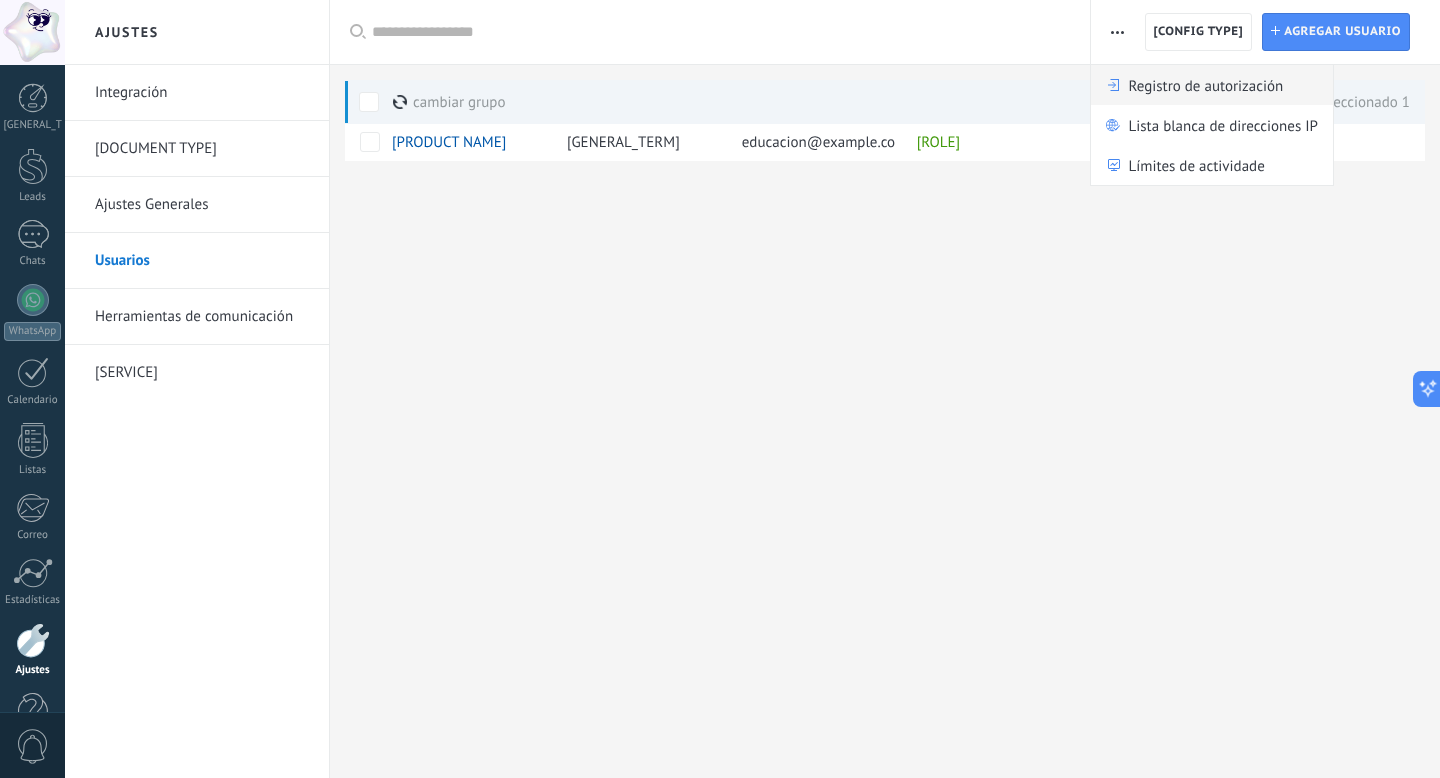 click on "Registro de autorización" at bounding box center (1206, 85) 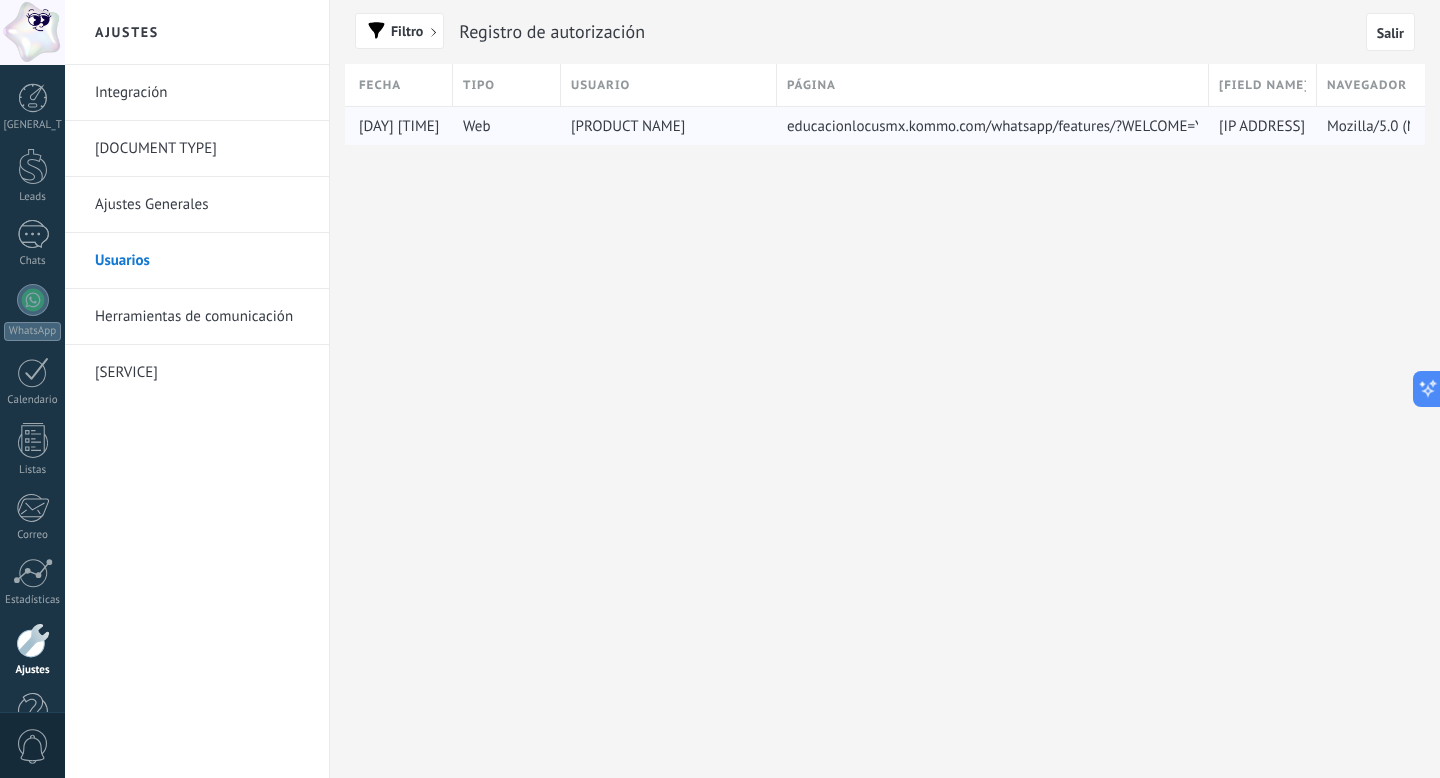 click on "187.190.203.13" at bounding box center [1262, 126] 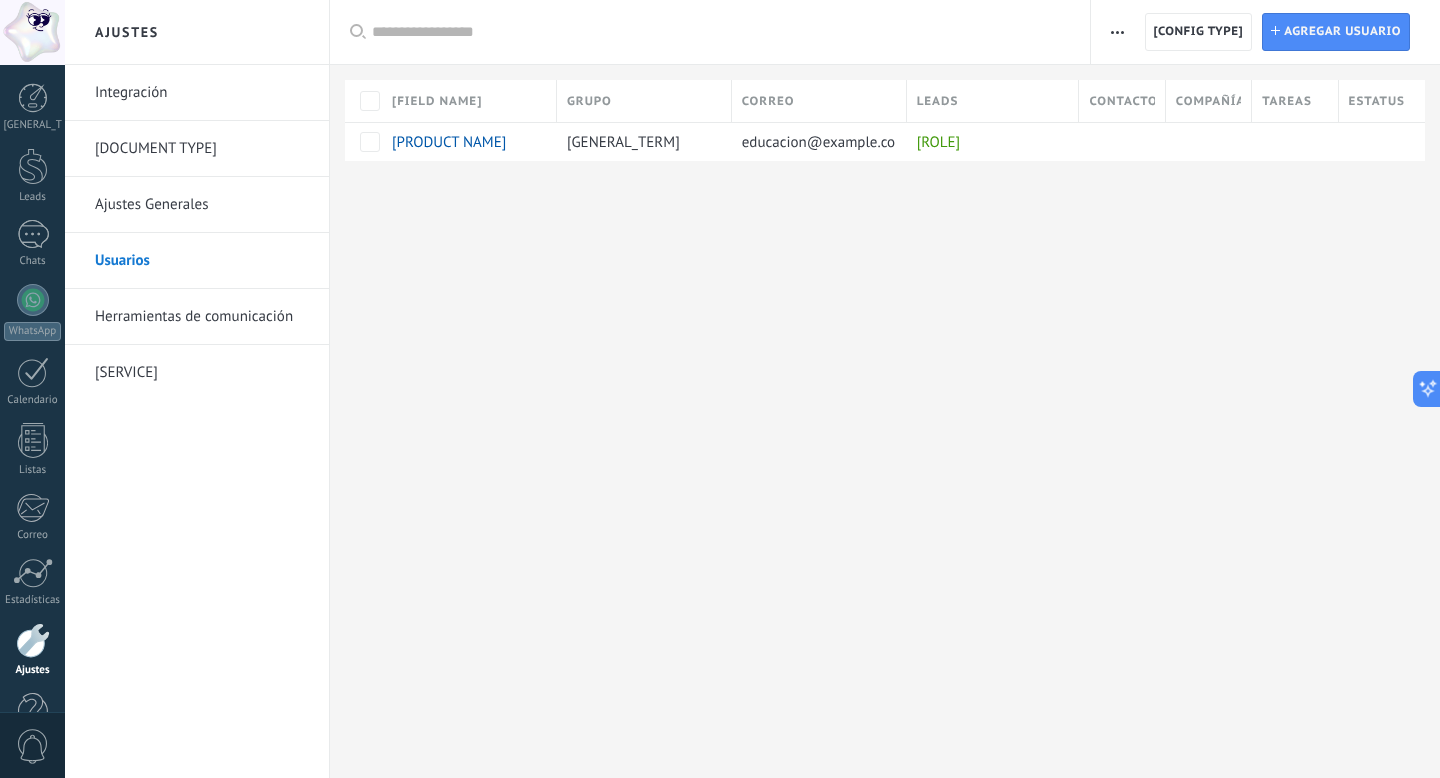click on "Integración" at bounding box center (202, 93) 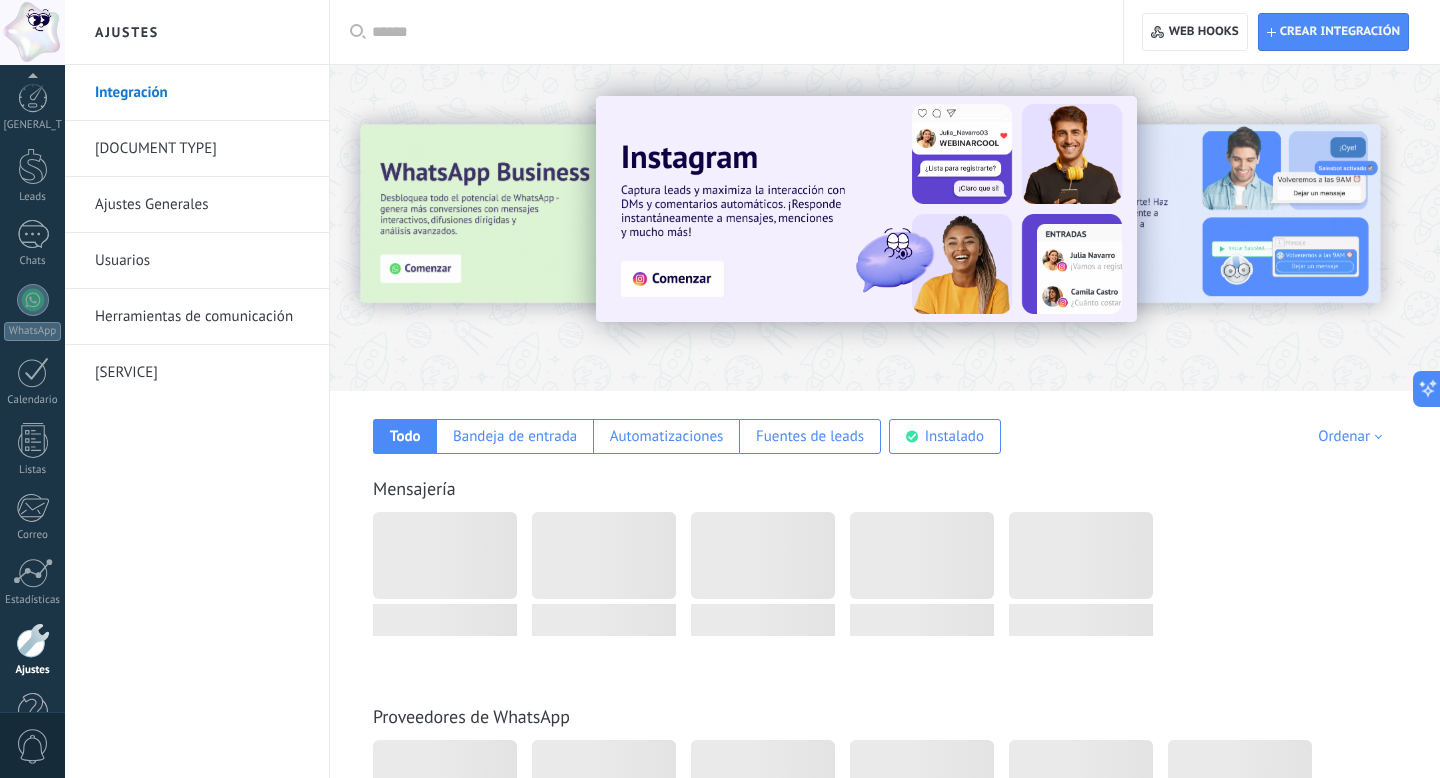 scroll, scrollTop: 54, scrollLeft: 0, axis: vertical 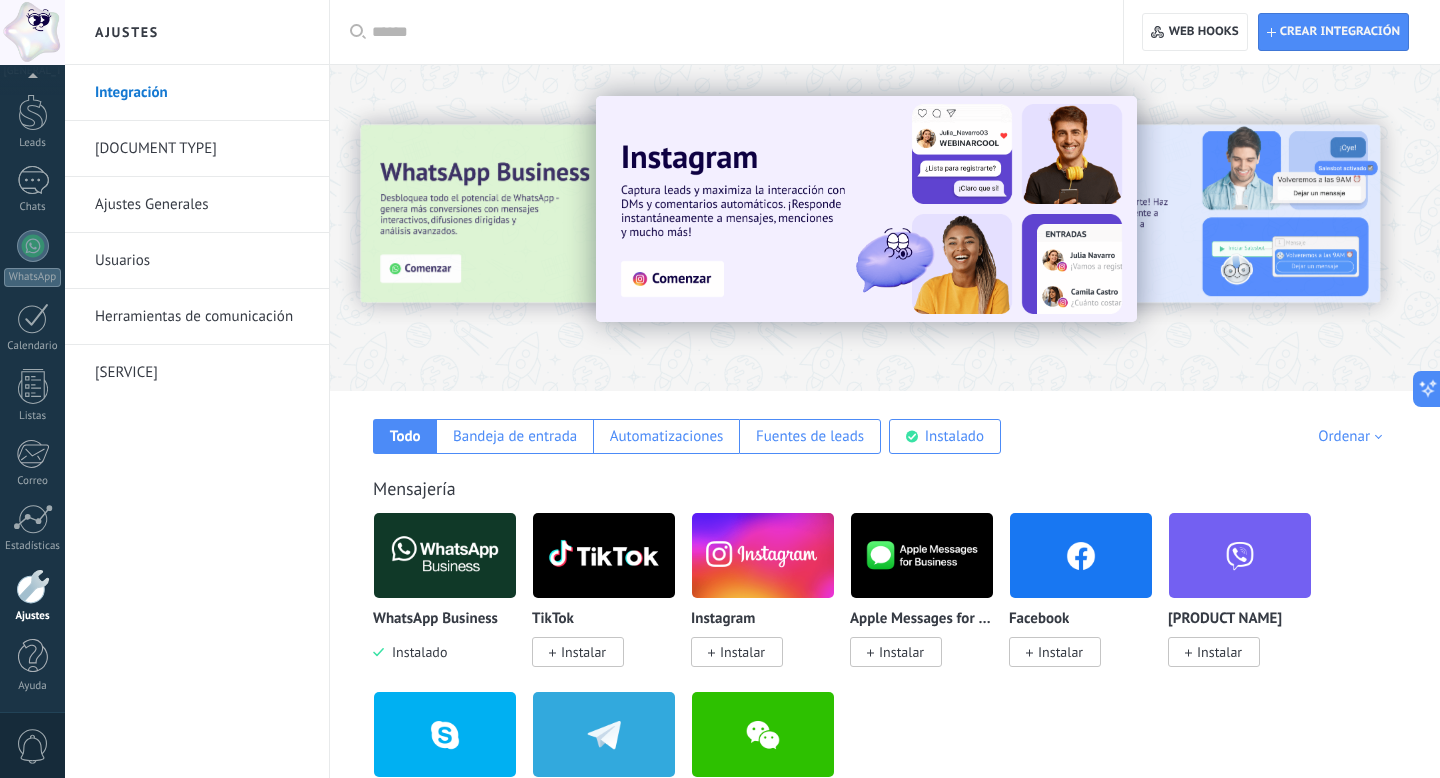 click on "Facturas" at bounding box center (202, 149) 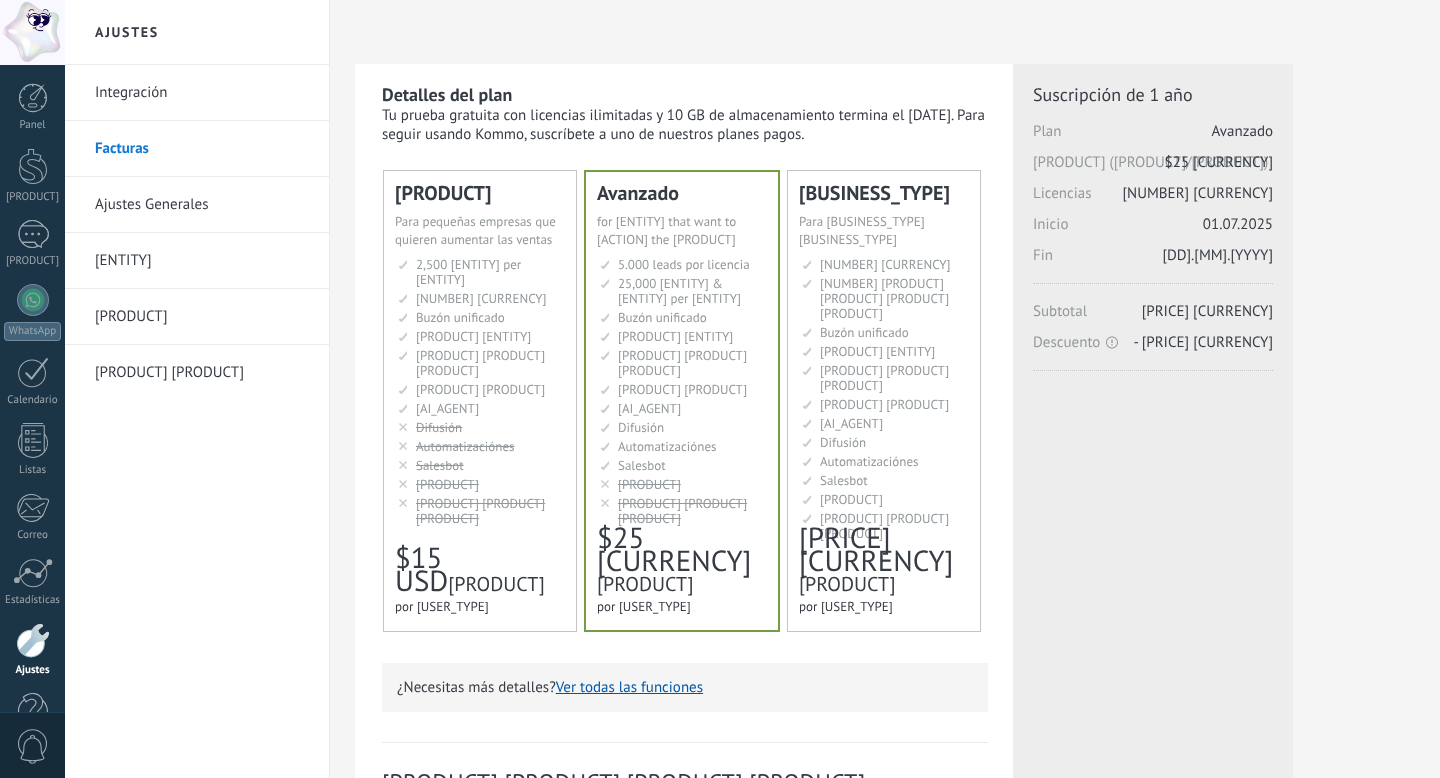 scroll, scrollTop: 0, scrollLeft: 0, axis: both 